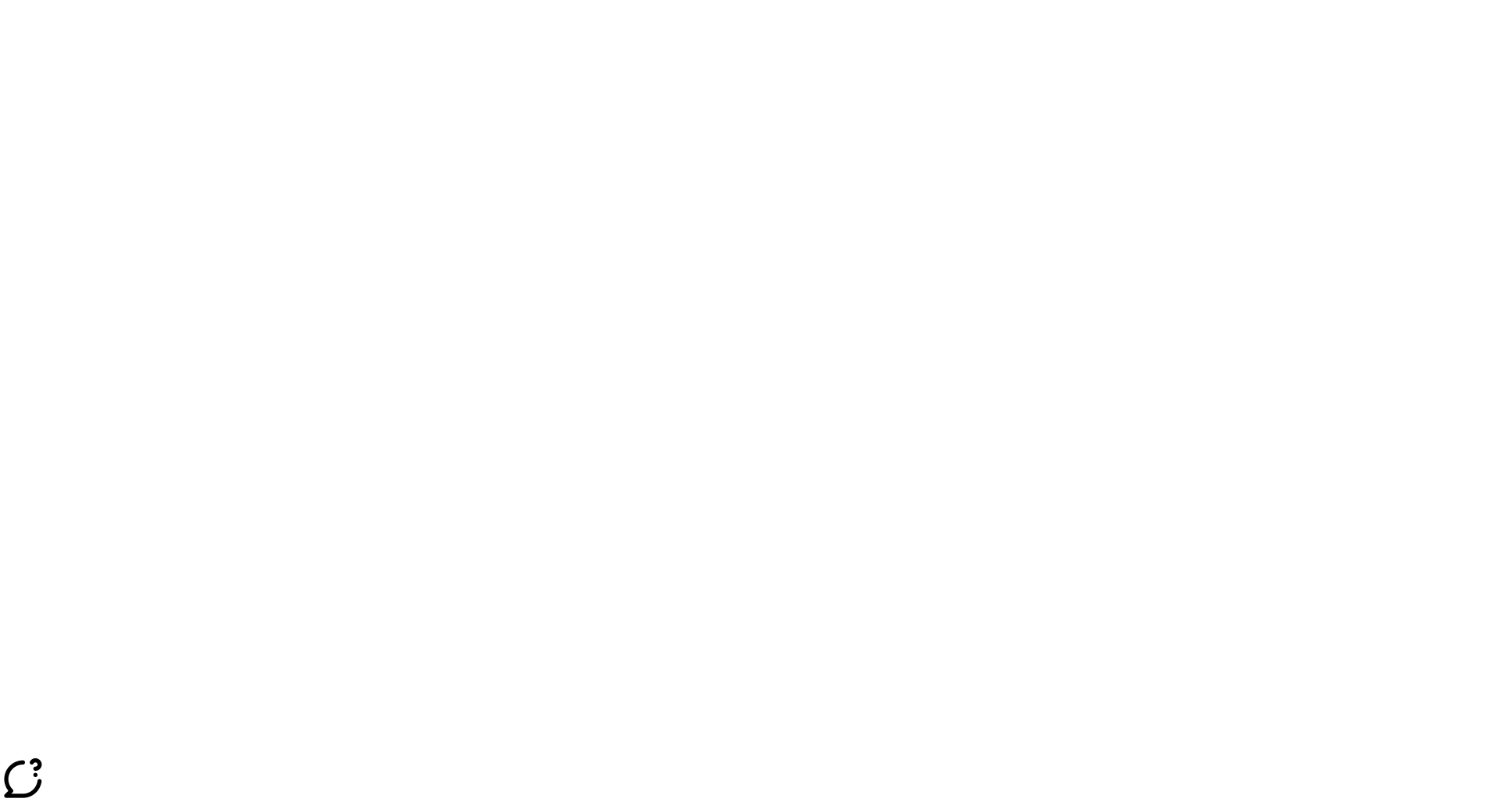 scroll, scrollTop: 0, scrollLeft: 0, axis: both 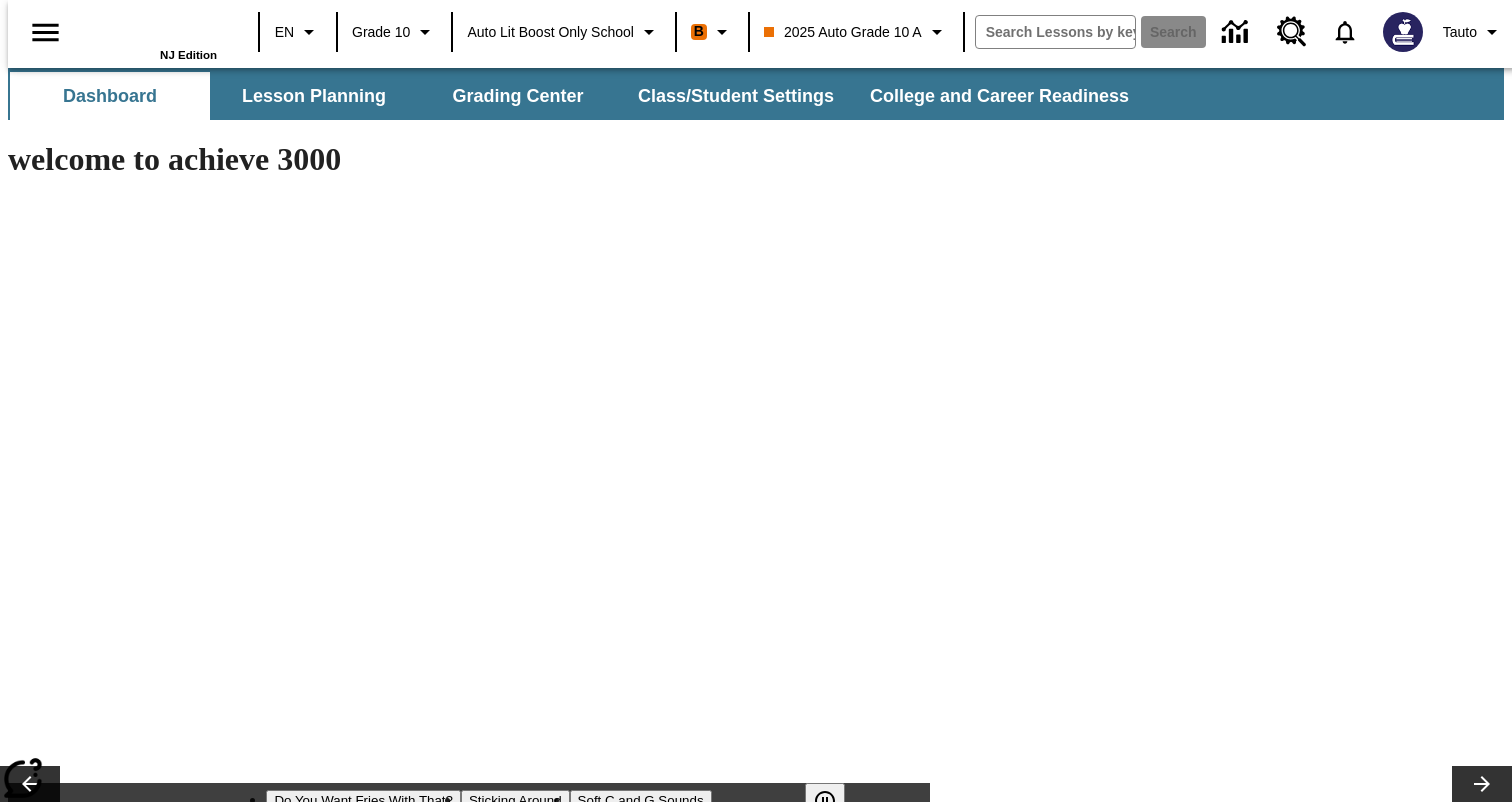 type on "-1" 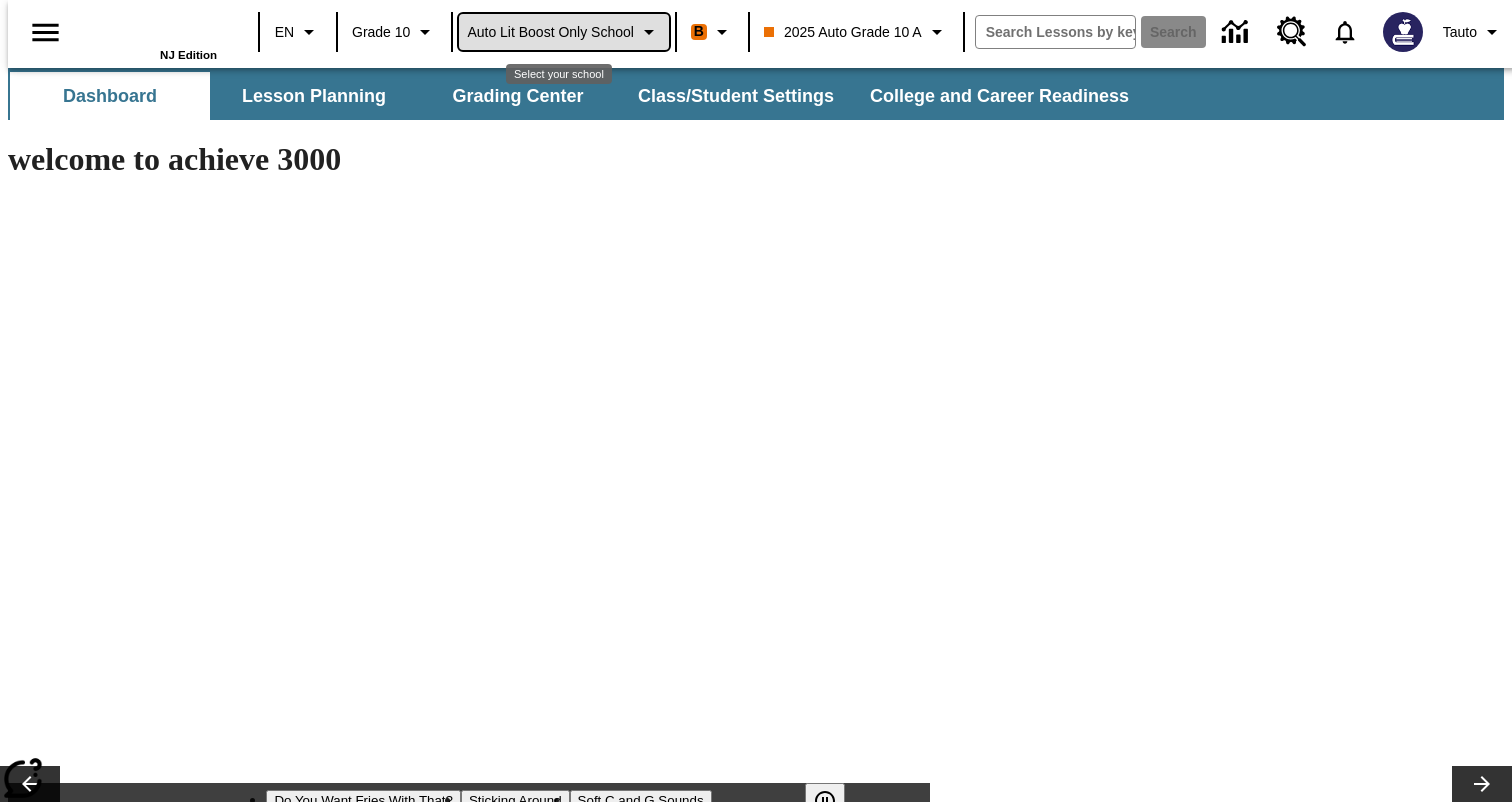 click on "Auto Lit Boost only School" at bounding box center [550, 32] 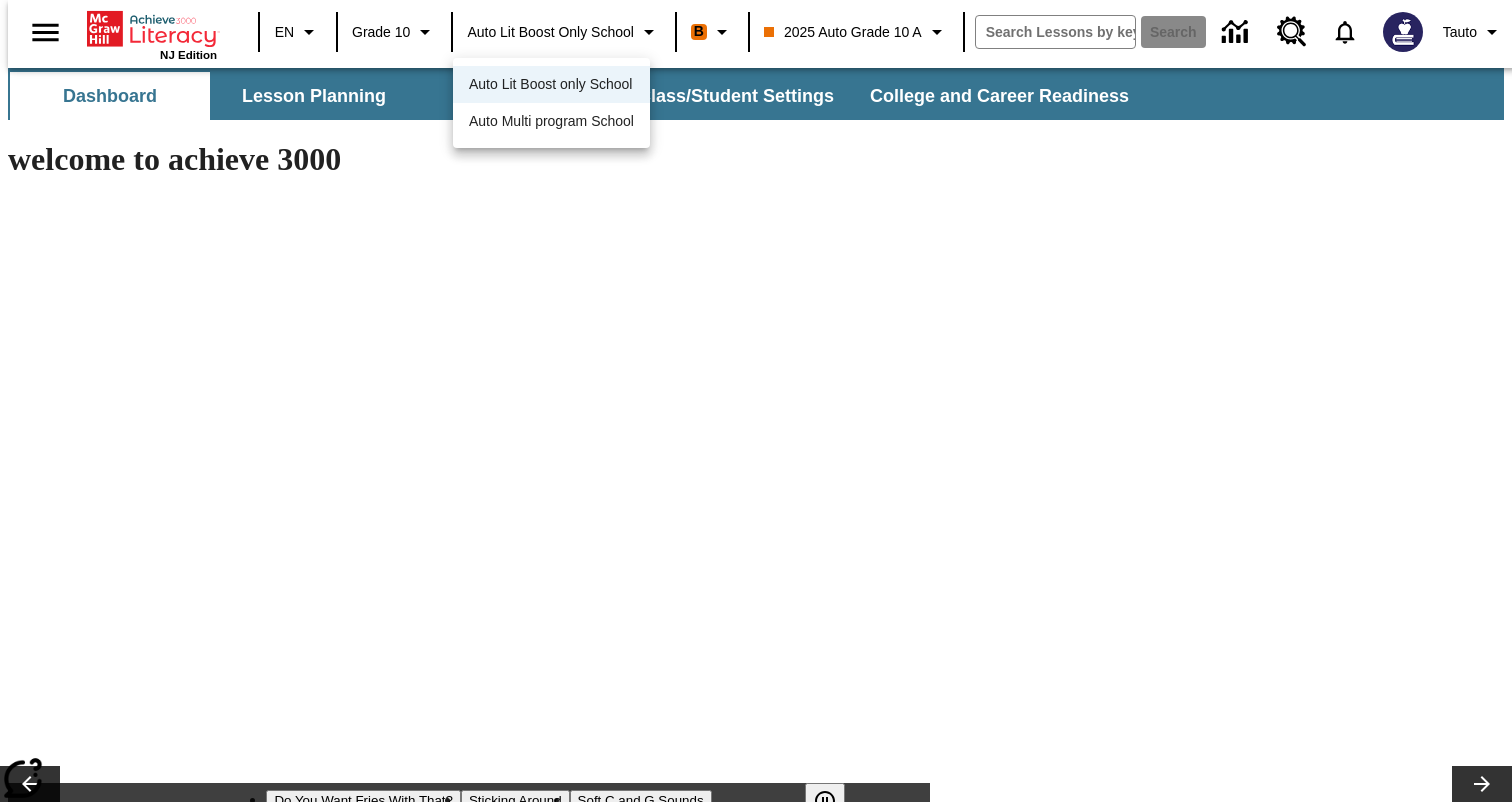 scroll, scrollTop: 0, scrollLeft: 0, axis: both 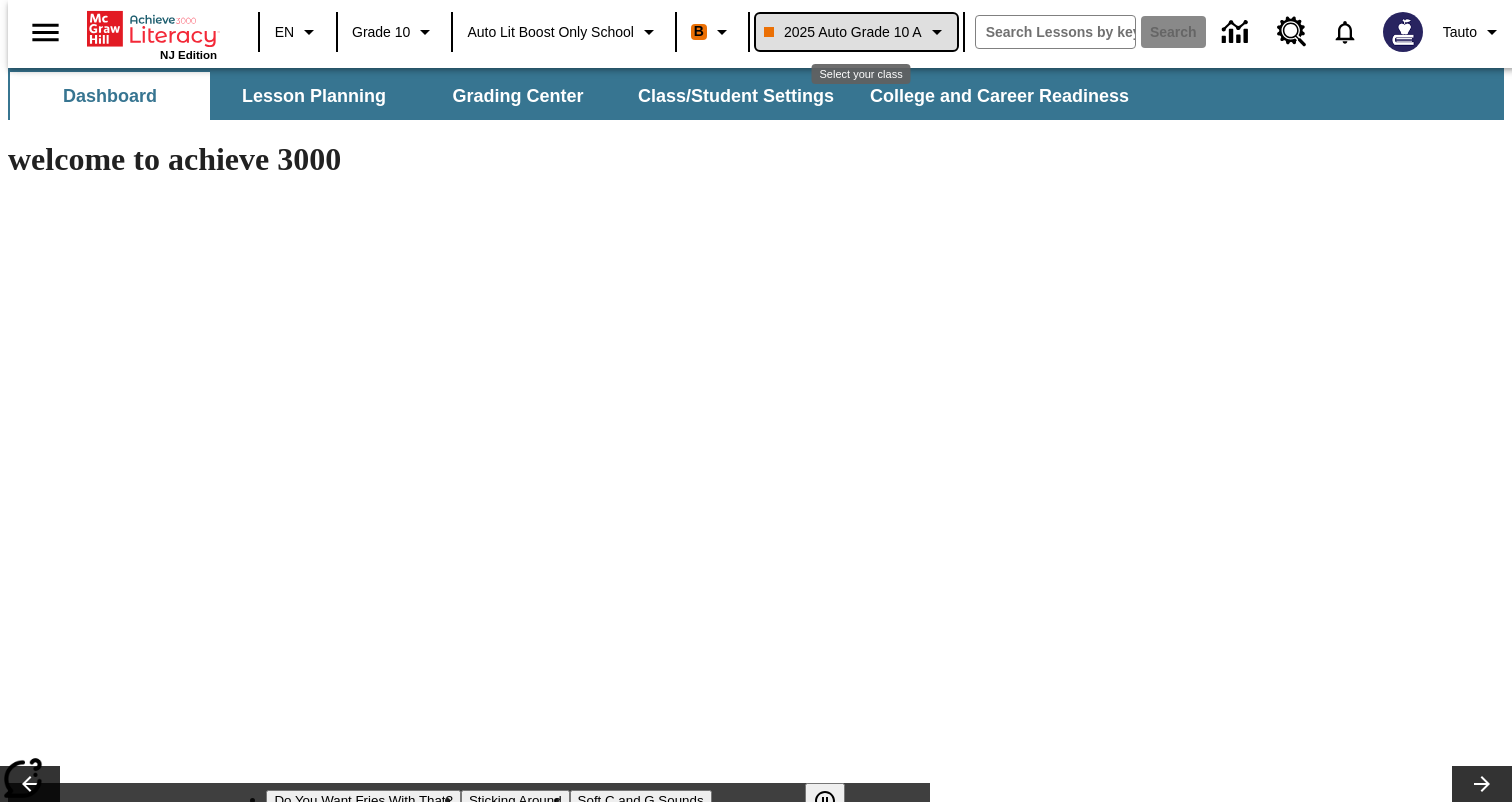 click on "2025 Auto Grade 10 A" at bounding box center [843, 32] 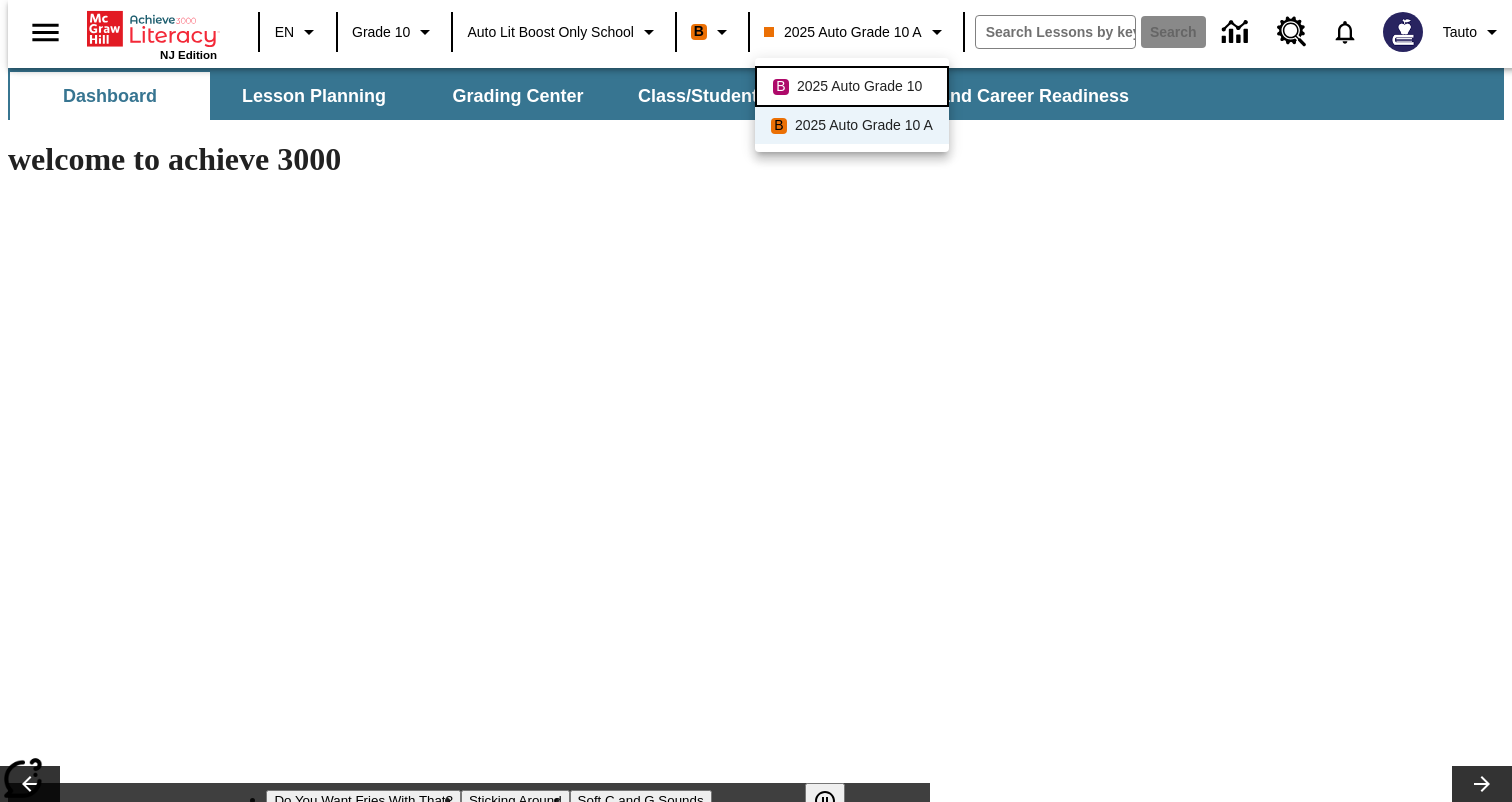 click on "2025 Auto Grade 10" at bounding box center (859, 86) 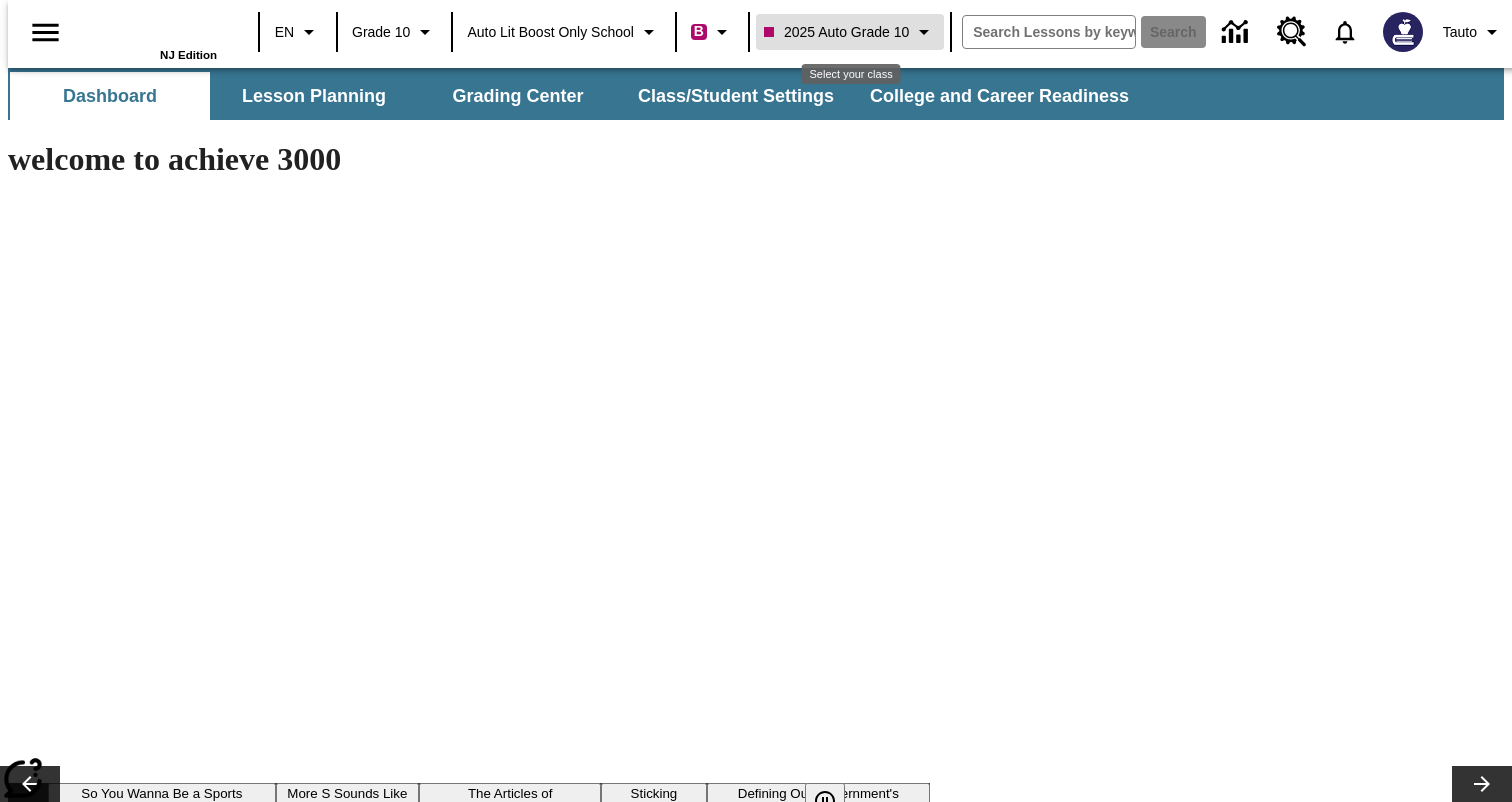 scroll, scrollTop: 0, scrollLeft: 0, axis: both 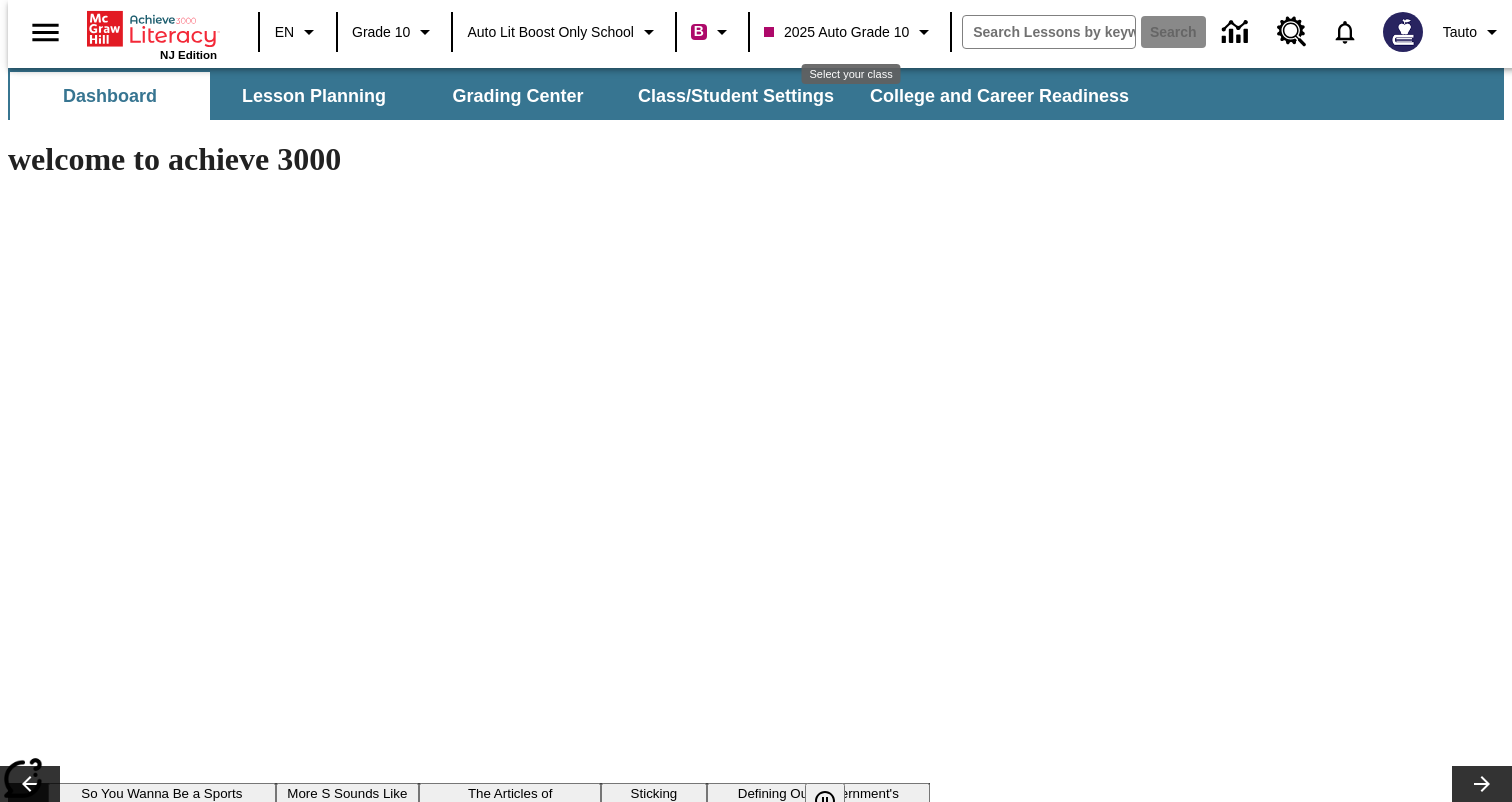 type on "-1" 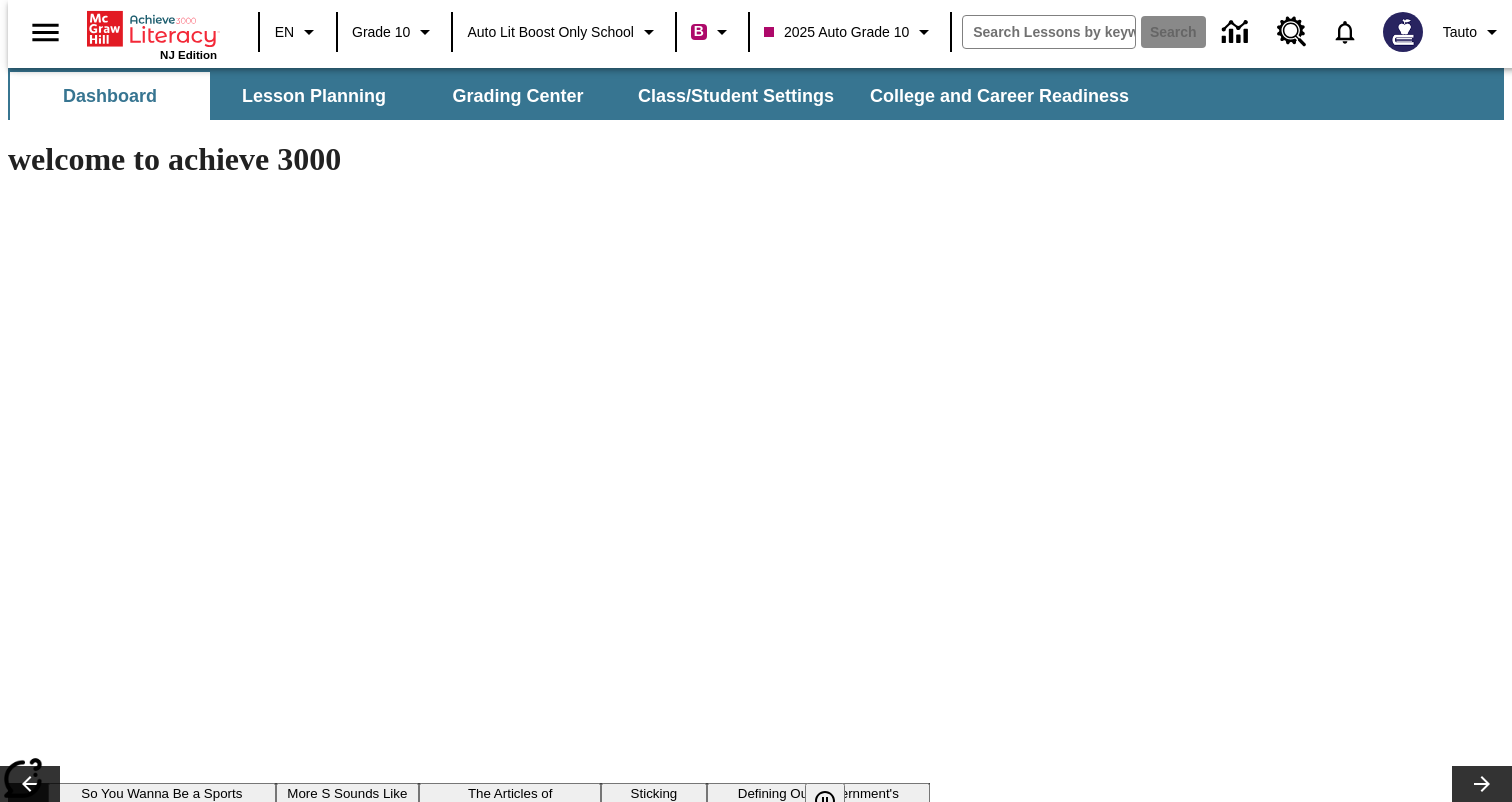 click on "Class/Student Settings" at bounding box center [736, 96] 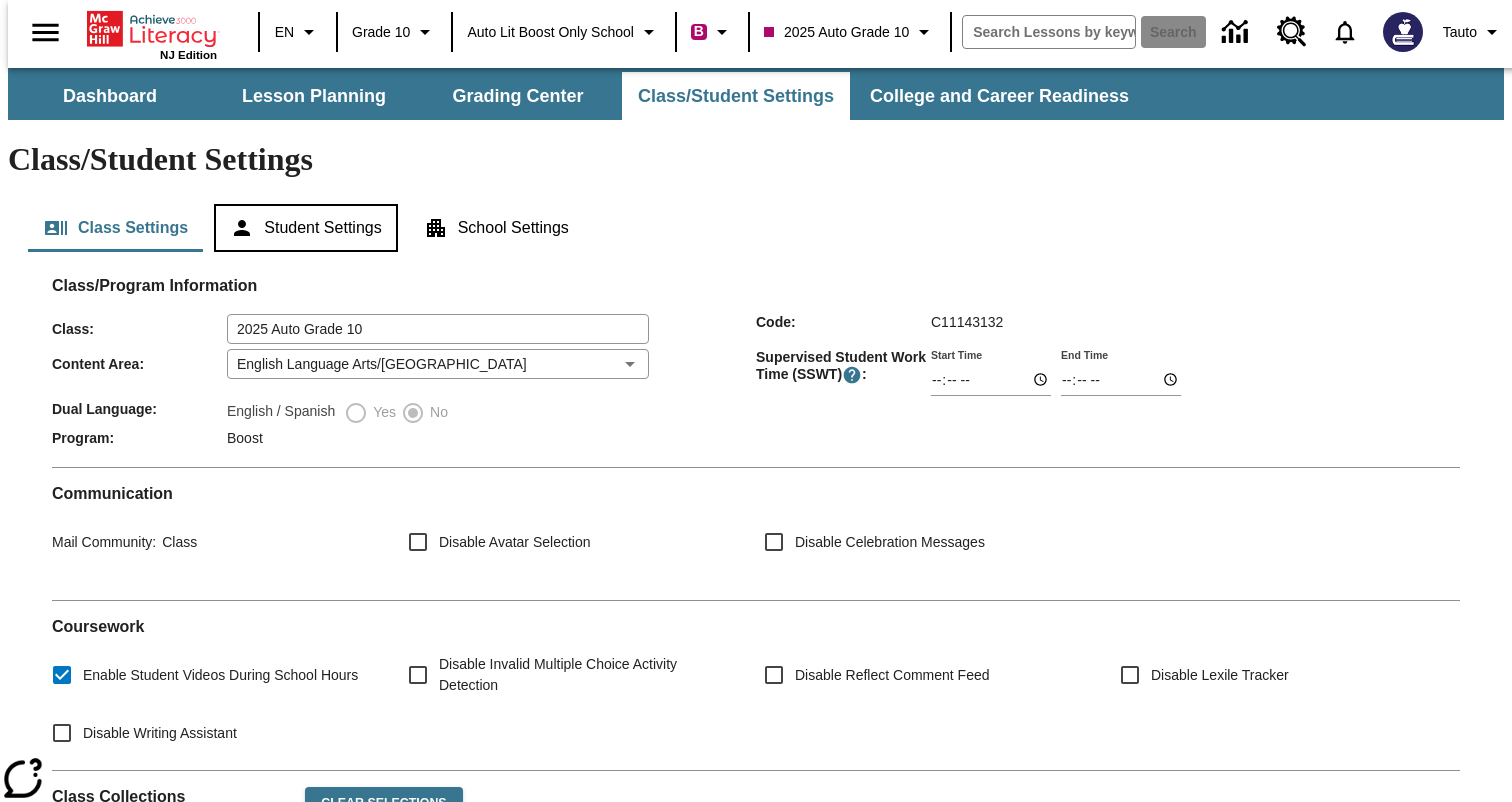 click on "Student Settings" at bounding box center [305, 228] 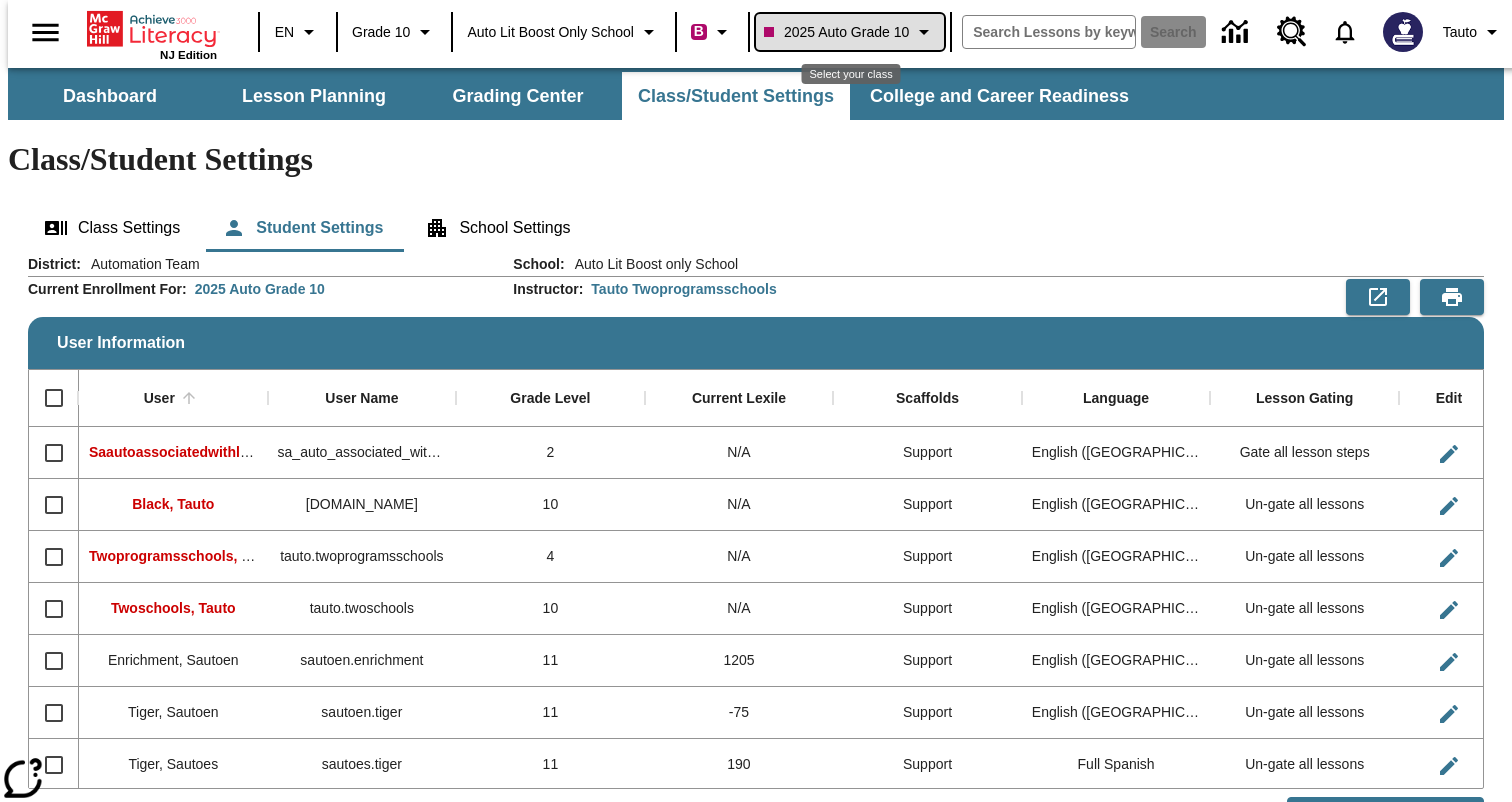 click on "2025 Auto Grade 10" at bounding box center (836, 32) 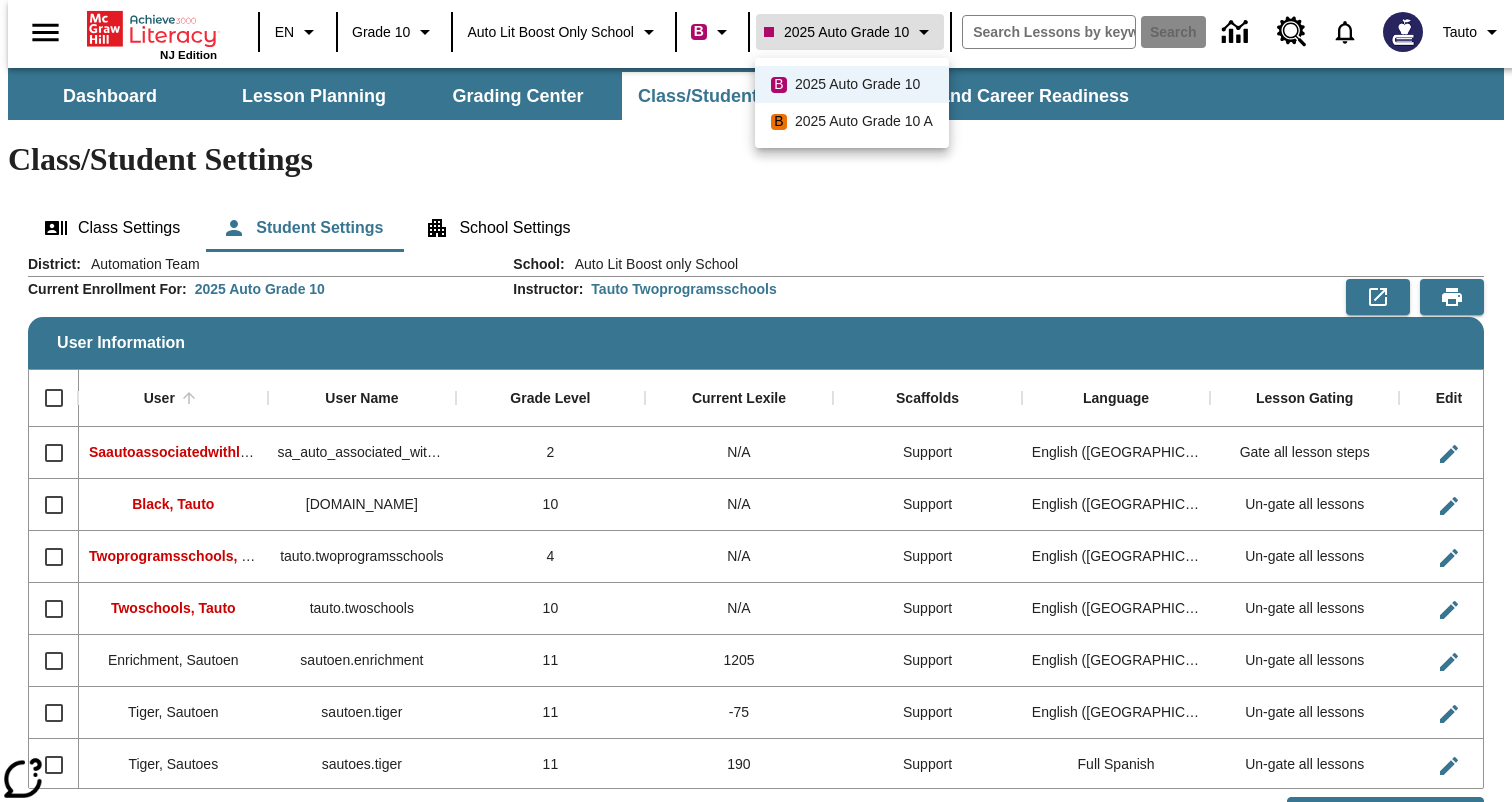 click at bounding box center [756, 401] 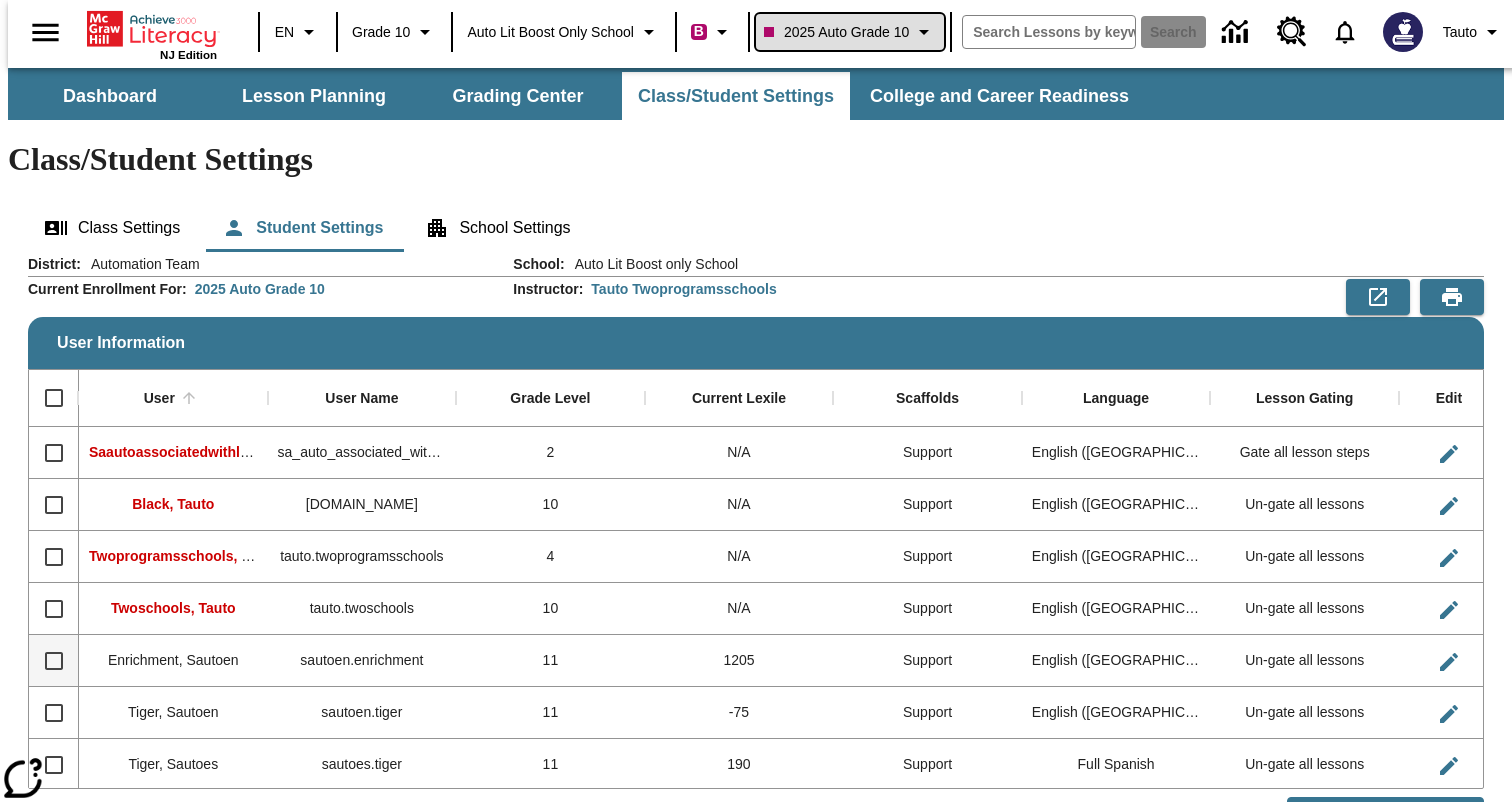 scroll, scrollTop: 55, scrollLeft: 0, axis: vertical 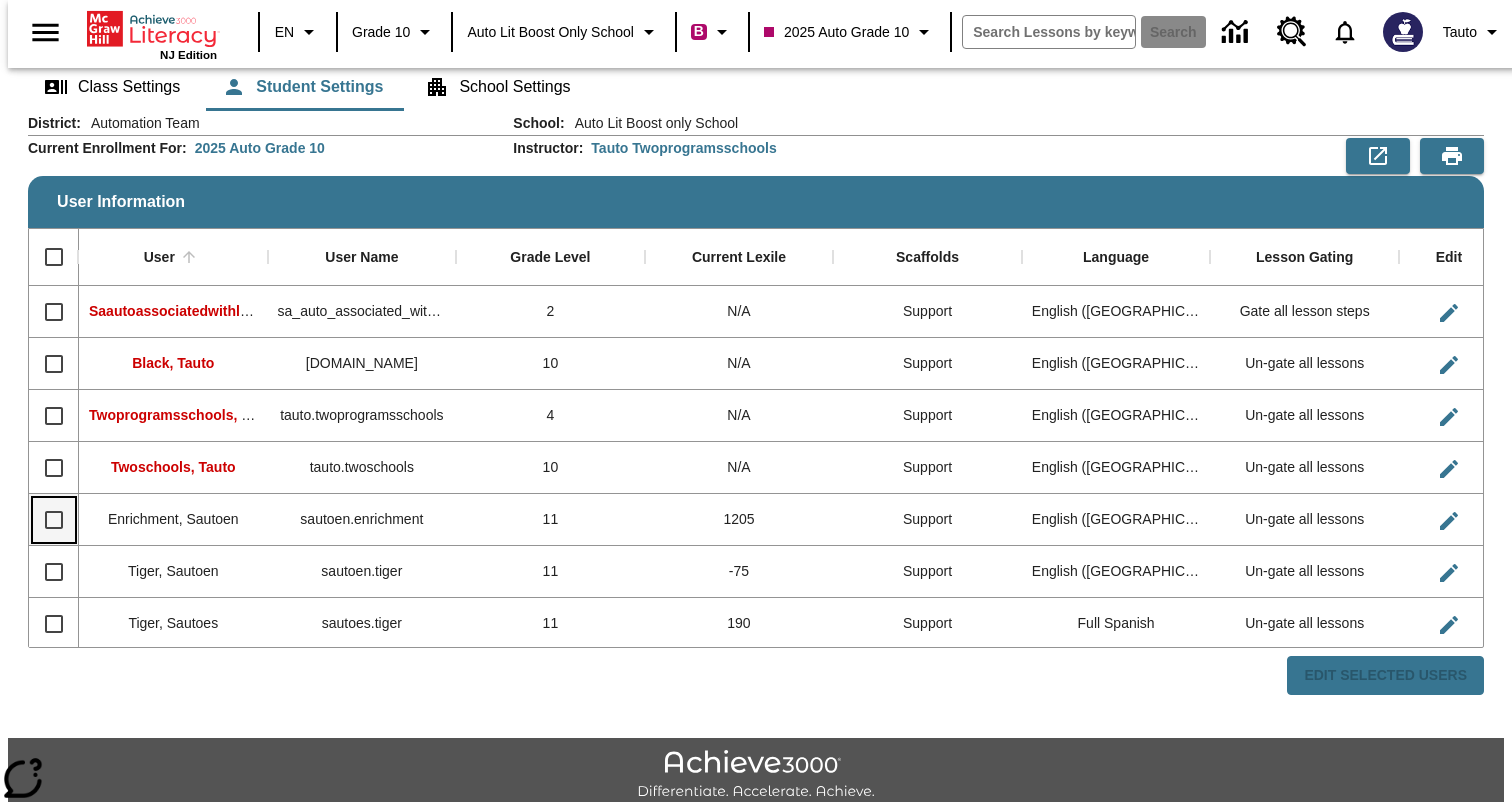 click at bounding box center [54, 520] 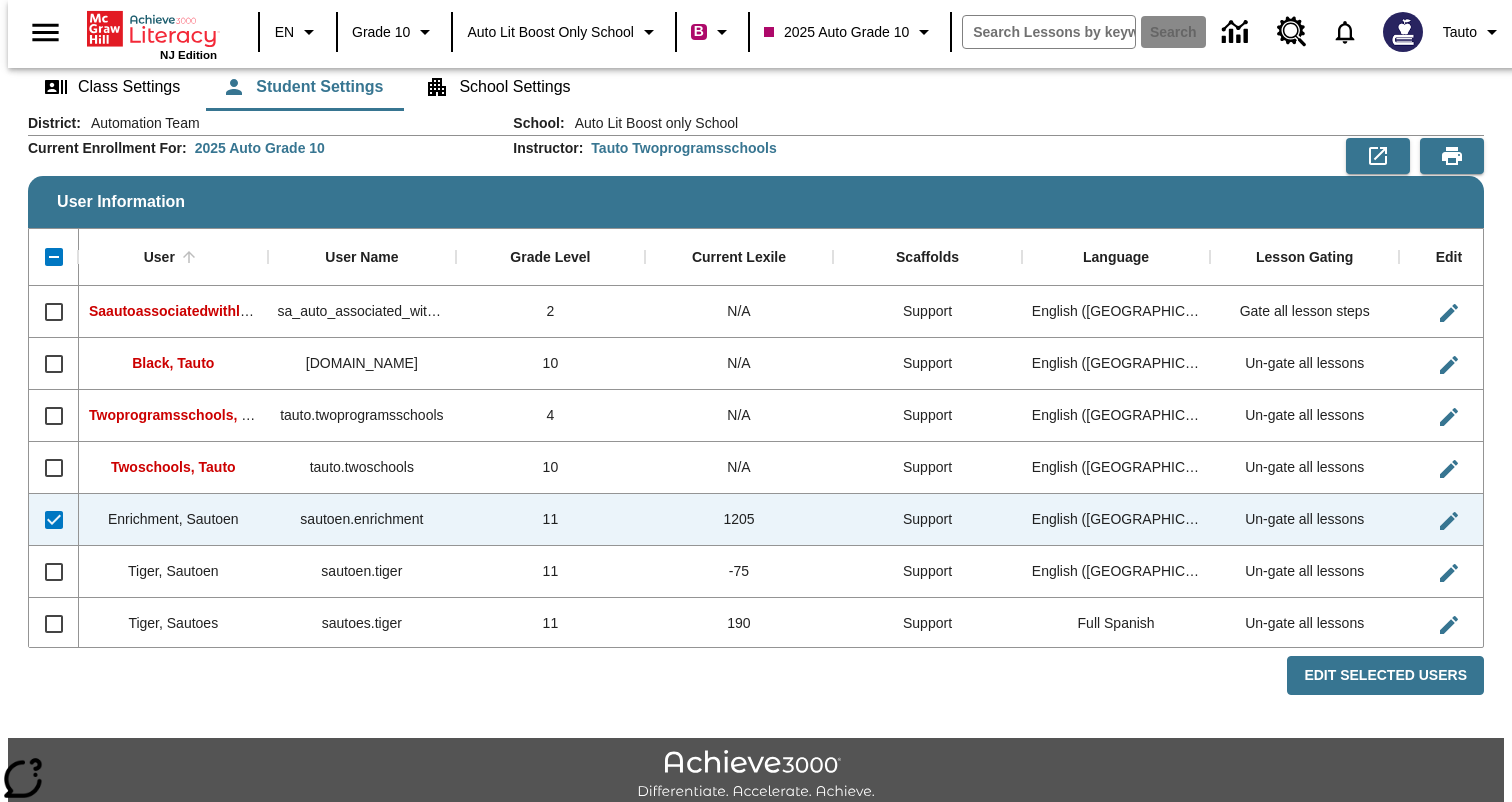 click on "Edit Selected Users" at bounding box center [756, 676] 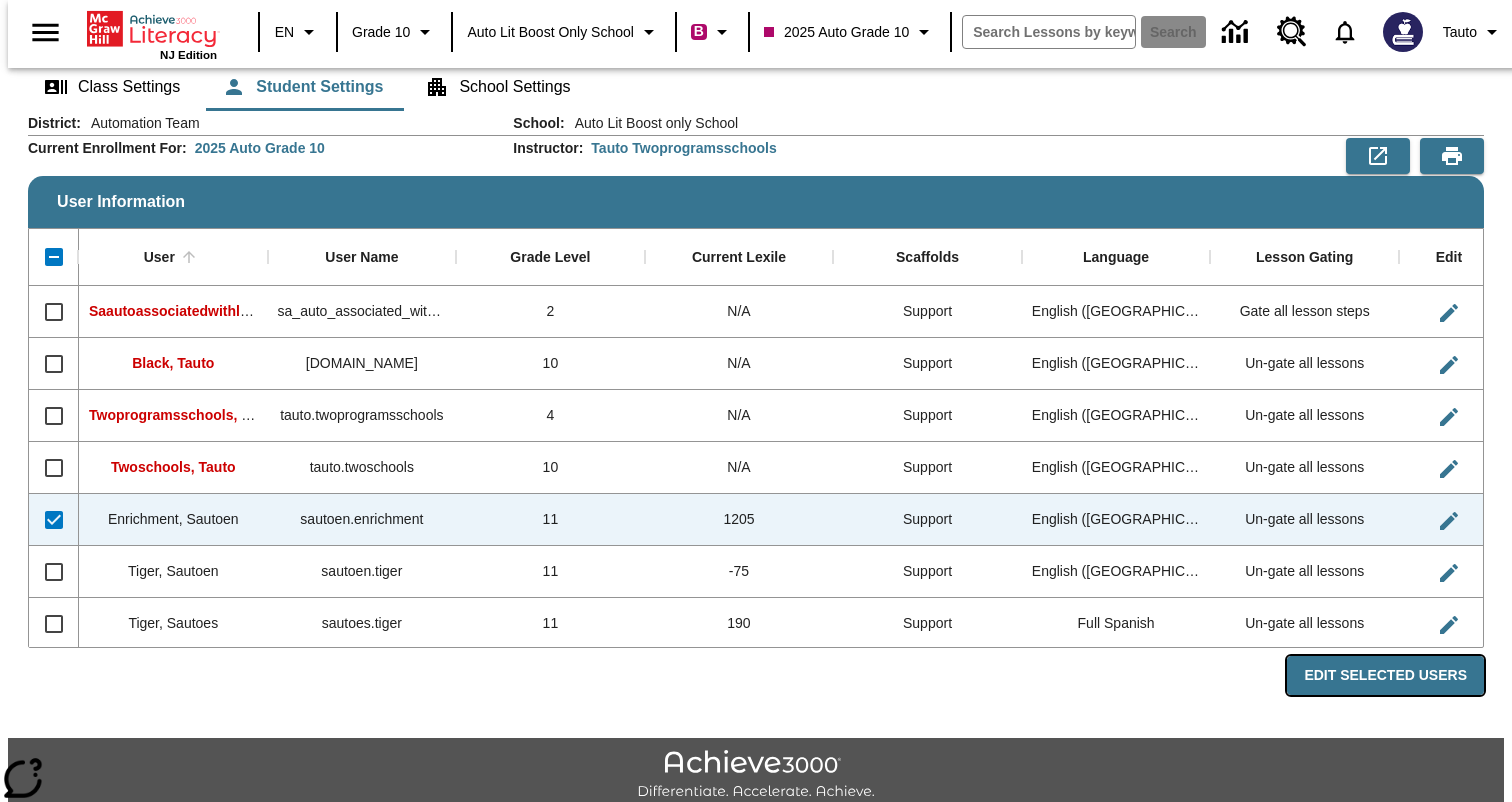 click on "Edit Selected Users" at bounding box center (1385, 675) 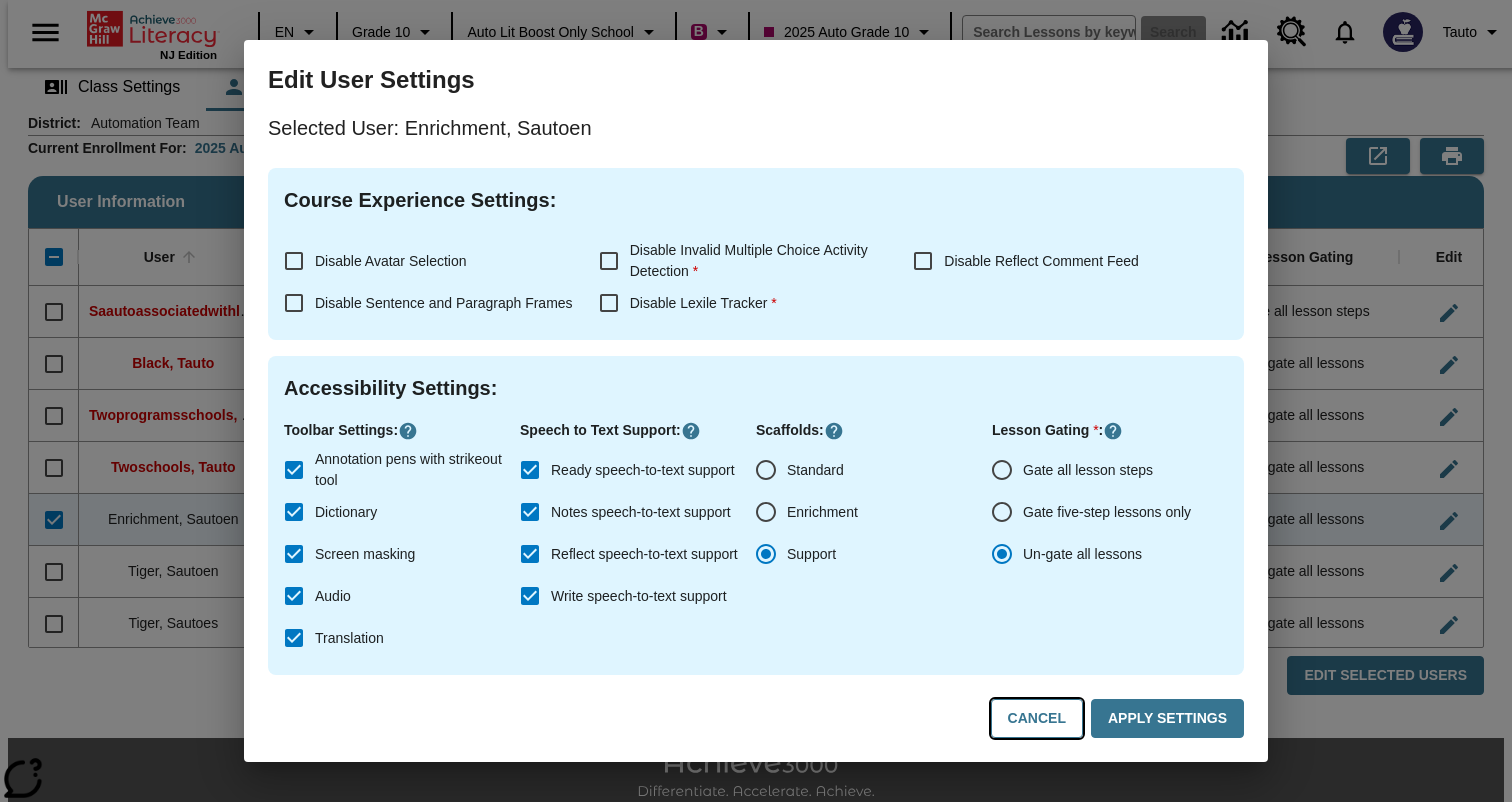 click on "Cancel" at bounding box center [1037, 718] 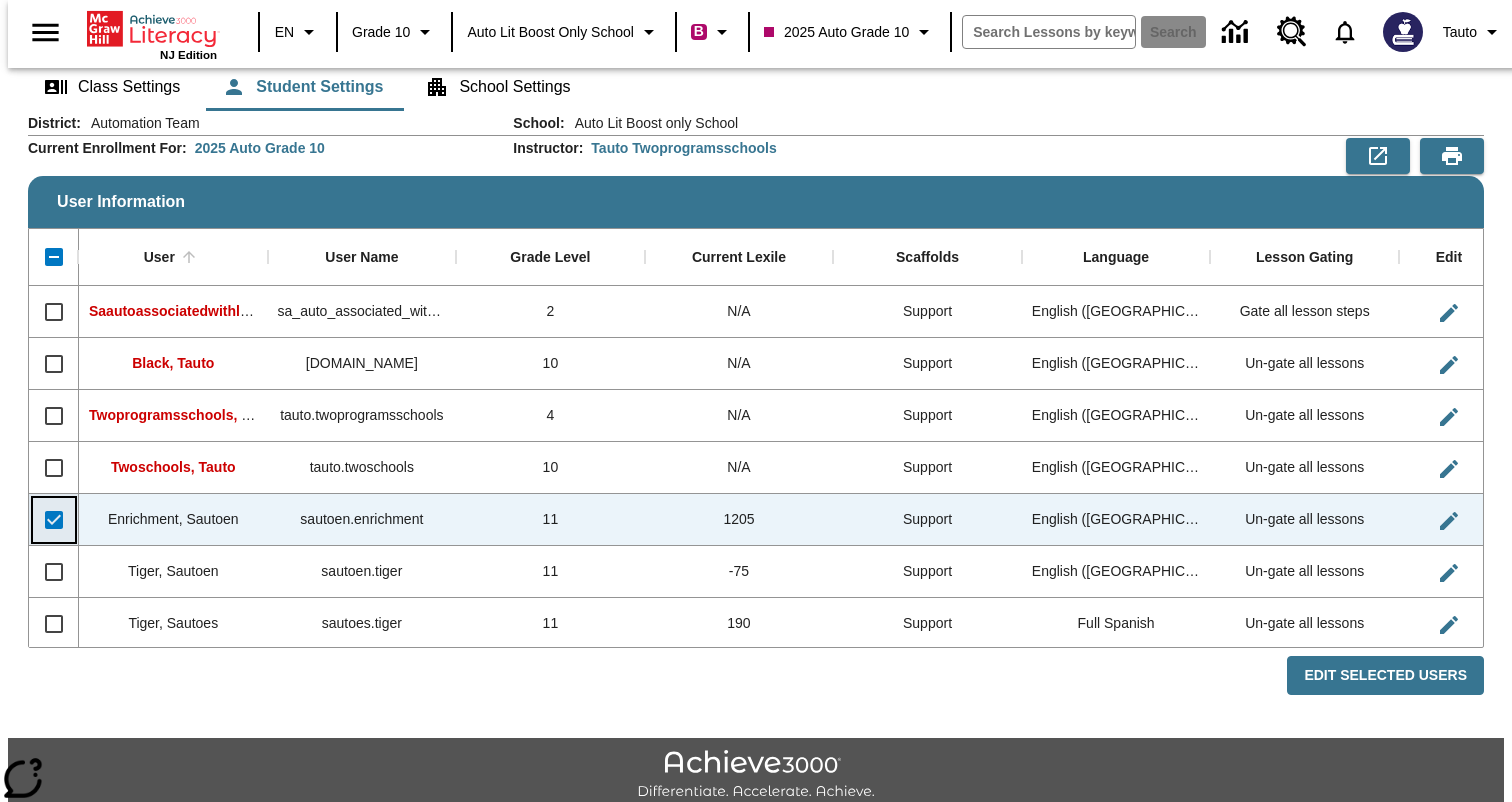 click at bounding box center (54, 520) 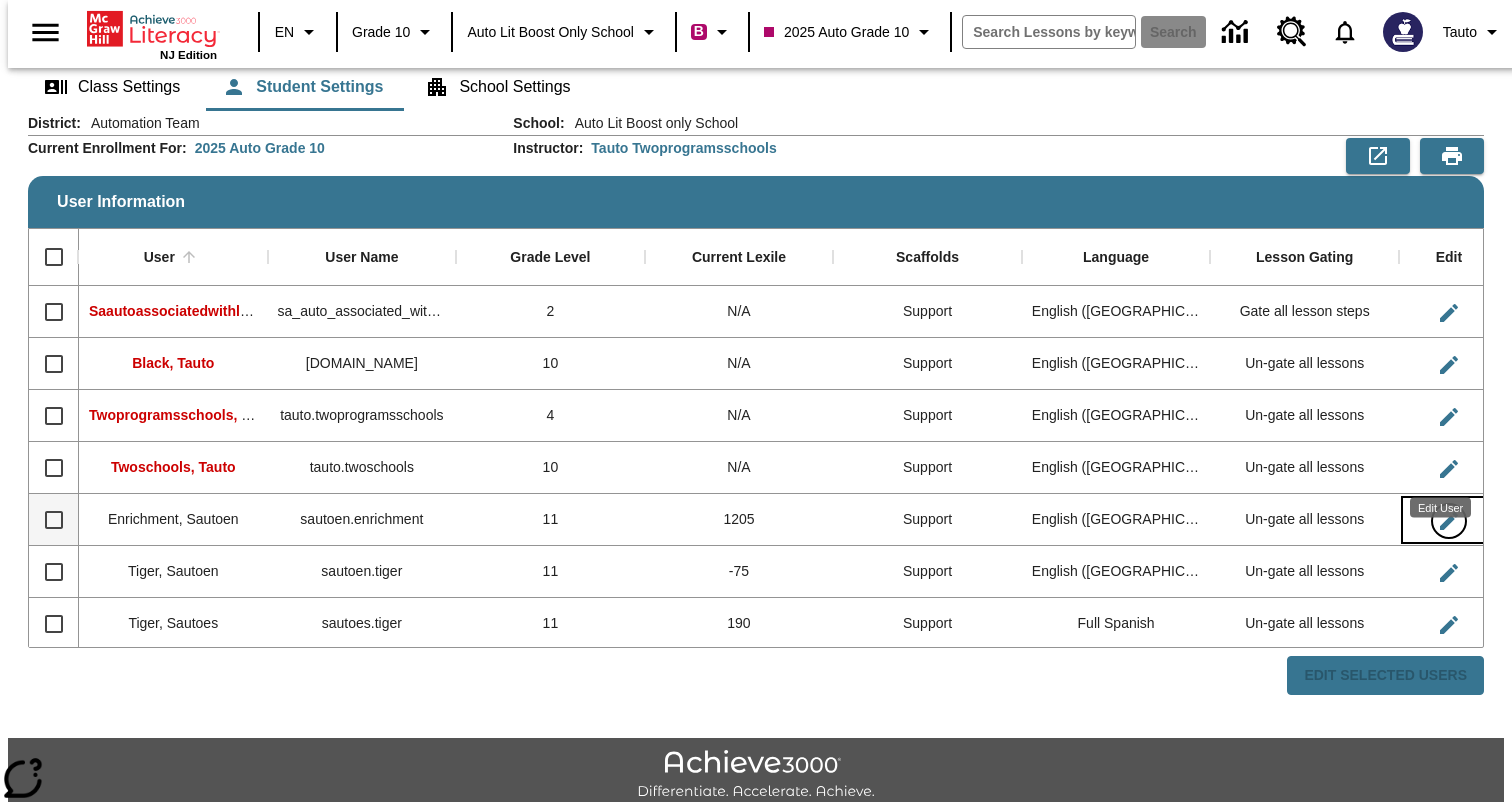 click 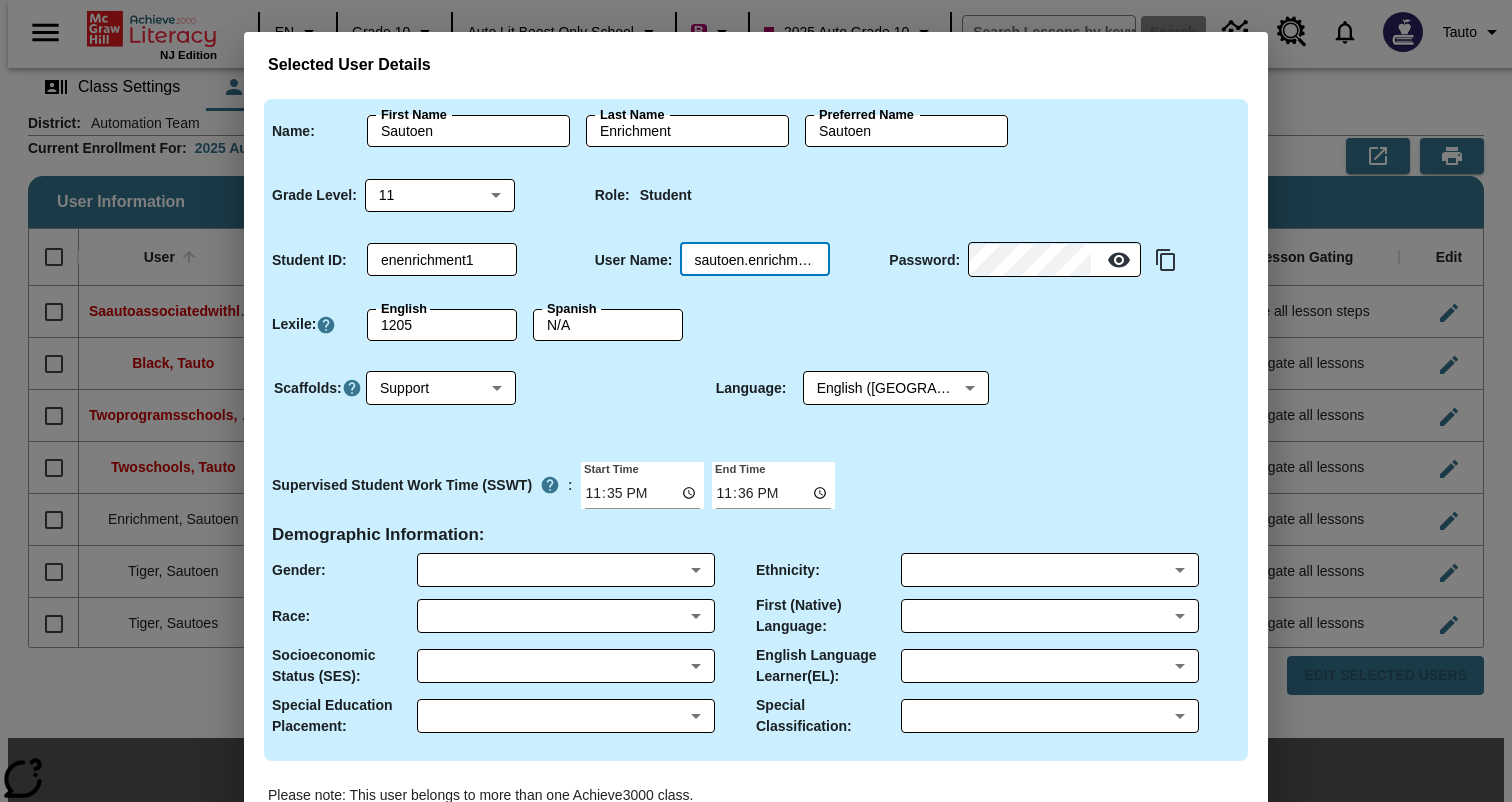 drag, startPoint x: 694, startPoint y: 256, endPoint x: 829, endPoint y: 266, distance: 135.36986 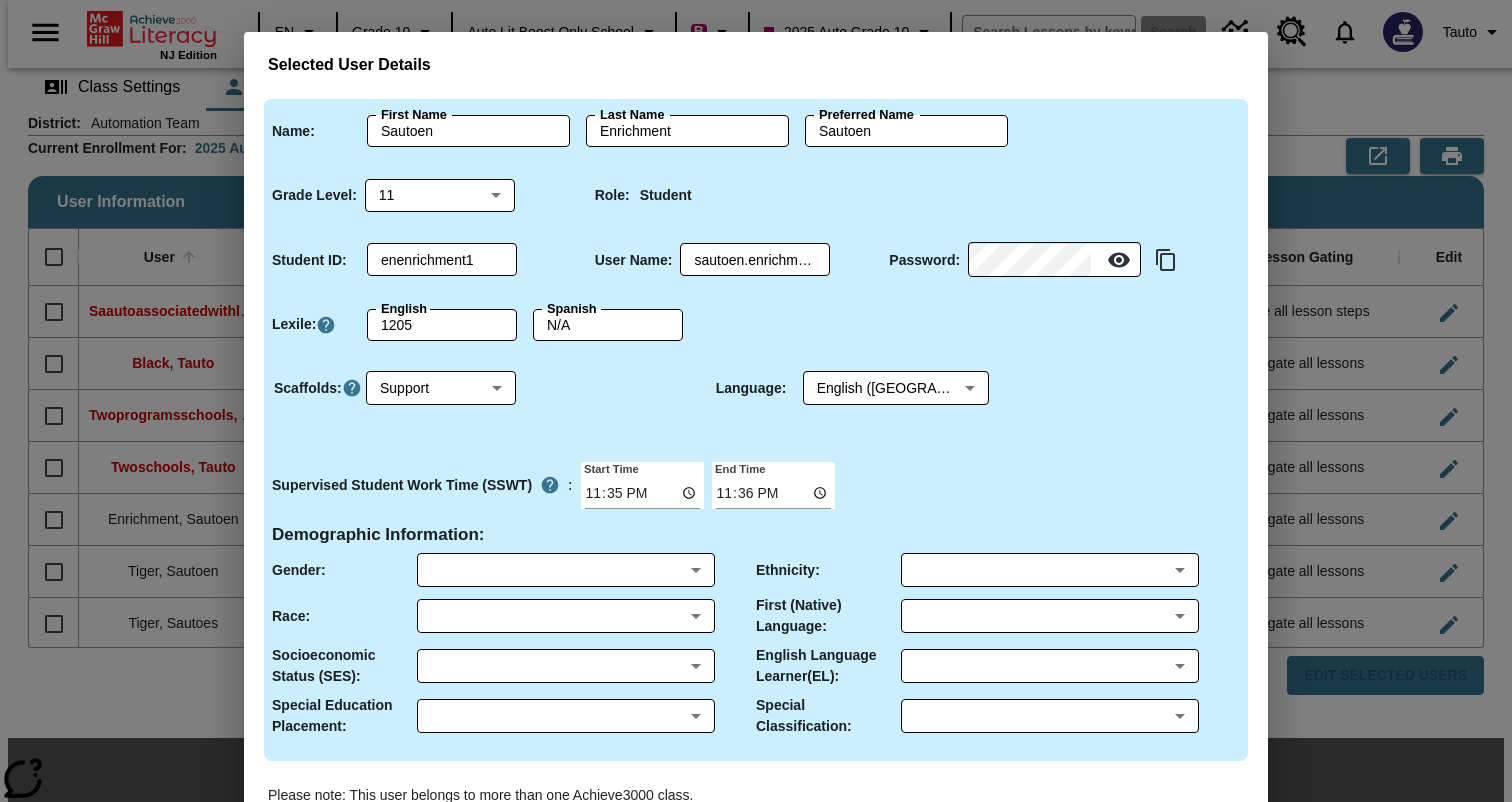 scroll, scrollTop: 104, scrollLeft: 0, axis: vertical 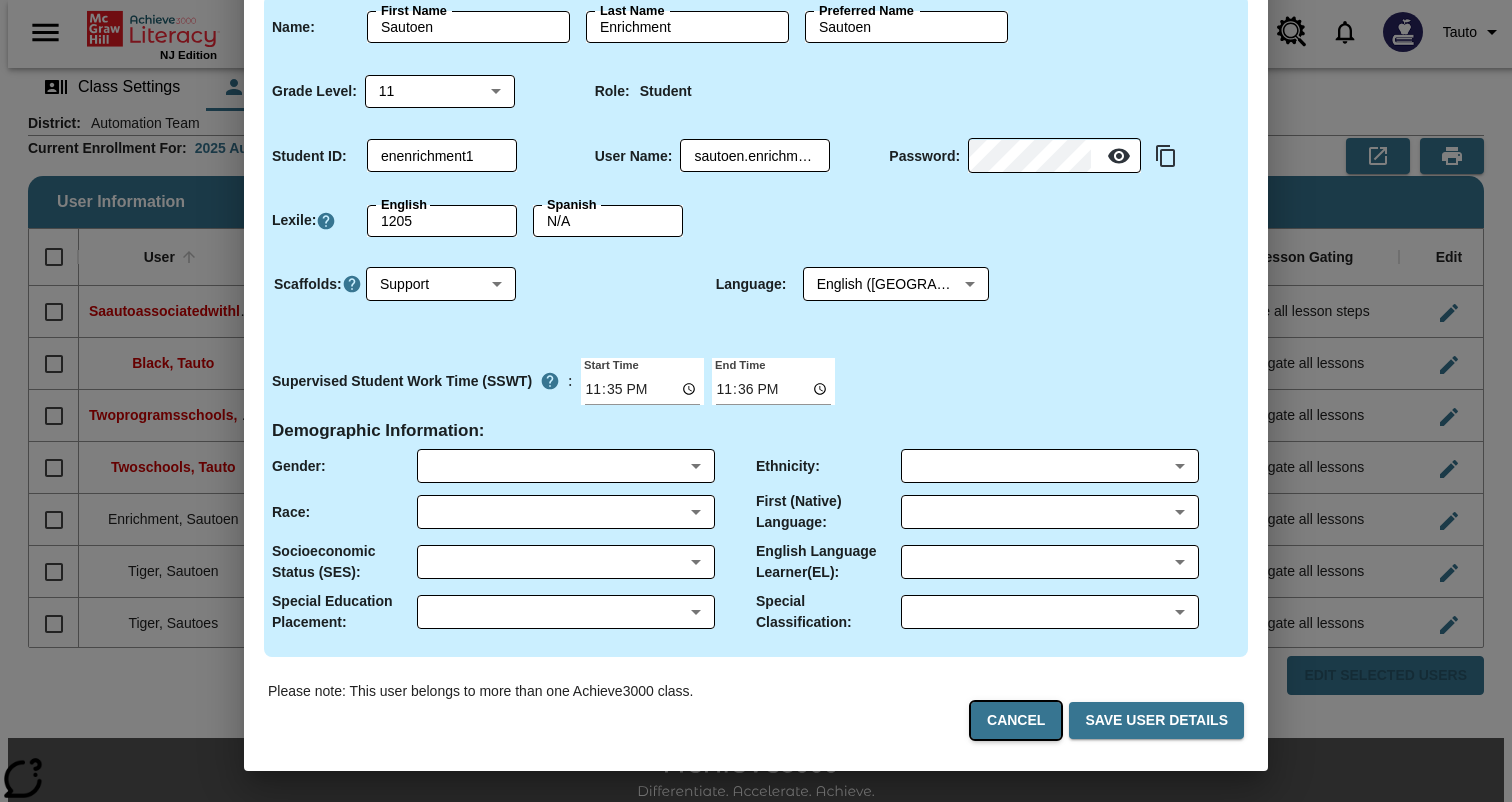 click on "Cancel" at bounding box center [1016, 720] 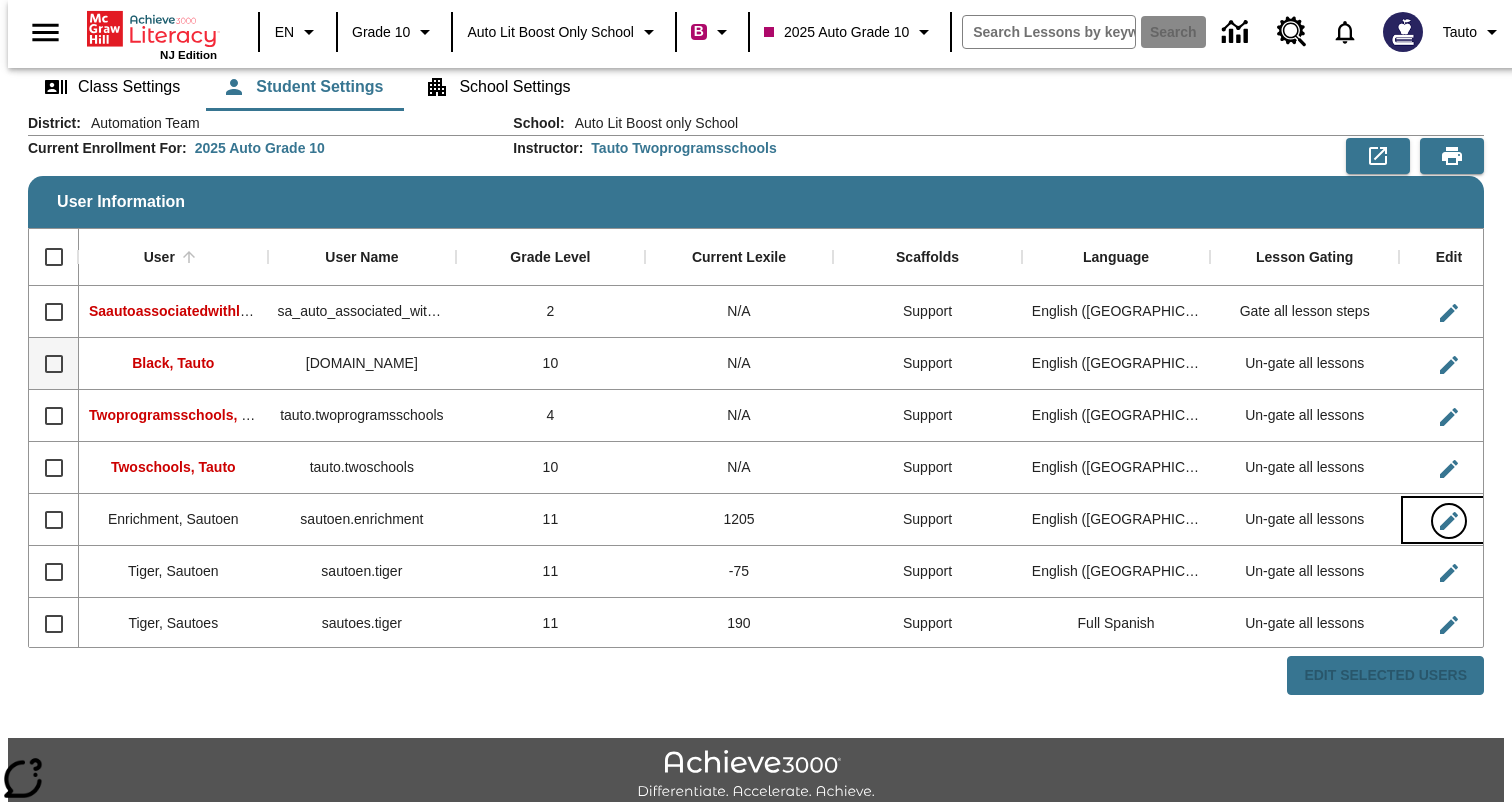 scroll, scrollTop: 94, scrollLeft: 0, axis: vertical 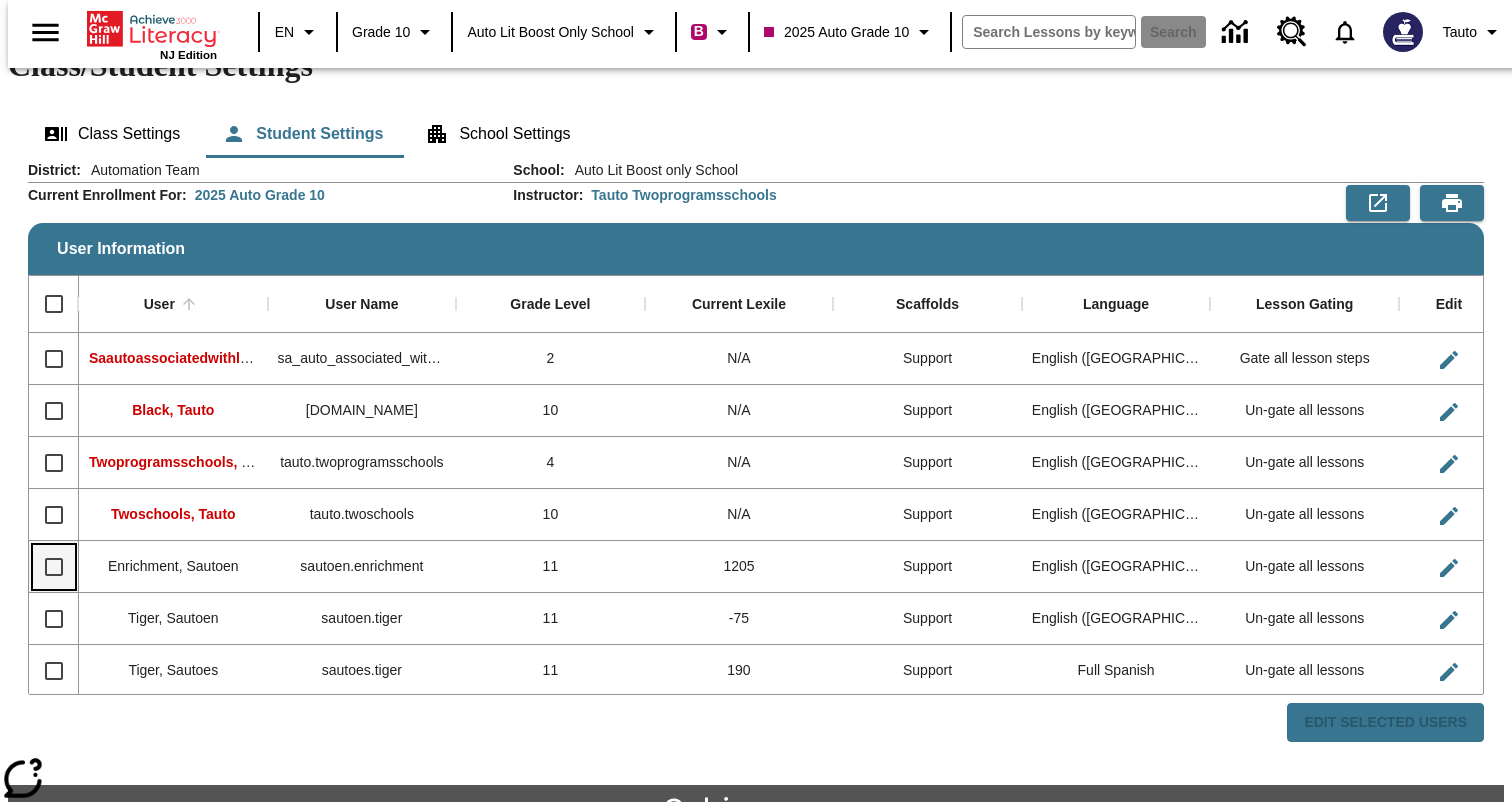 click at bounding box center (54, 567) 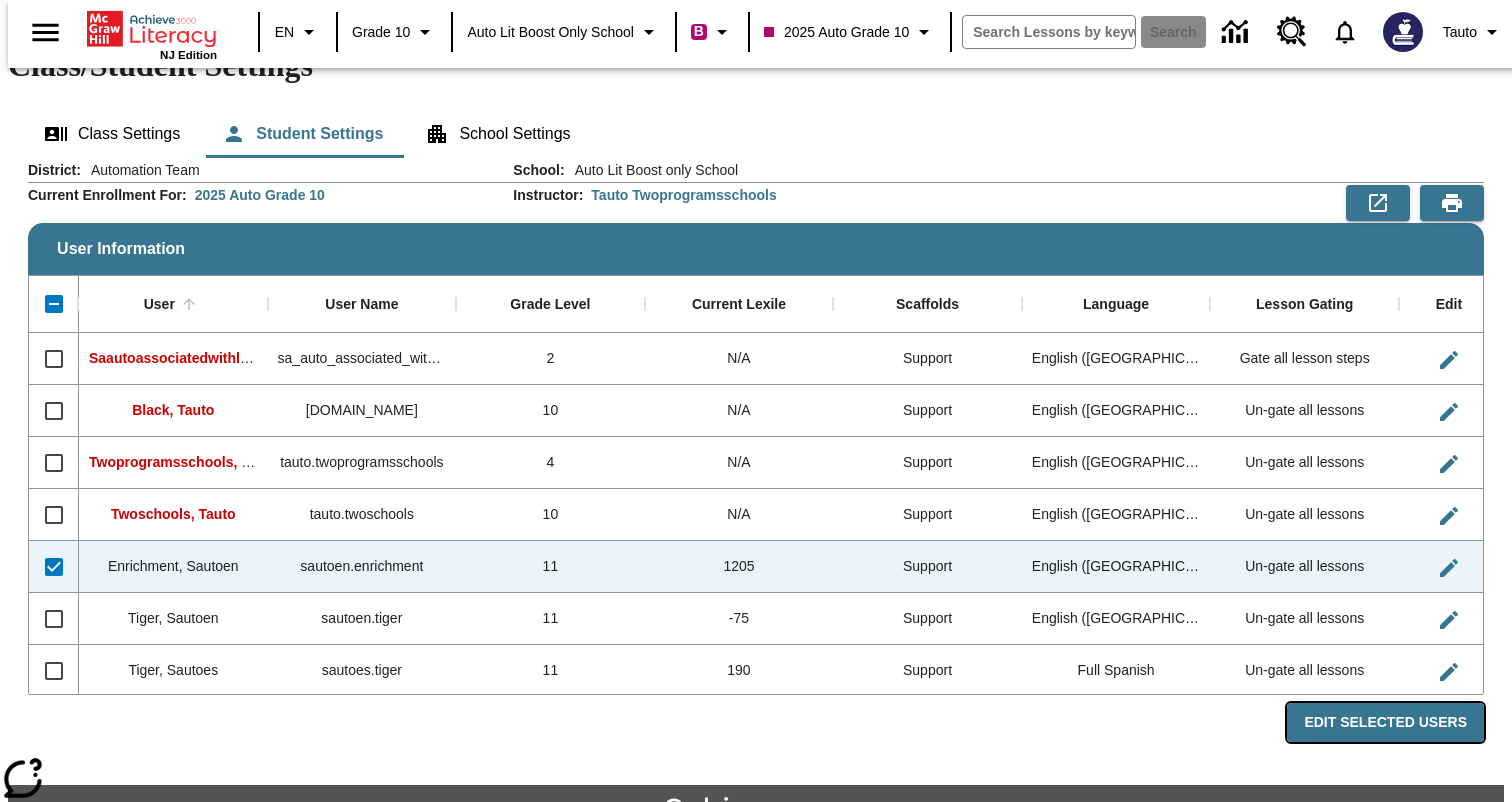 click on "Edit Selected Users" at bounding box center [1385, 722] 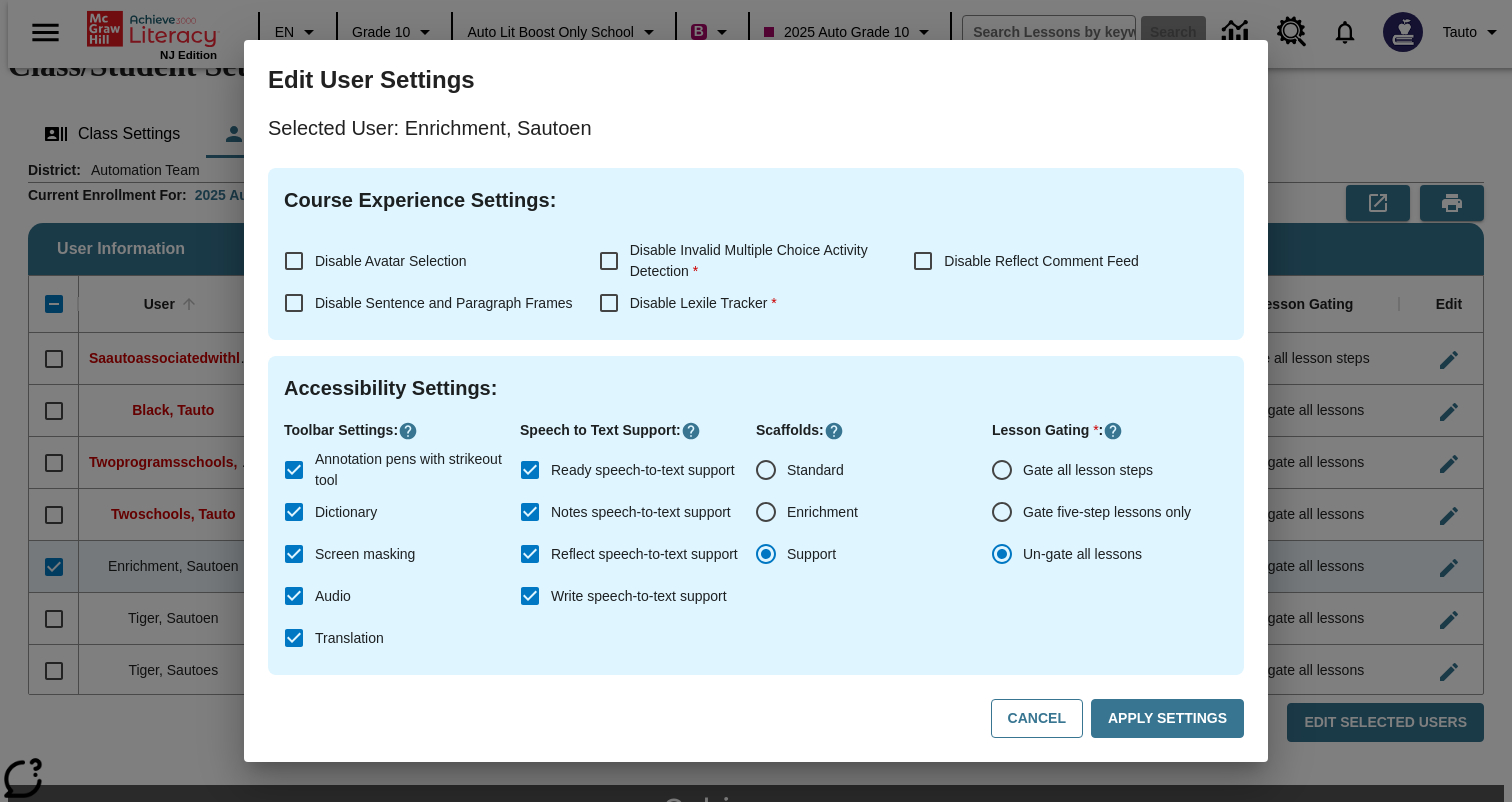 drag, startPoint x: 311, startPoint y: 265, endPoint x: 487, endPoint y: 262, distance: 176.02557 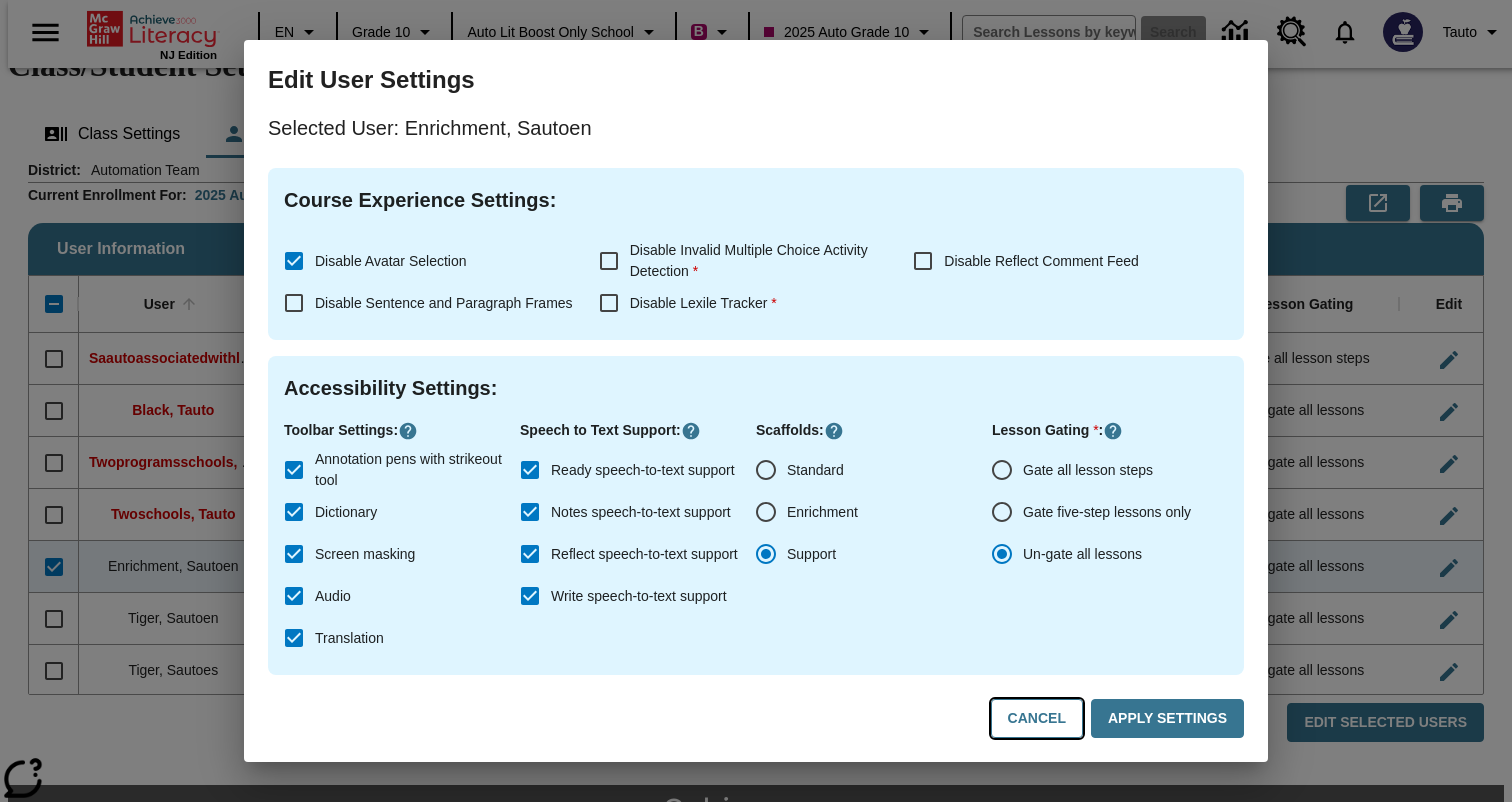 click on "Cancel" at bounding box center (1037, 718) 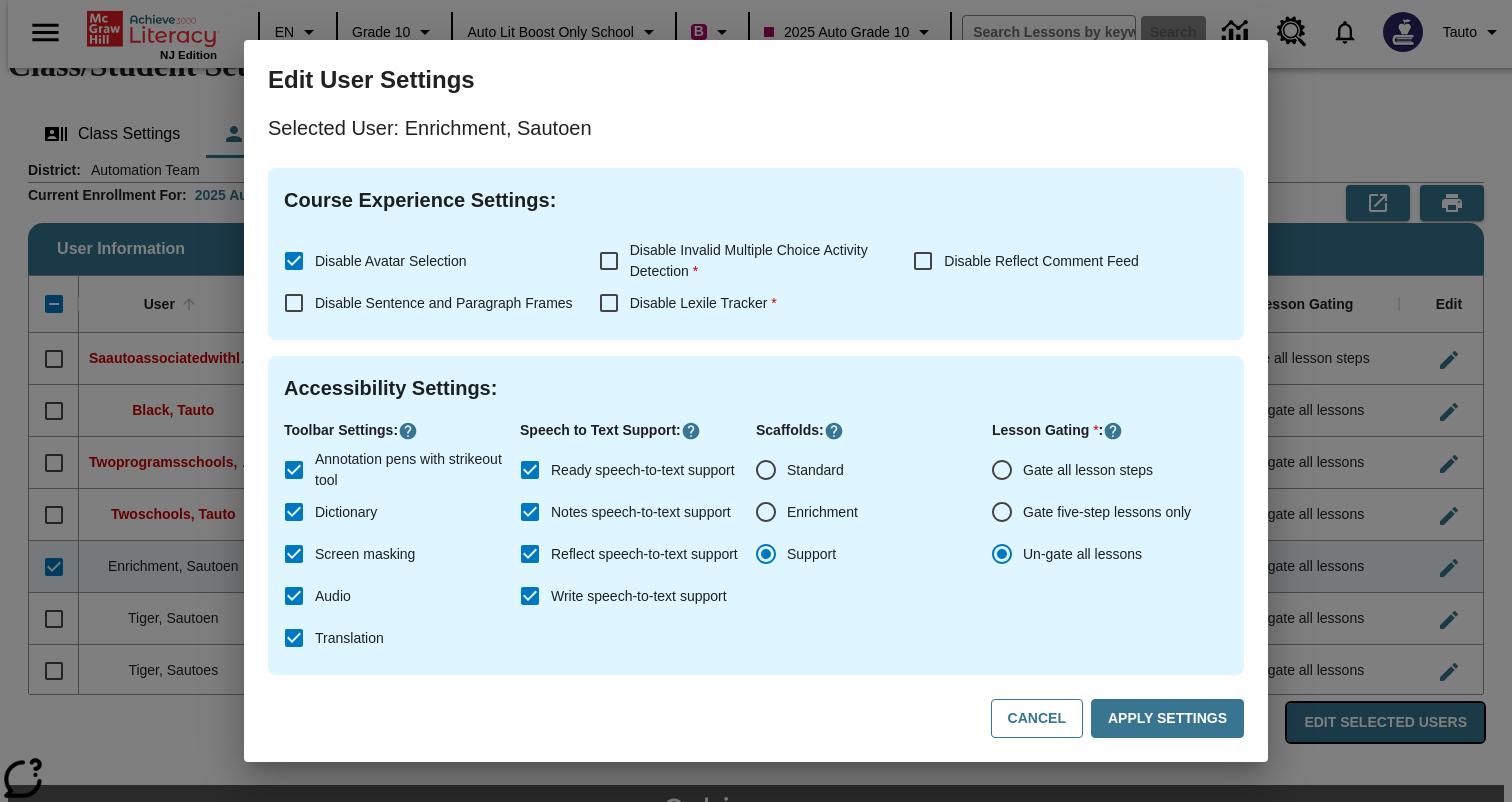 checkbox on "false" 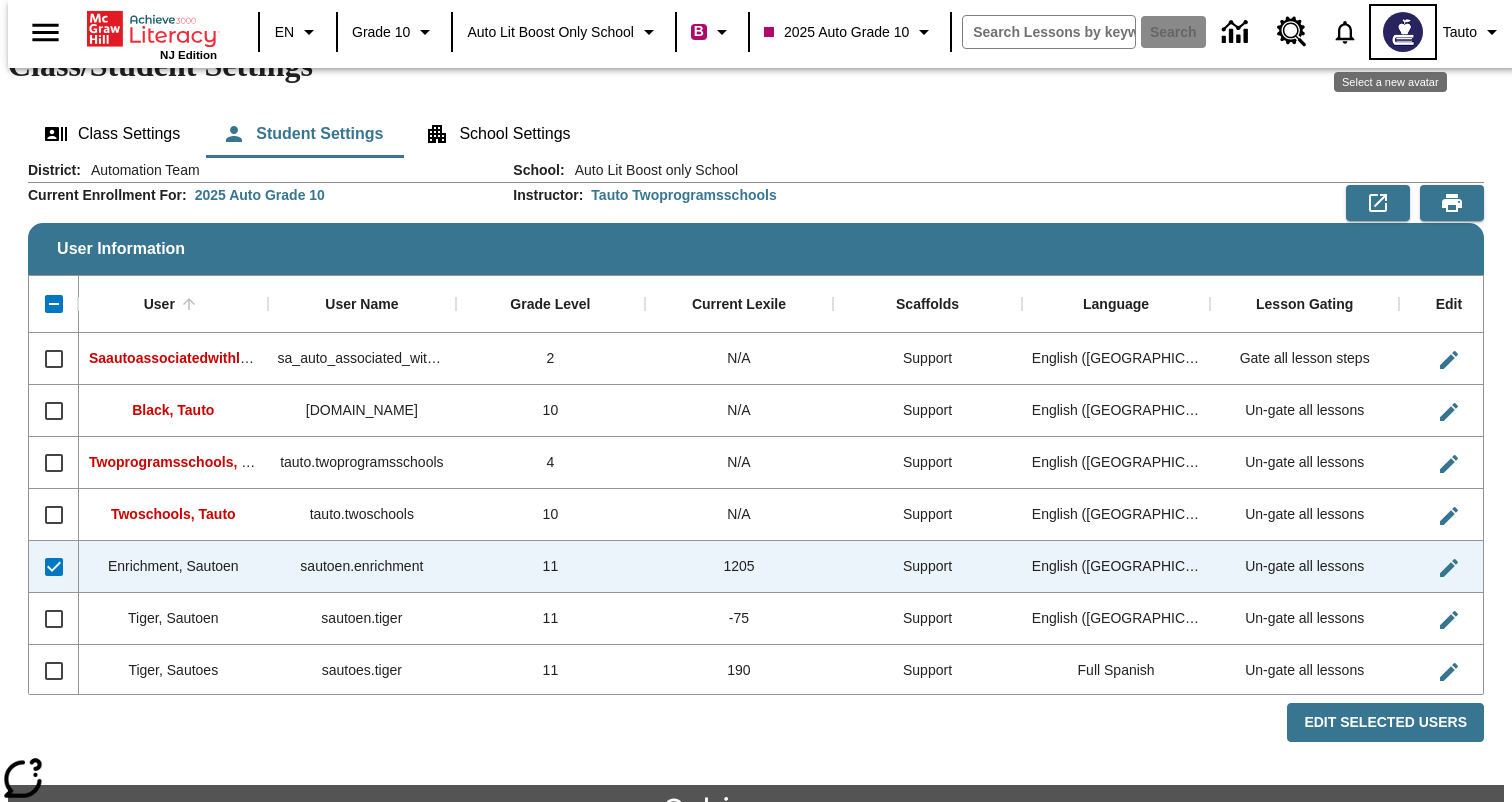 click at bounding box center (1403, 32) 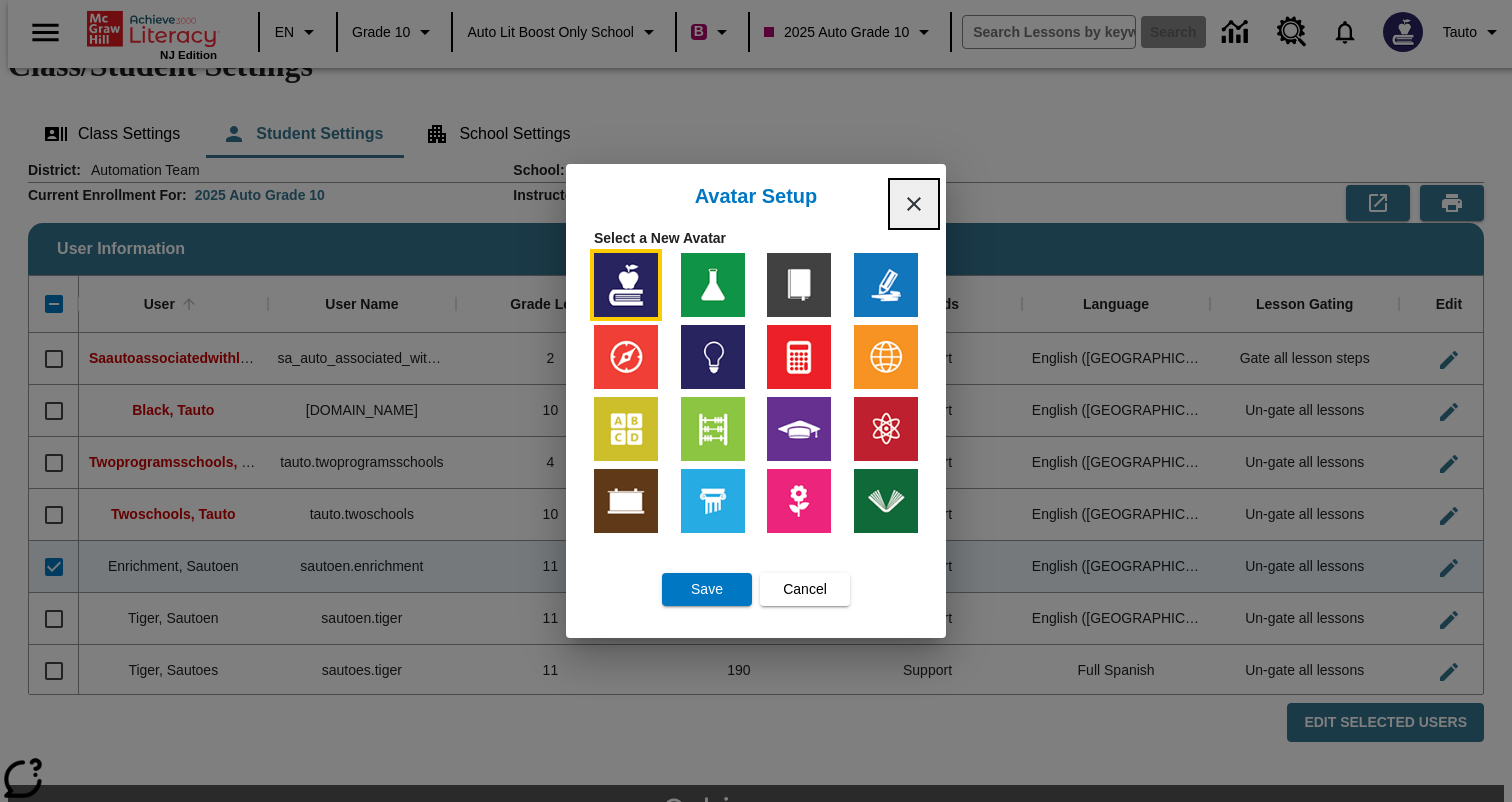 click 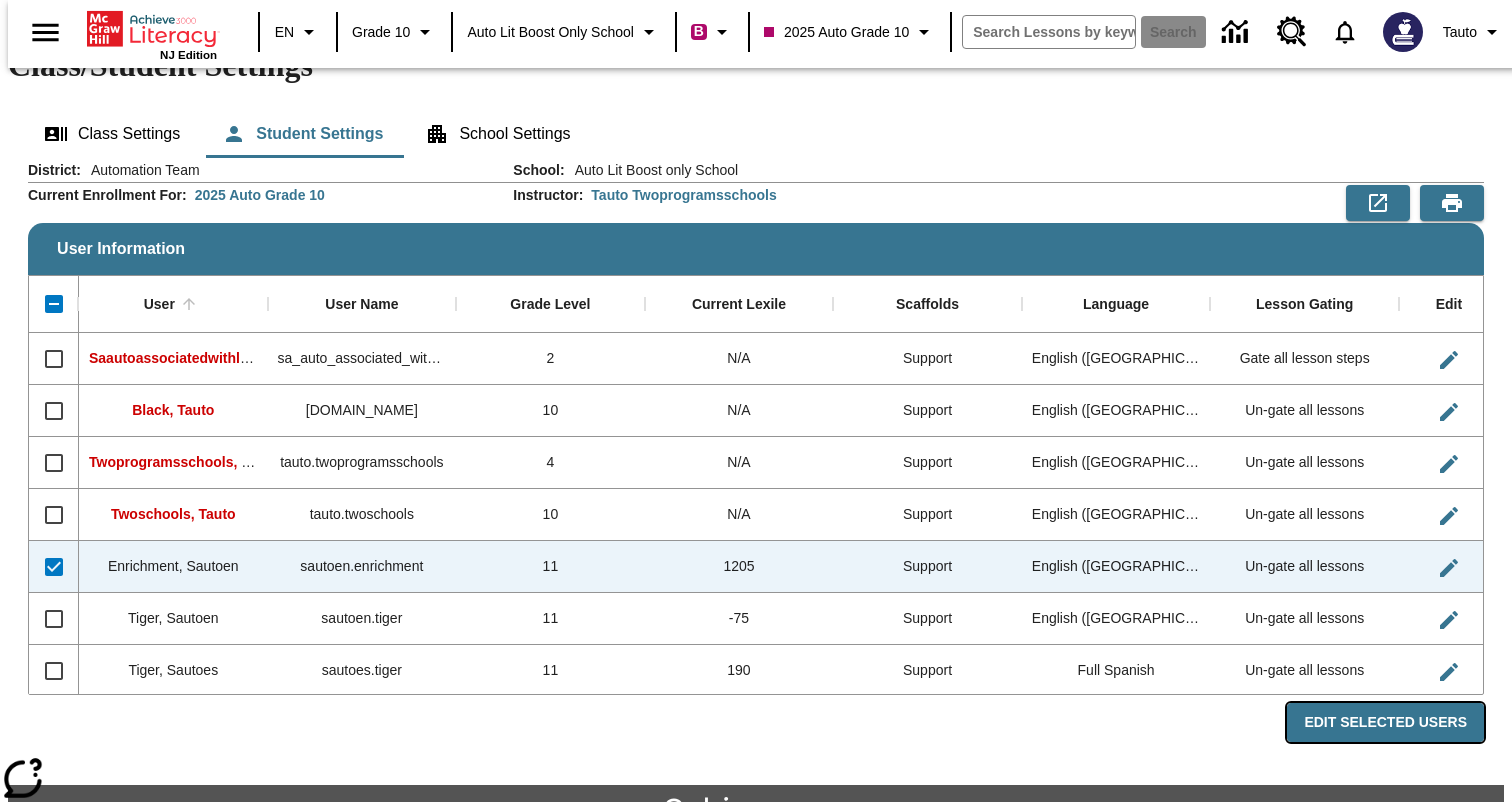 click on "Edit Selected Users" at bounding box center (1385, 722) 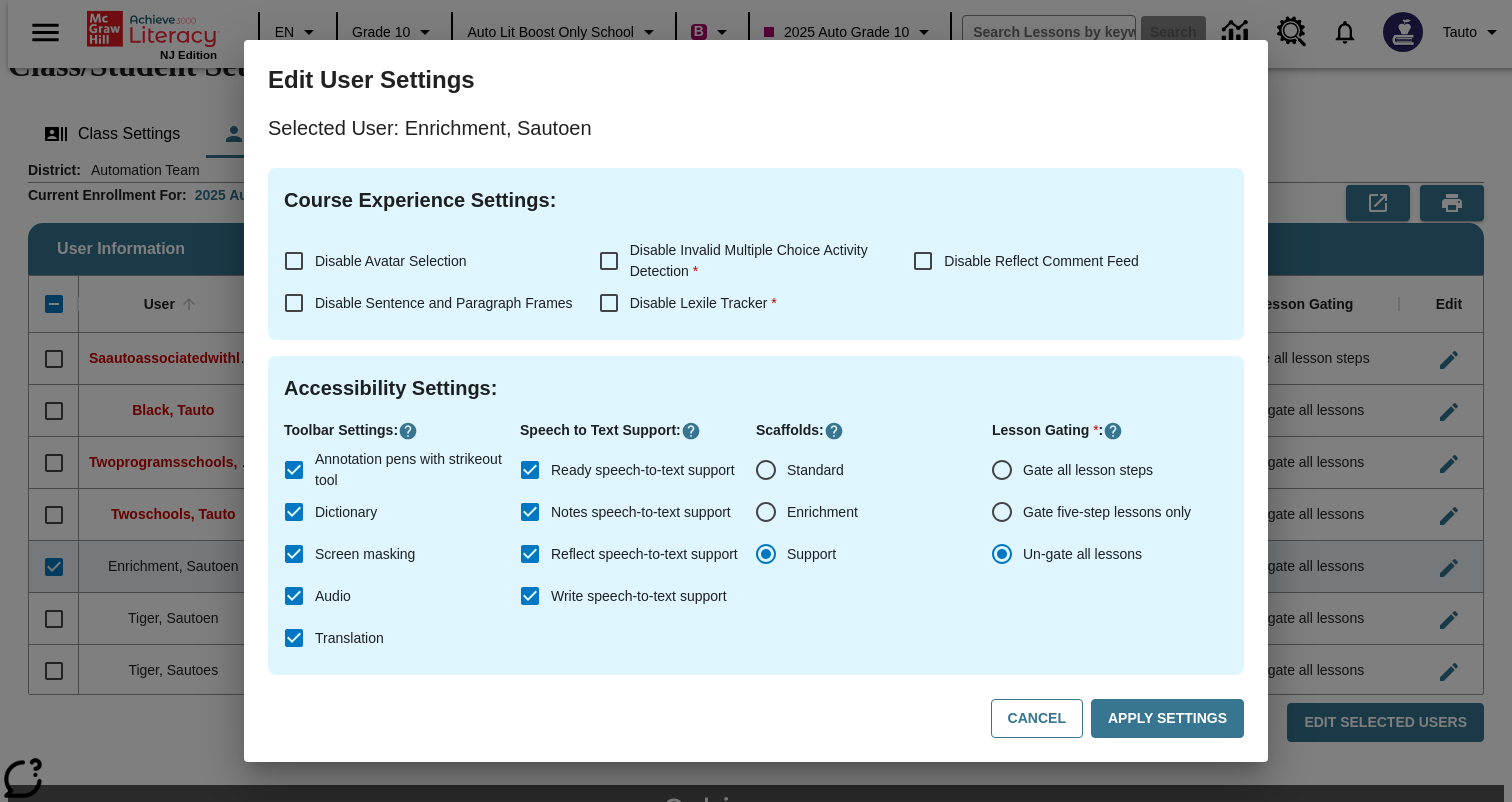click on "Disable Reflect Comment Feed" at bounding box center [1041, 261] 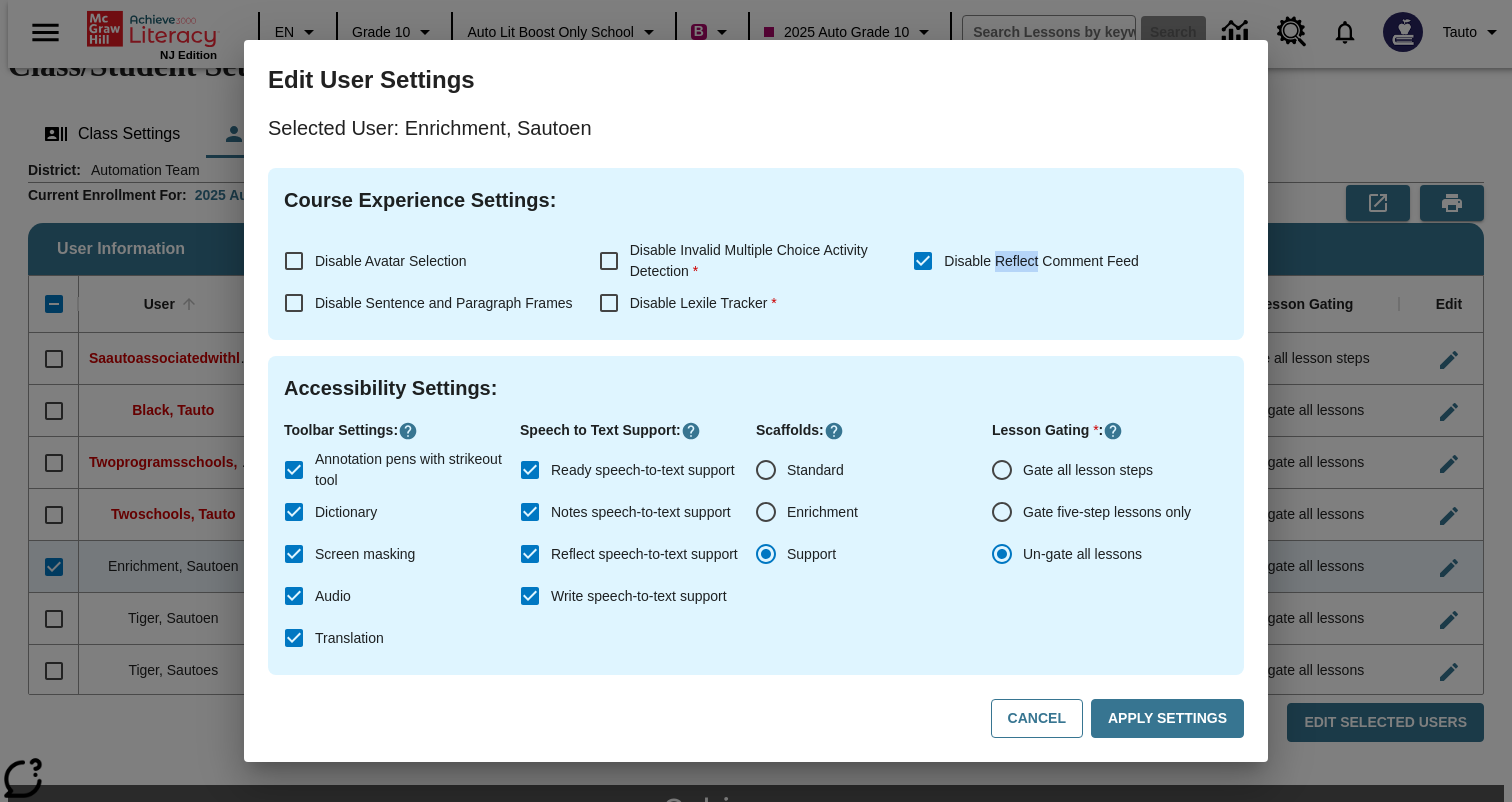 click on "Disable Reflect Comment Feed" at bounding box center [1041, 261] 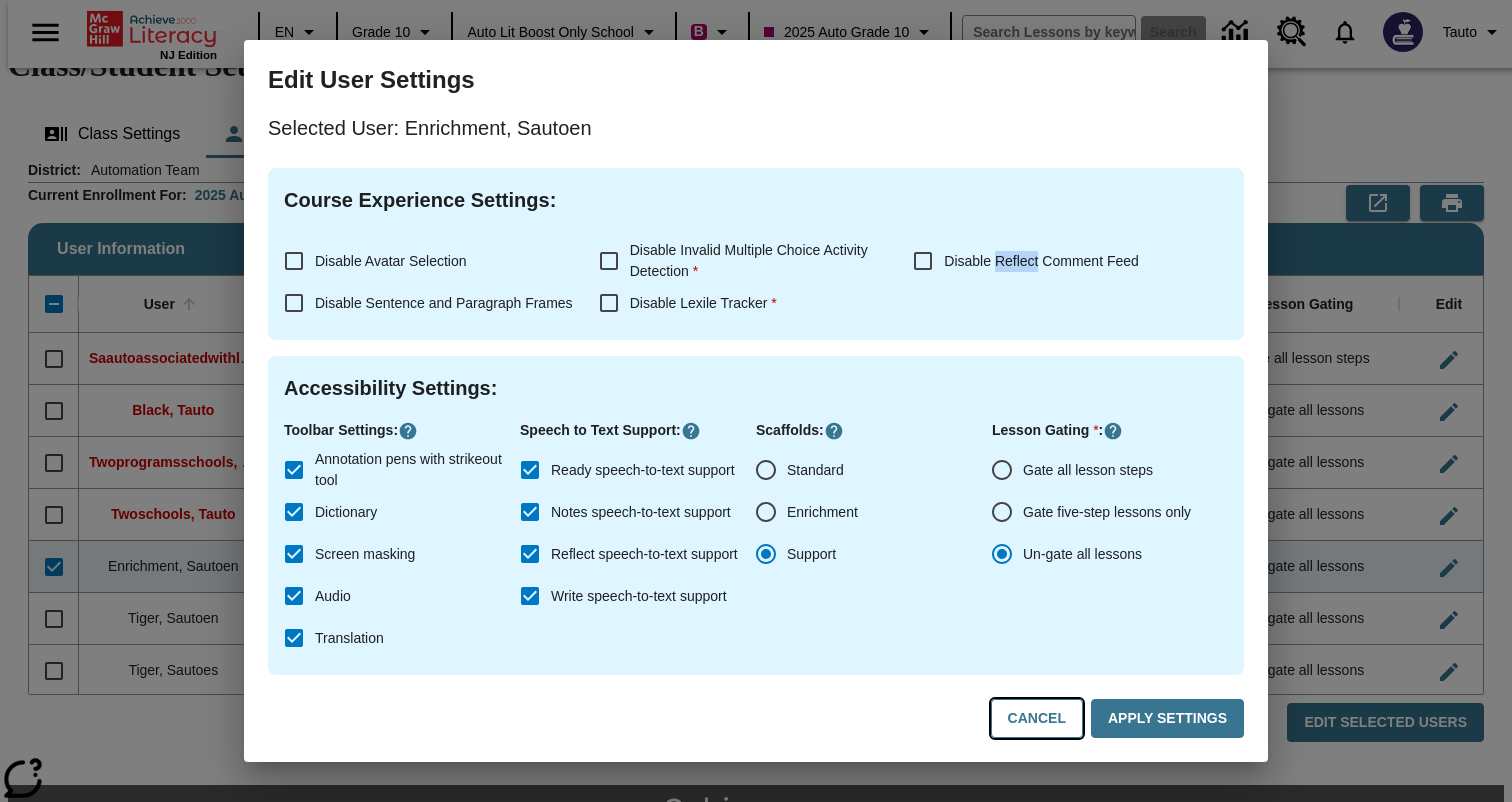 click on "Cancel" at bounding box center [1037, 718] 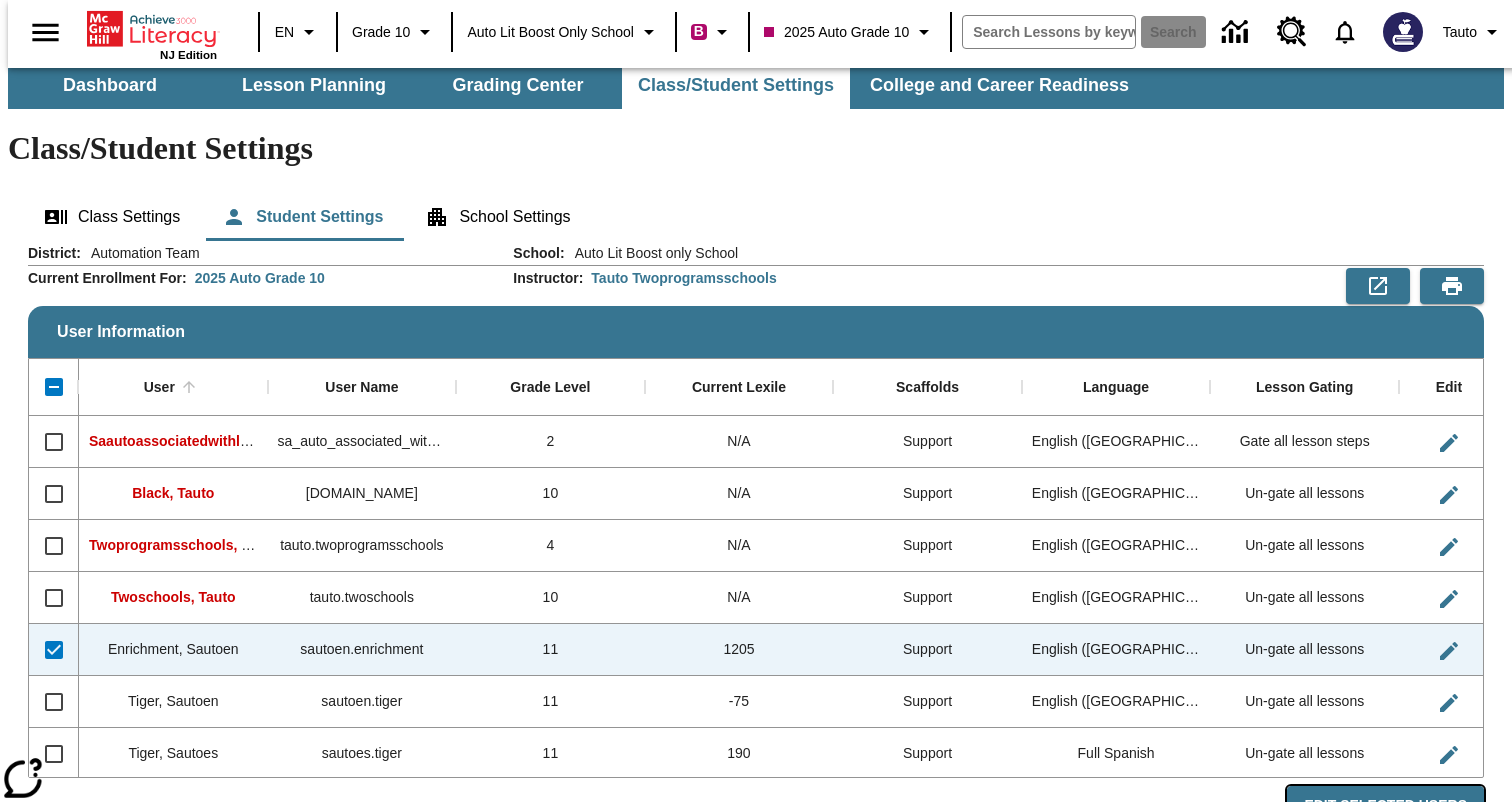 scroll, scrollTop: 0, scrollLeft: 0, axis: both 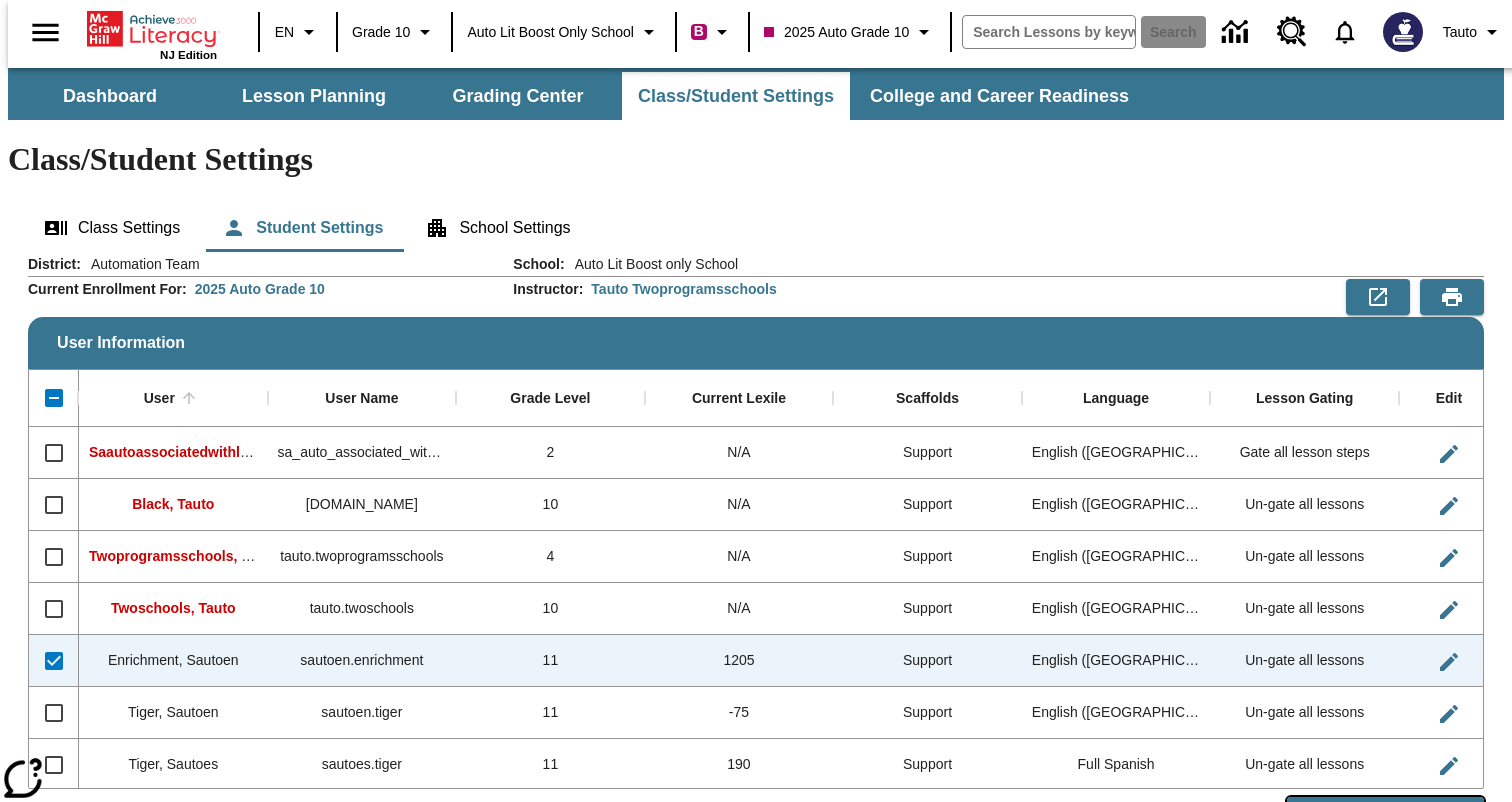 type 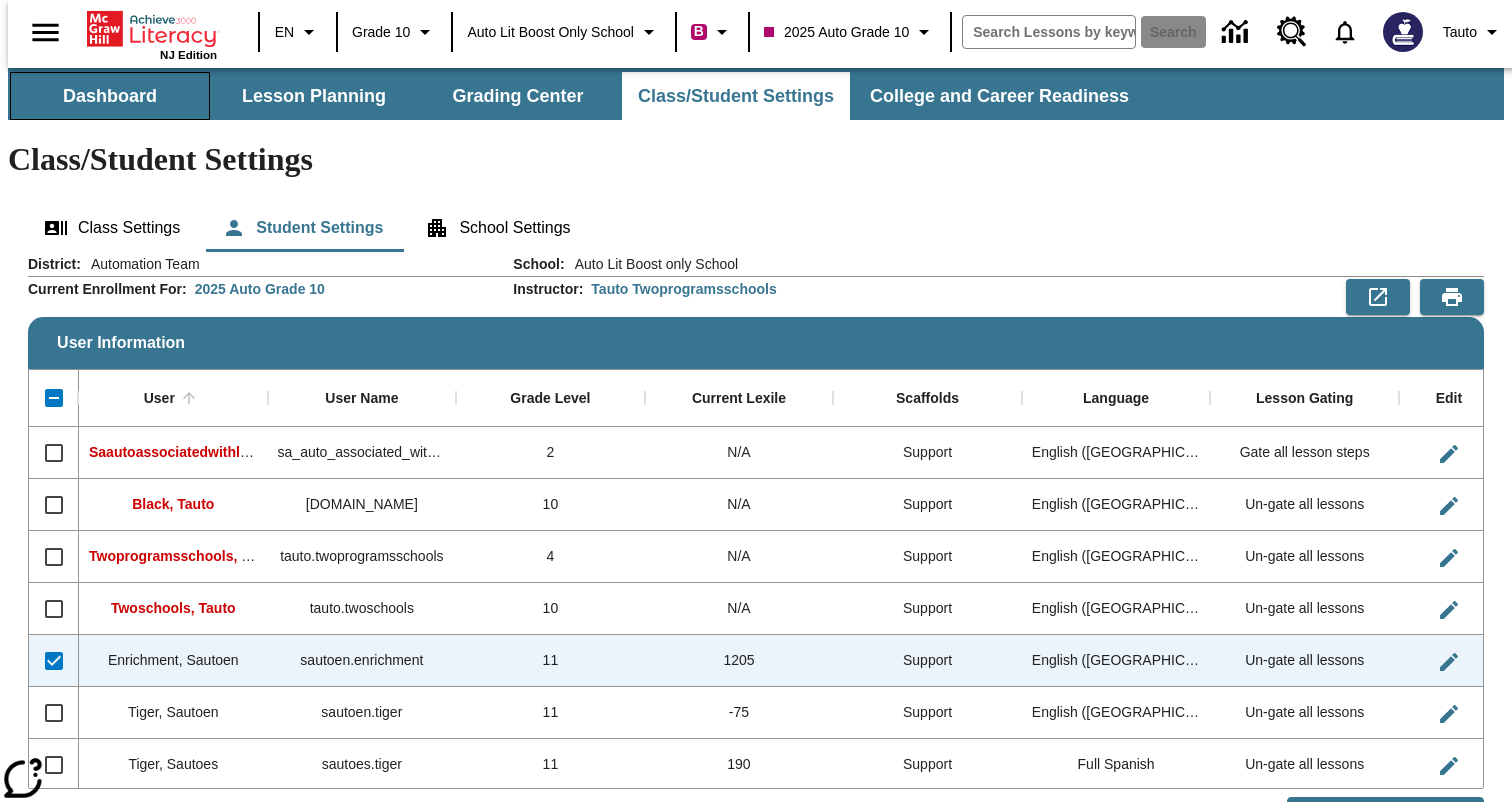 click on "Dashboard" at bounding box center [110, 96] 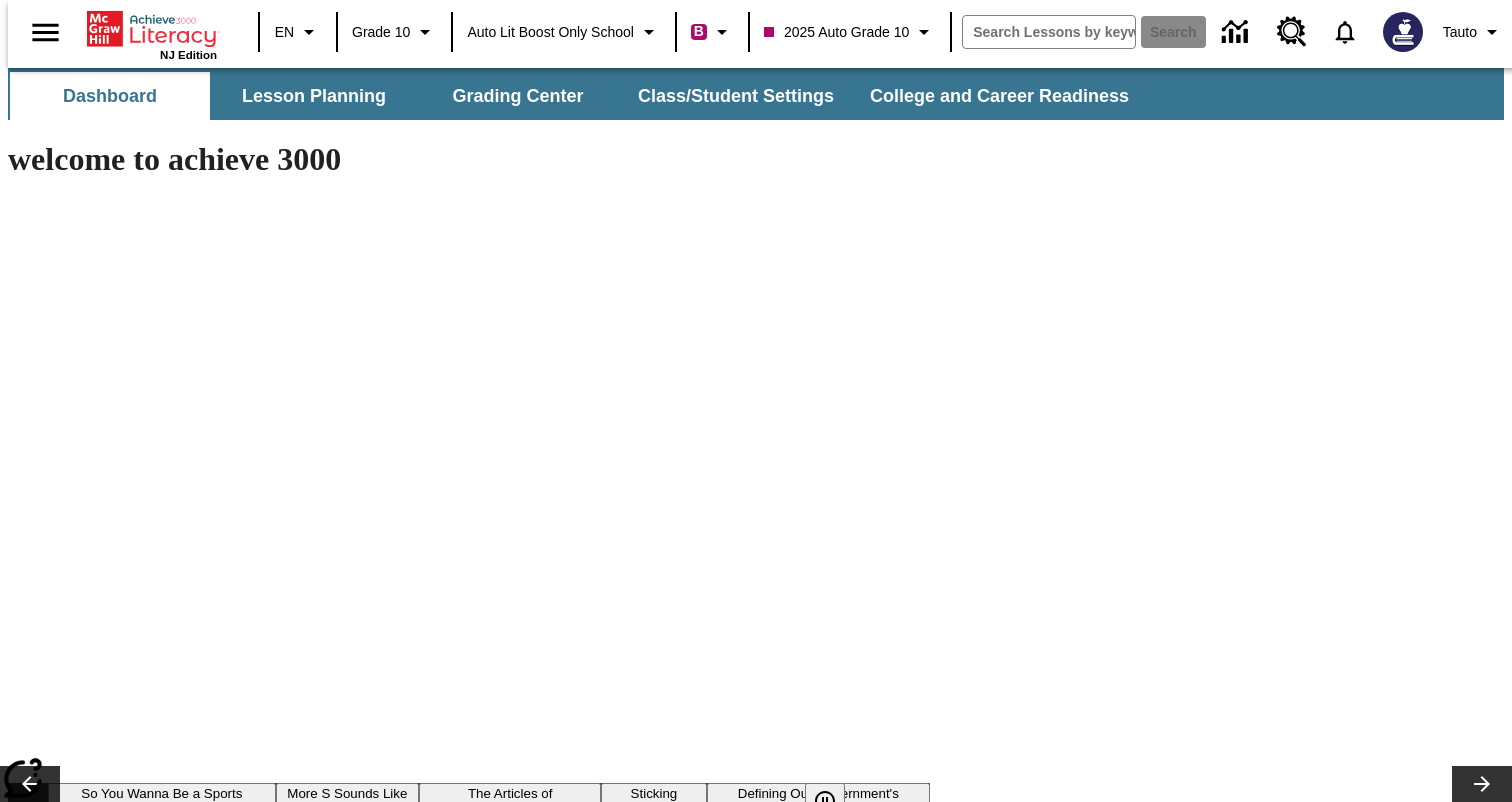 scroll, scrollTop: 0, scrollLeft: 0, axis: both 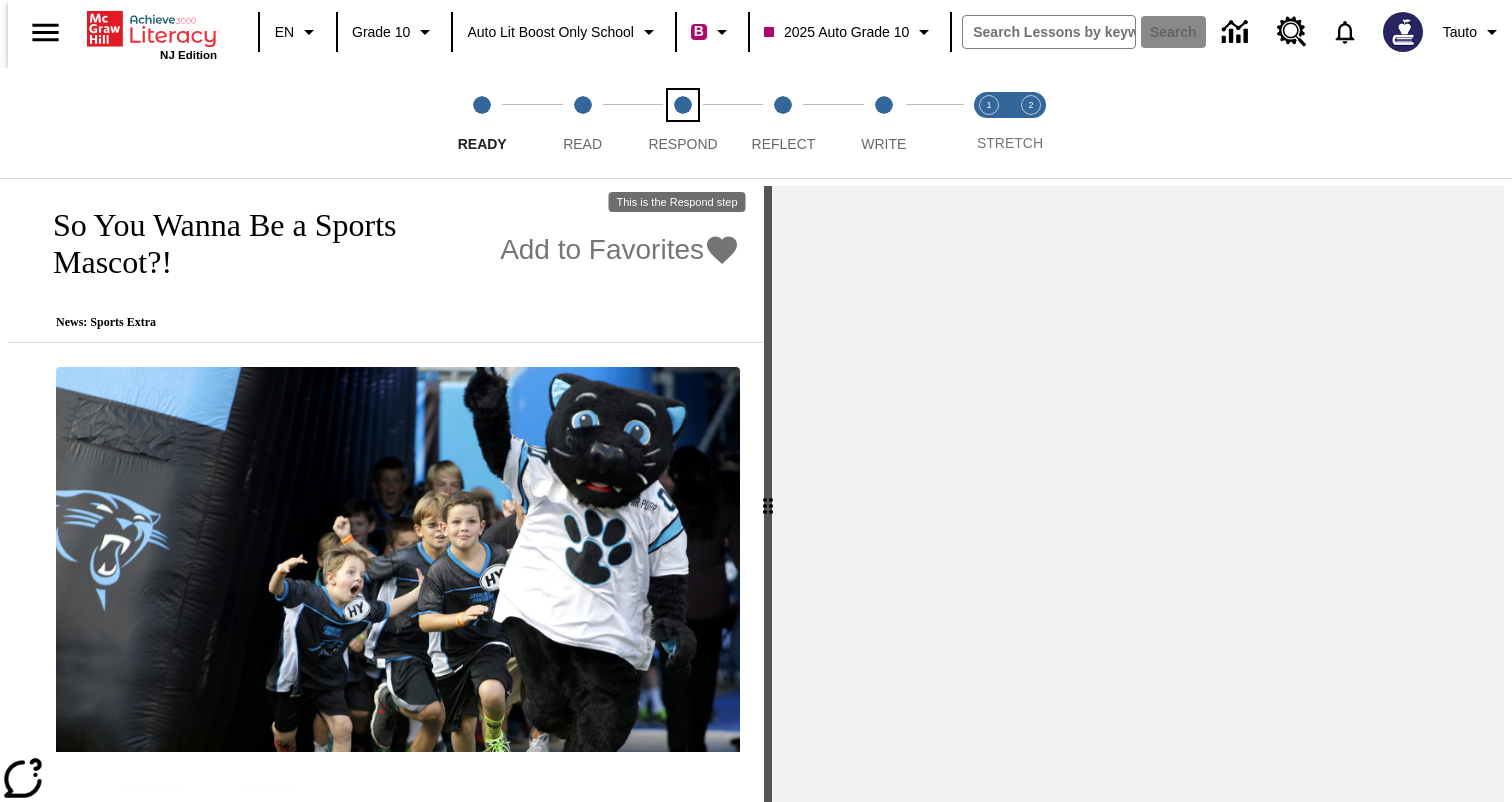 click 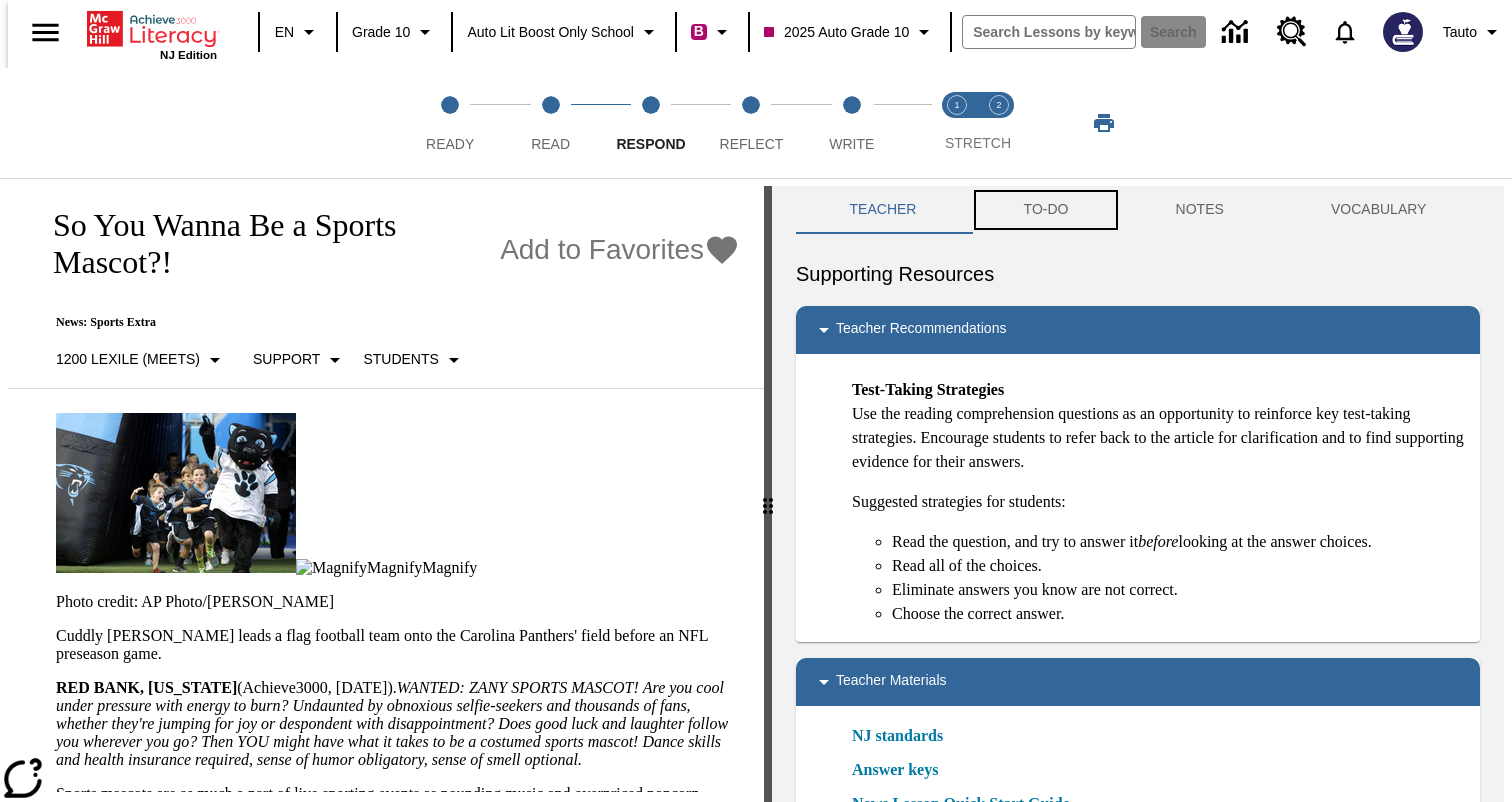click on "TO-DO" at bounding box center (1046, 210) 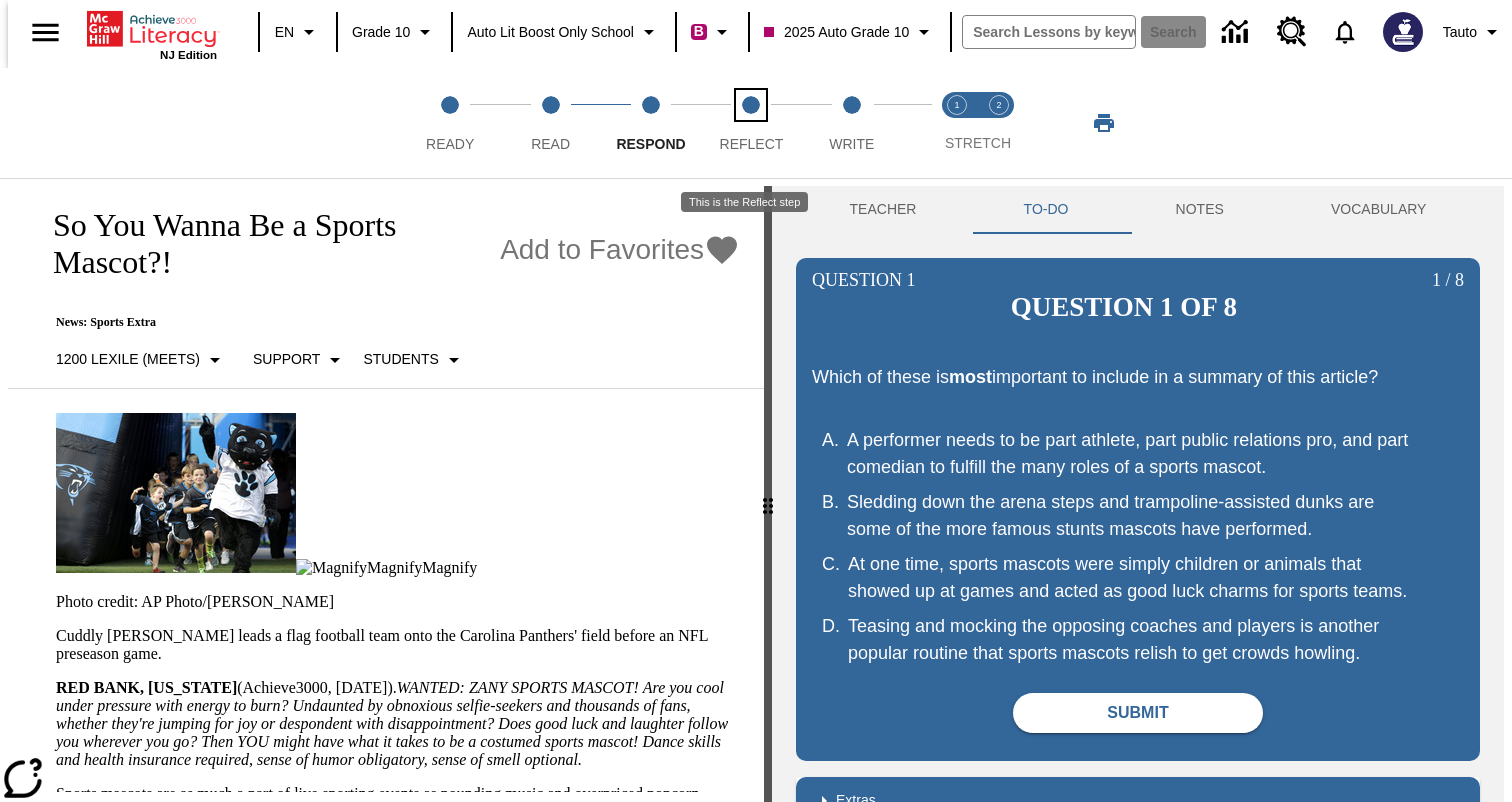 click 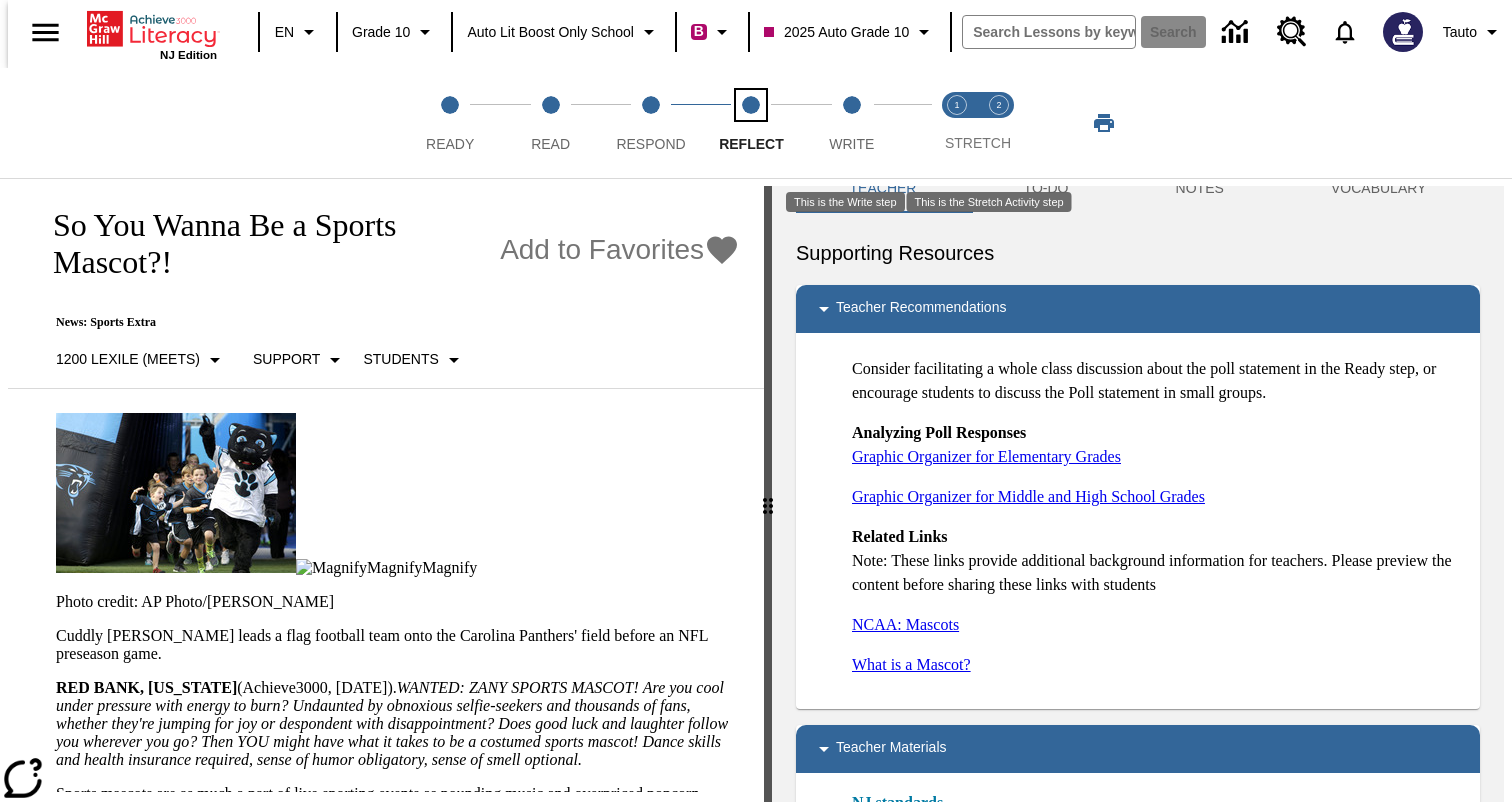 scroll, scrollTop: 0, scrollLeft: 0, axis: both 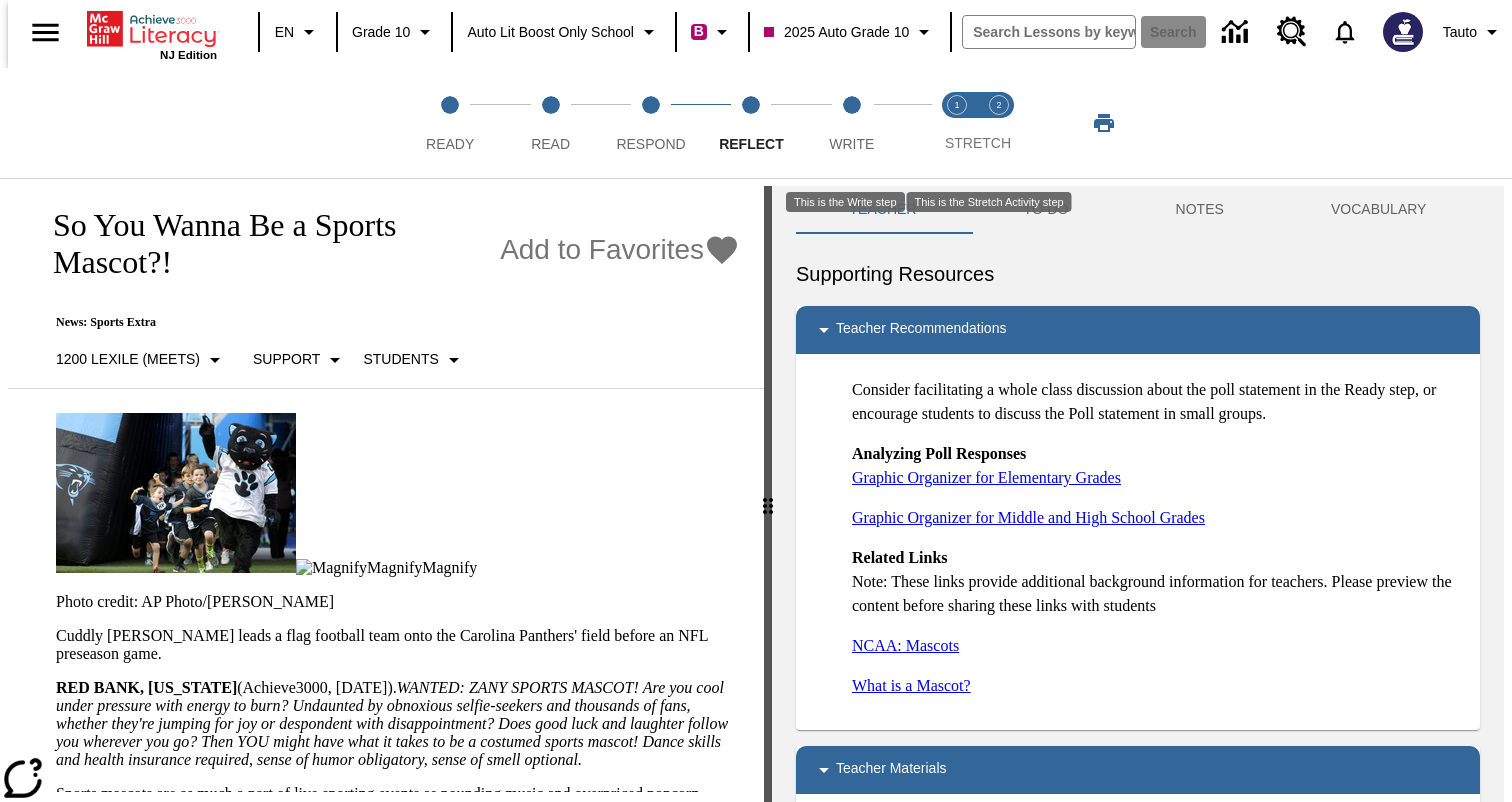 click on "This is the Stretch Activity step" at bounding box center [989, 202] 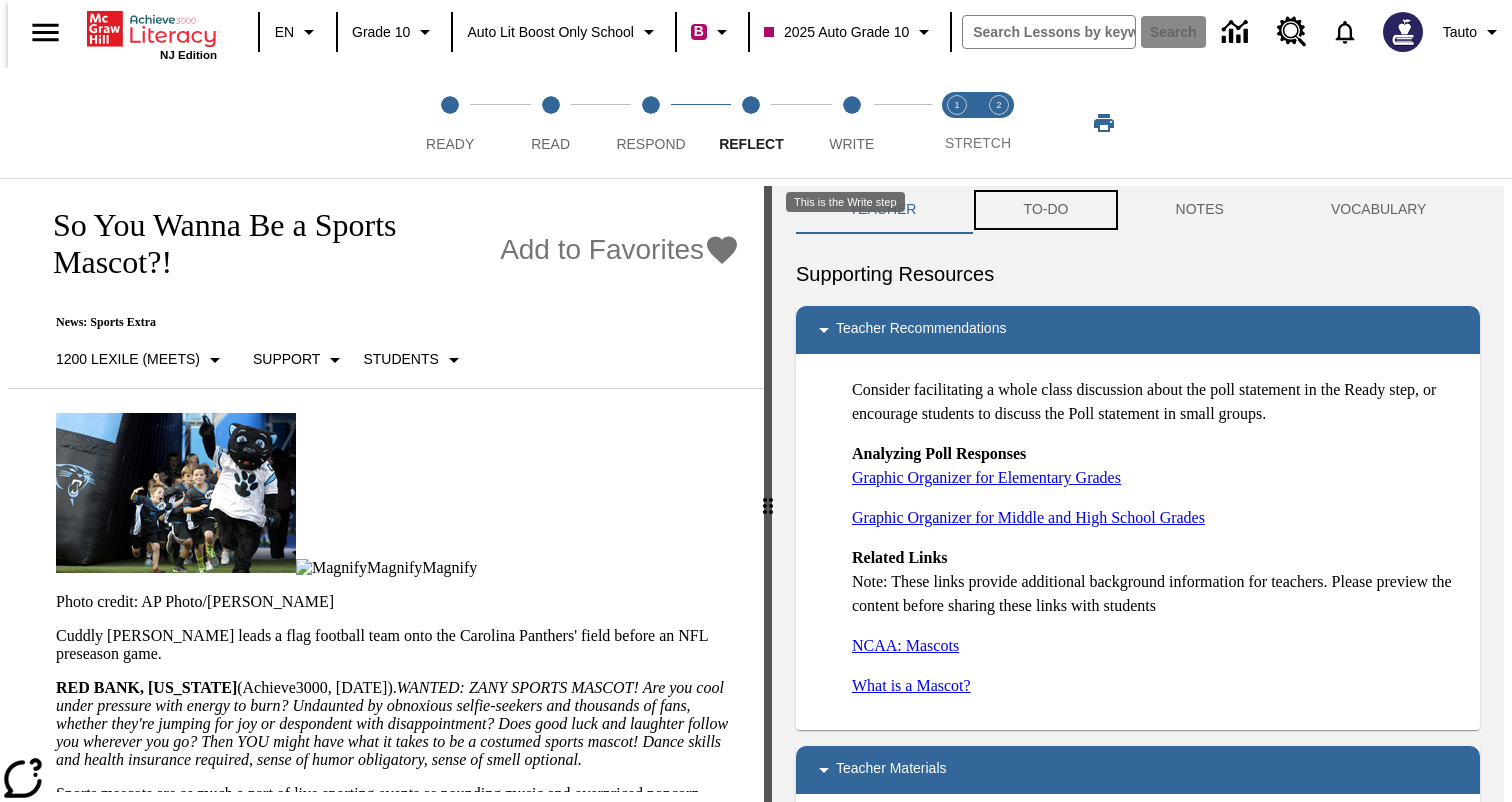 click on "TO-DO" at bounding box center [1046, 210] 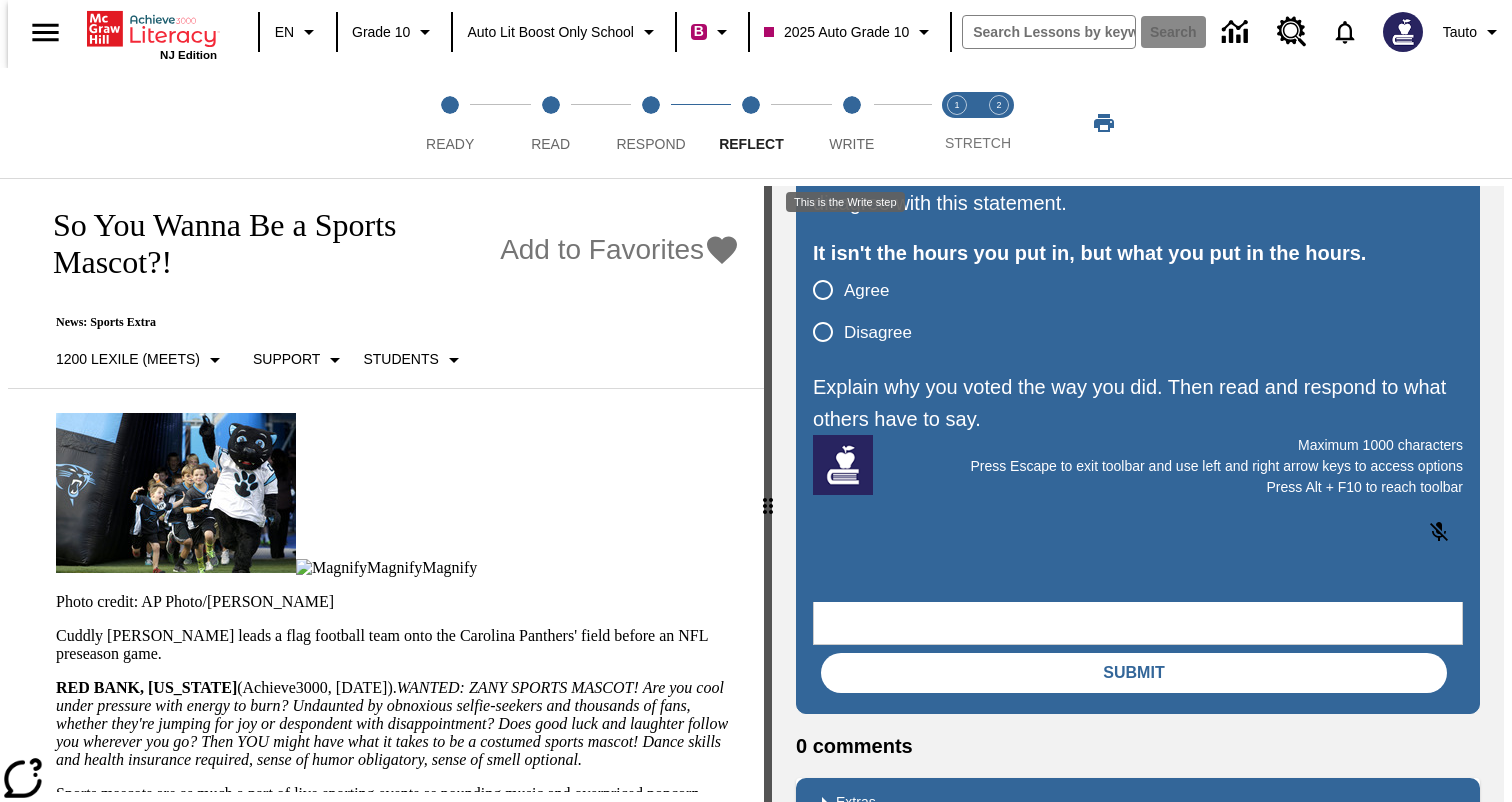 scroll, scrollTop: 208, scrollLeft: 0, axis: vertical 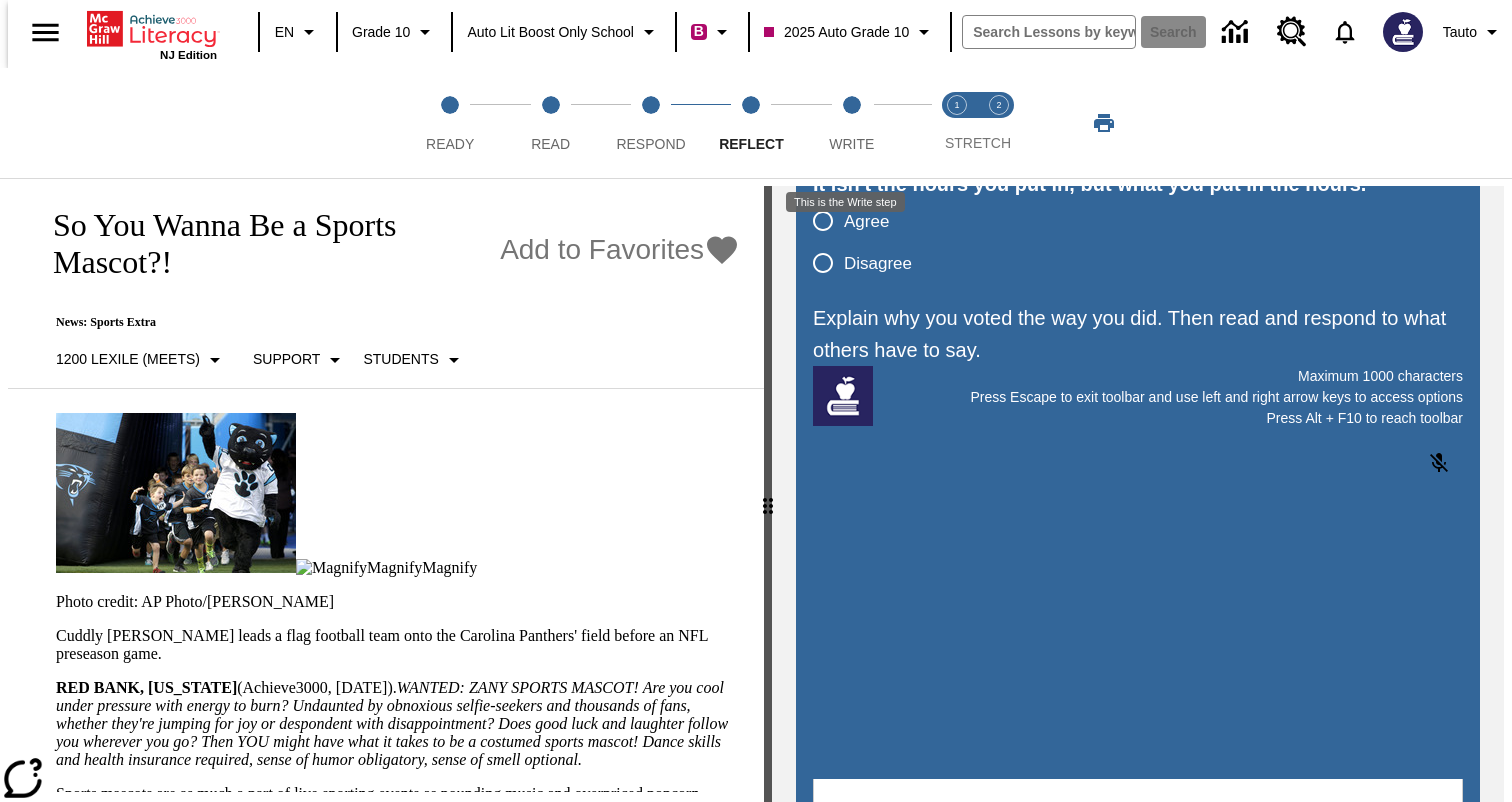 click at bounding box center (963, 650) 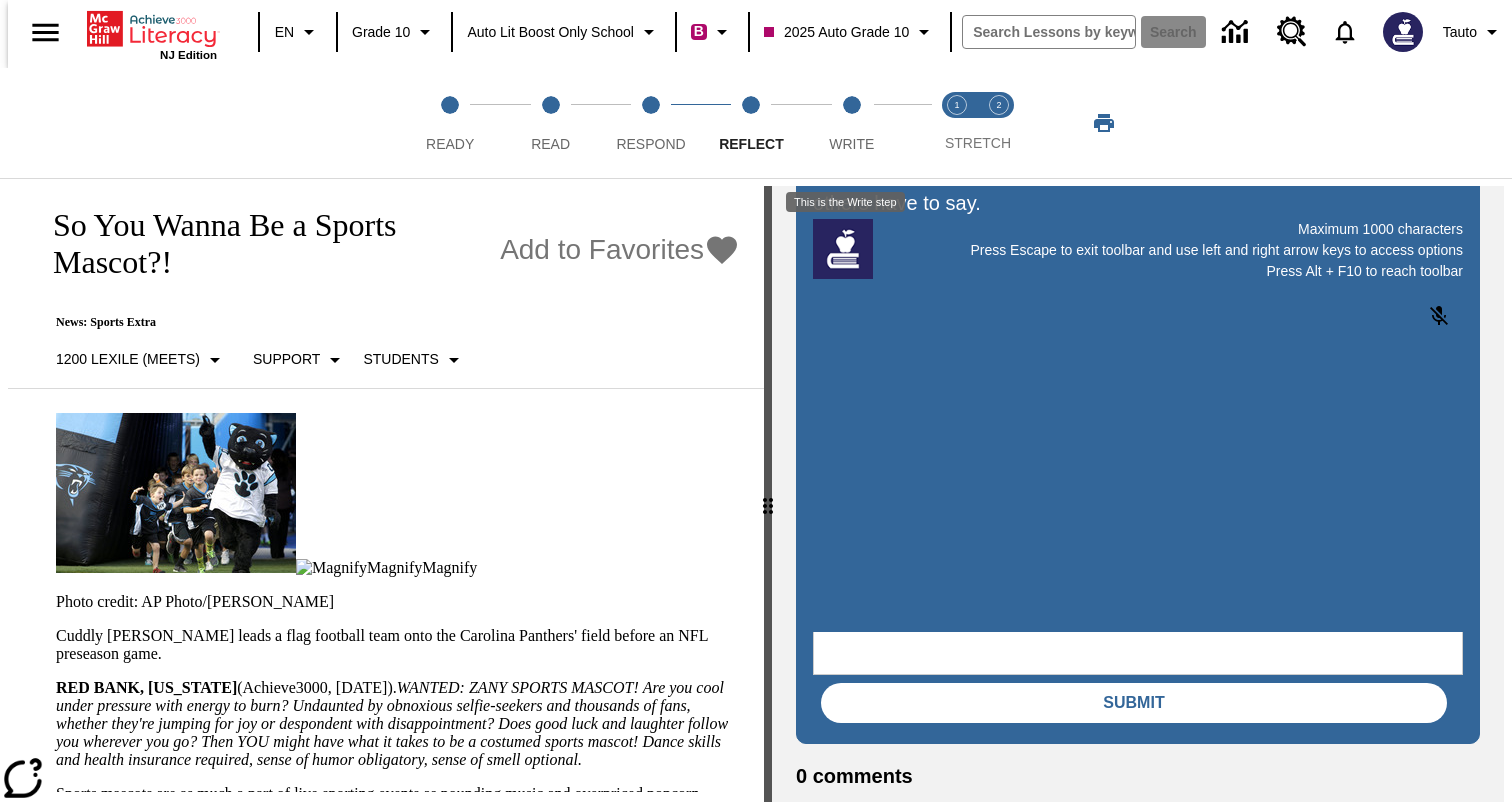 scroll, scrollTop: 367, scrollLeft: 0, axis: vertical 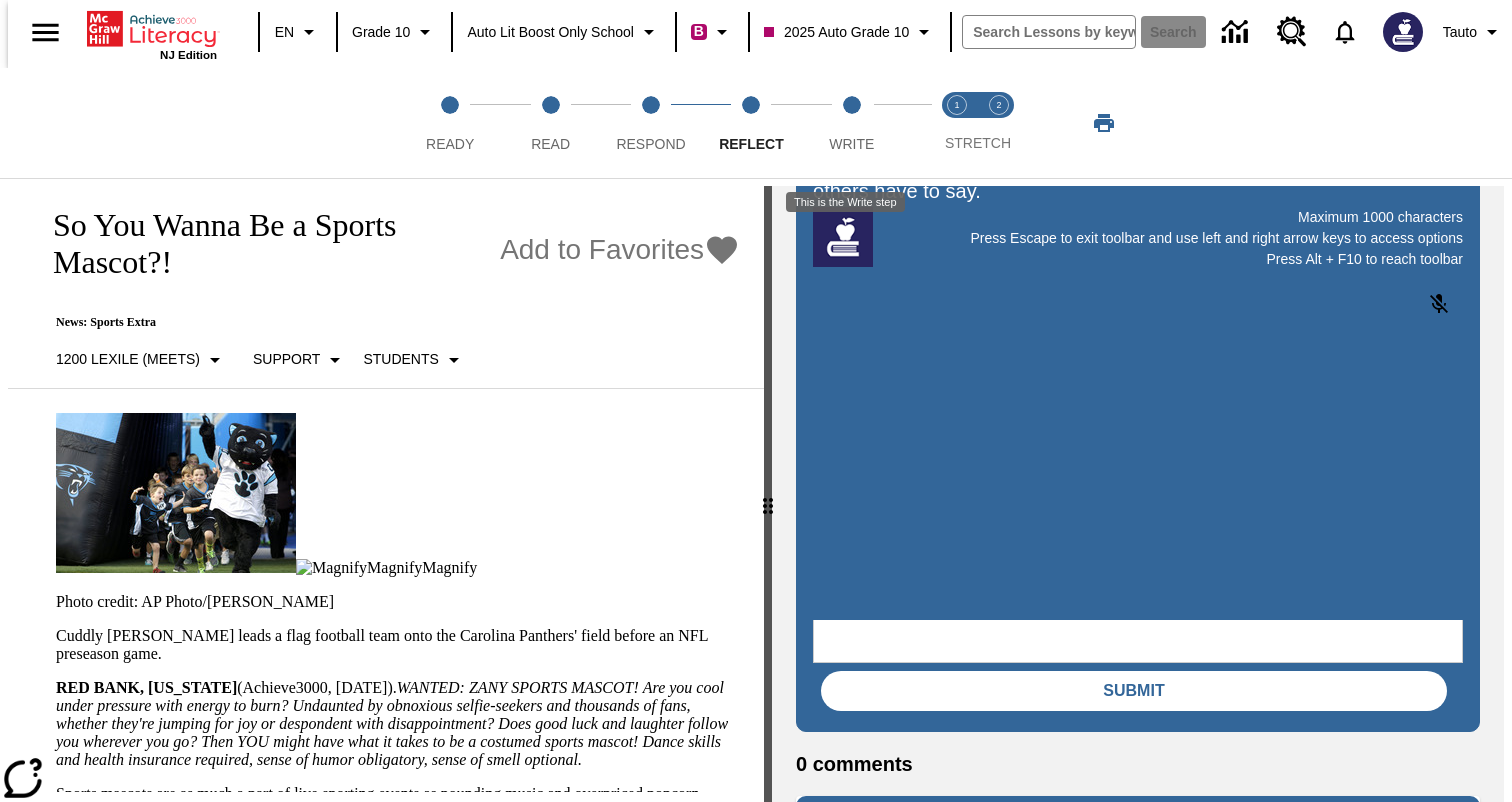 type 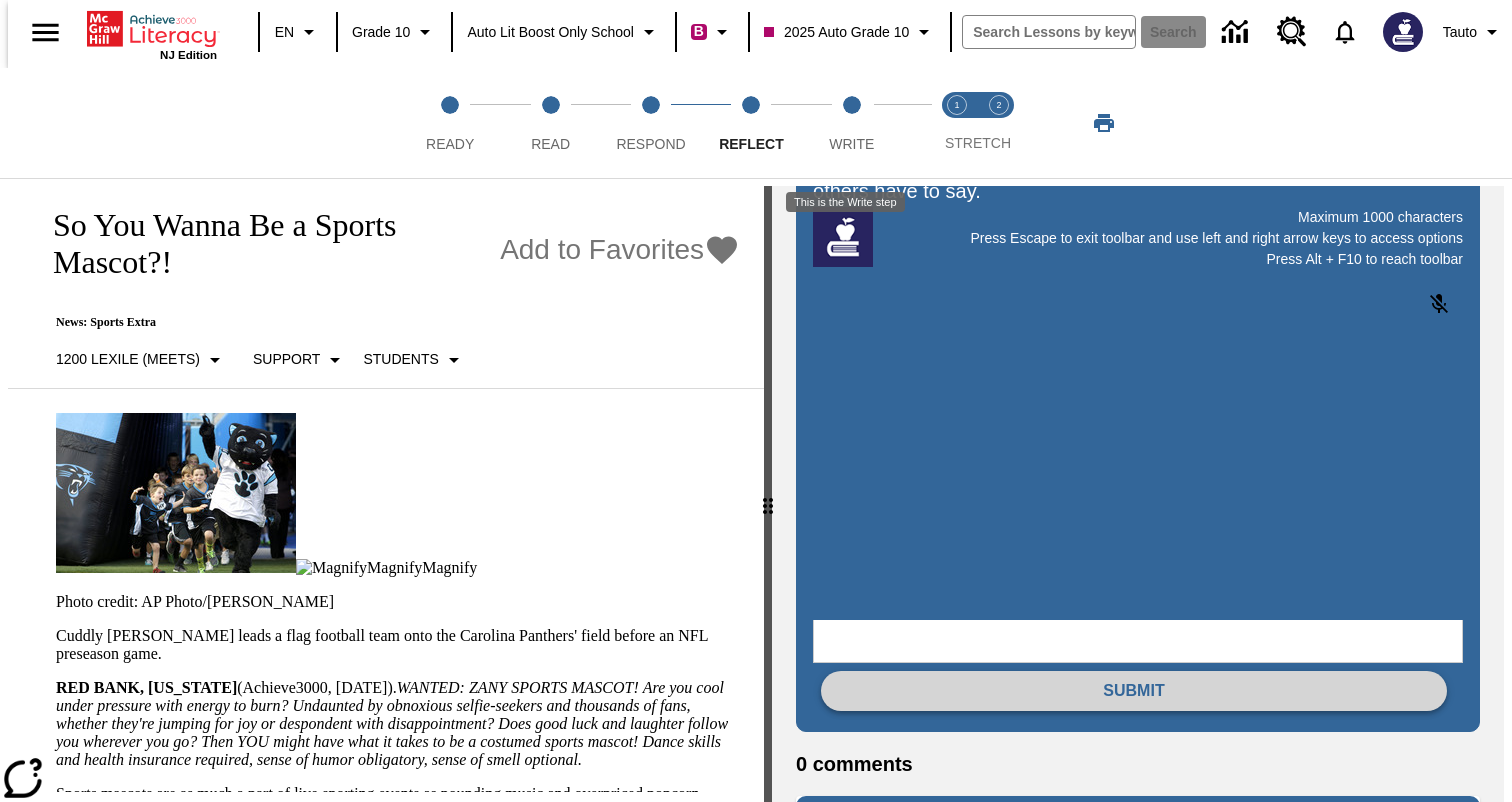 click on "Submit" at bounding box center (1134, 691) 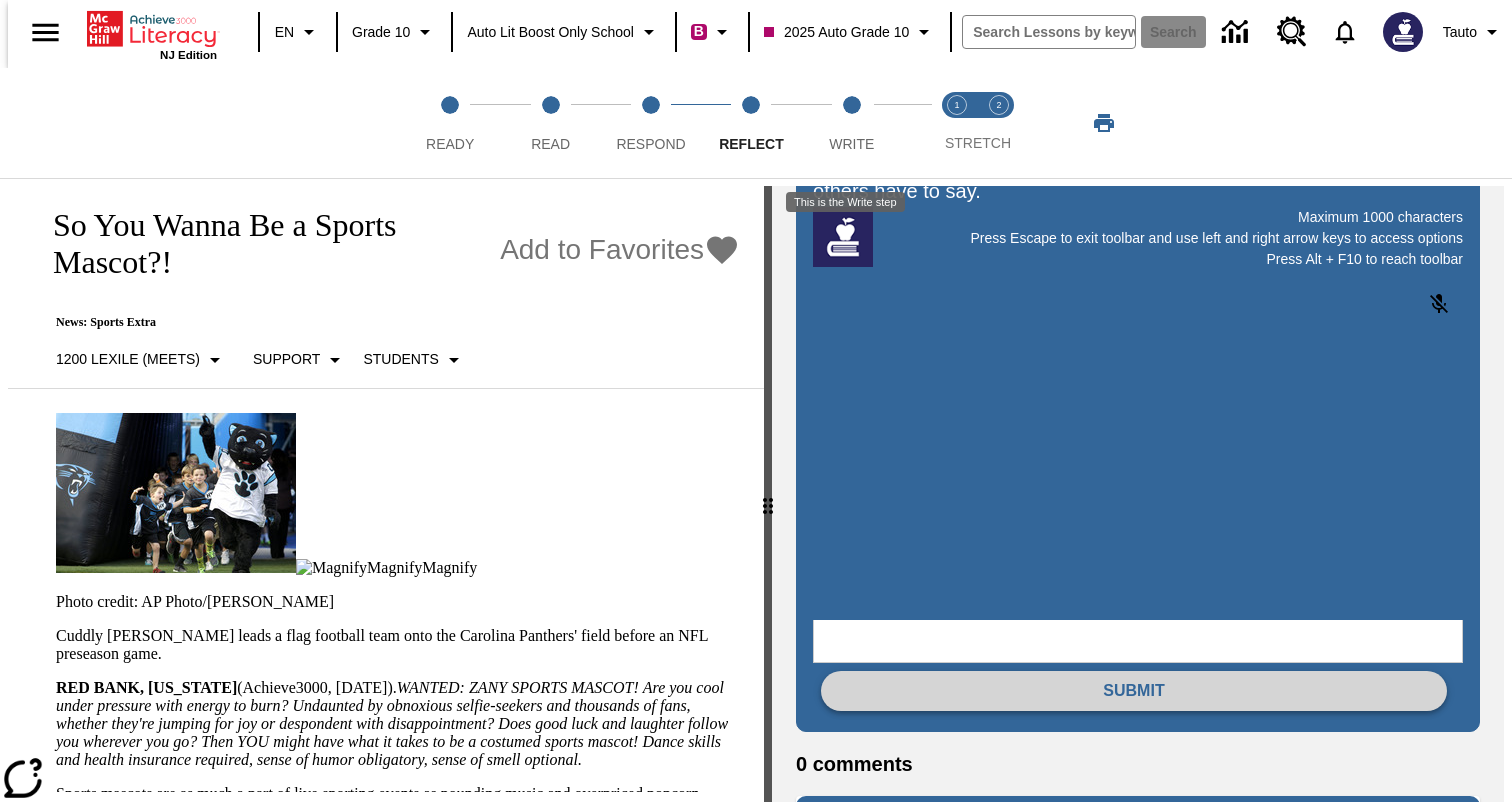 scroll, scrollTop: 0, scrollLeft: 0, axis: both 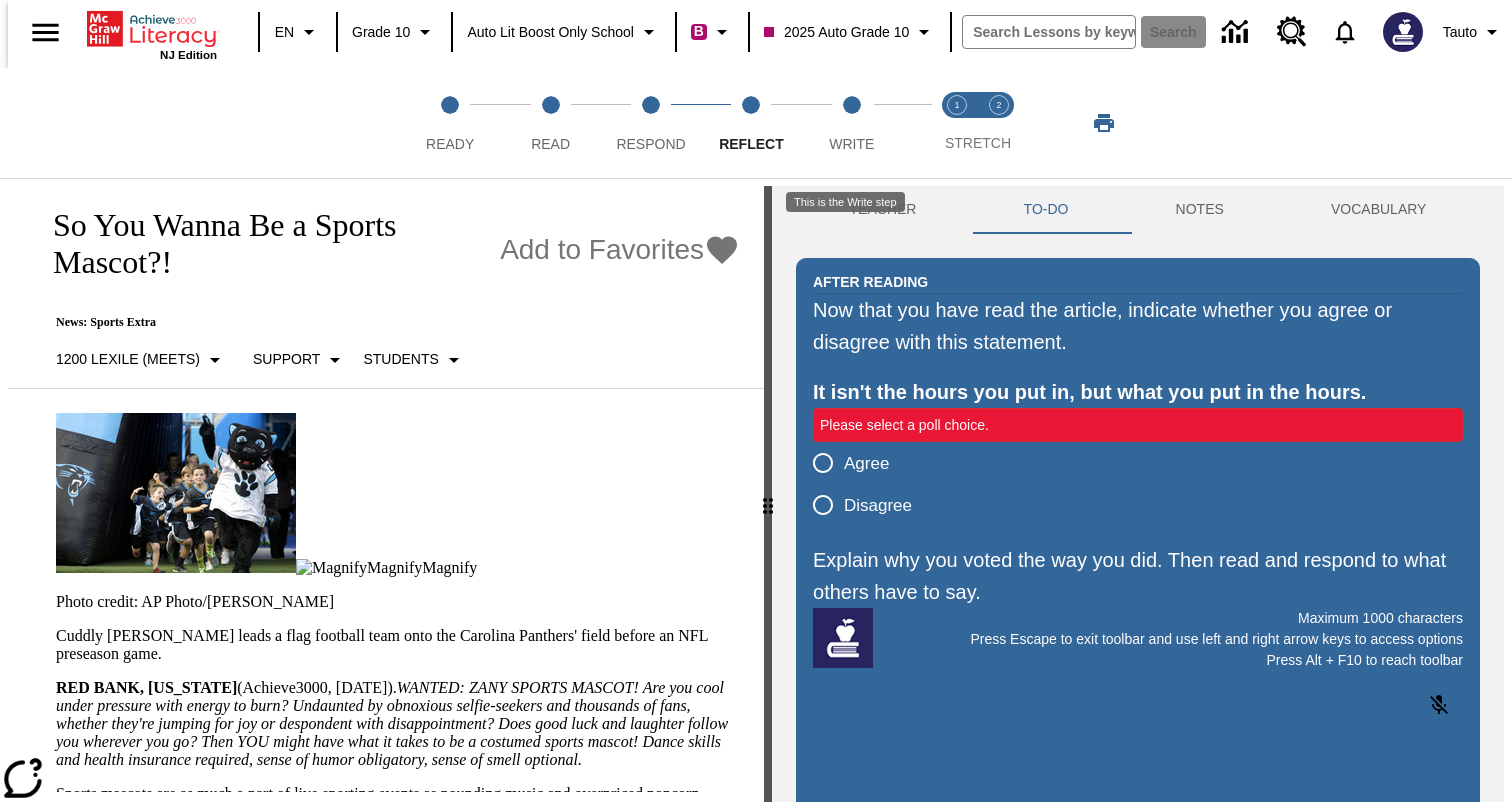 click on "Agree" at bounding box center [866, 464] 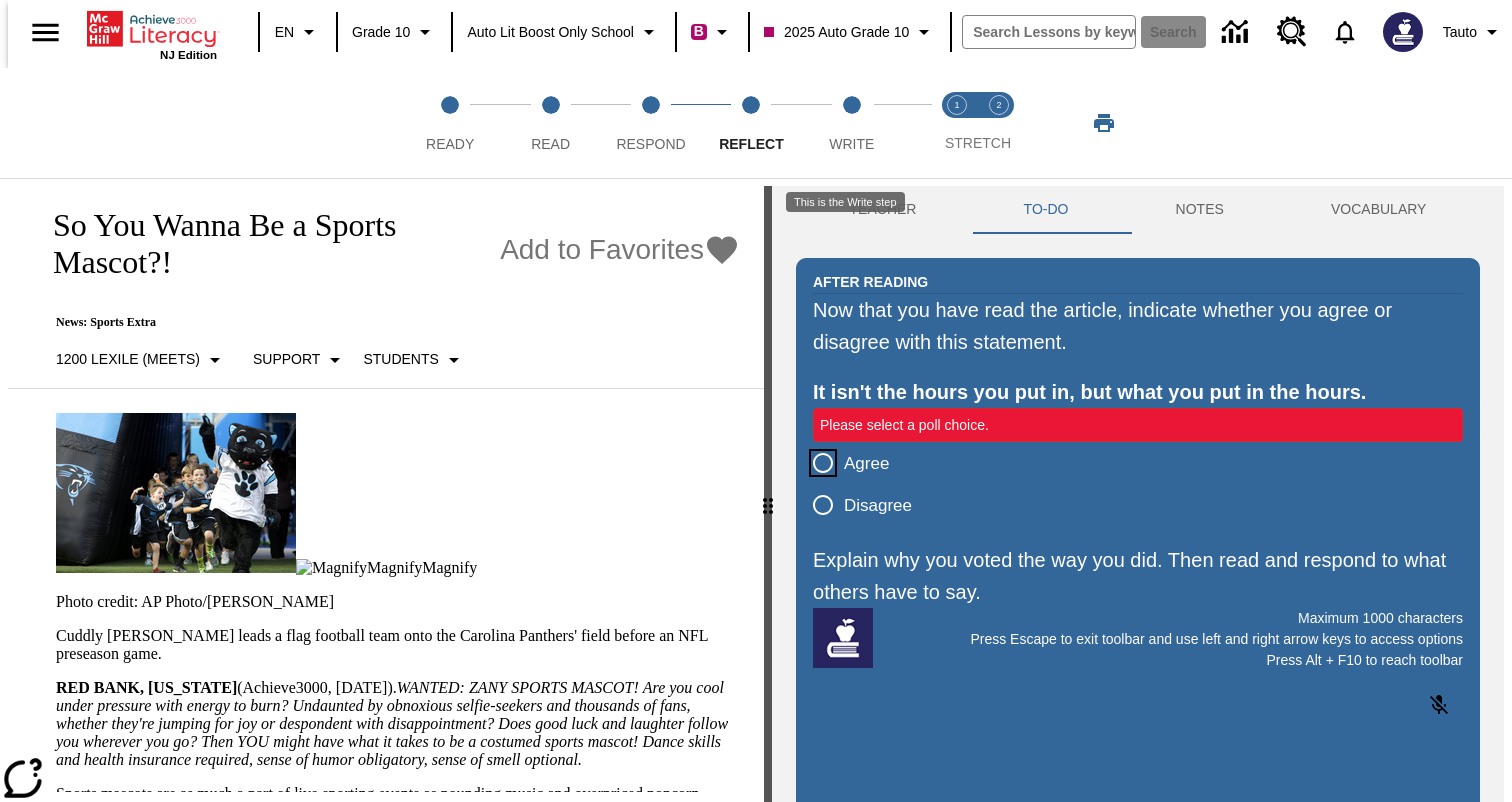 click on "Agree" at bounding box center [823, 463] 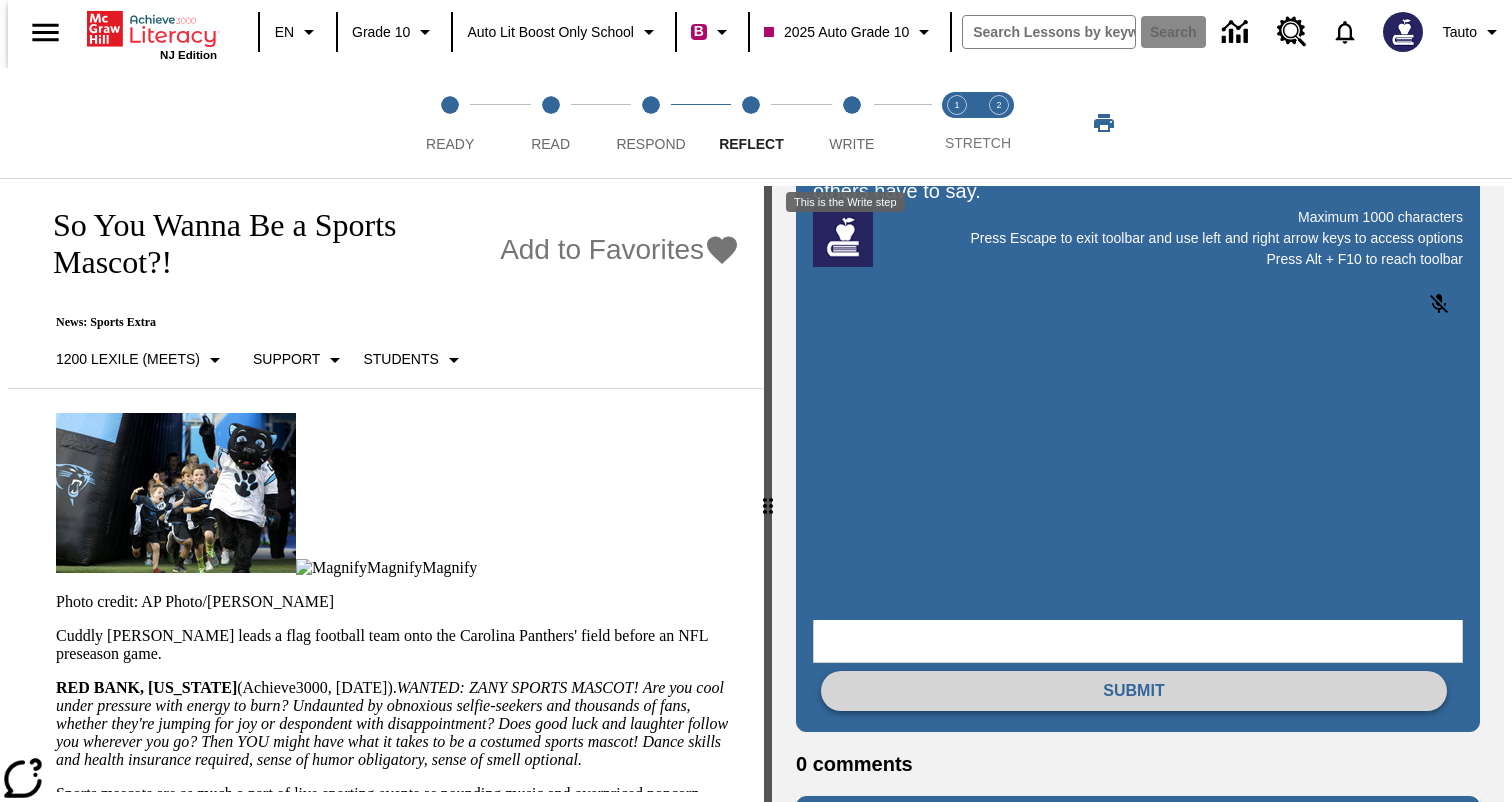 click on "Submit" at bounding box center [1134, 691] 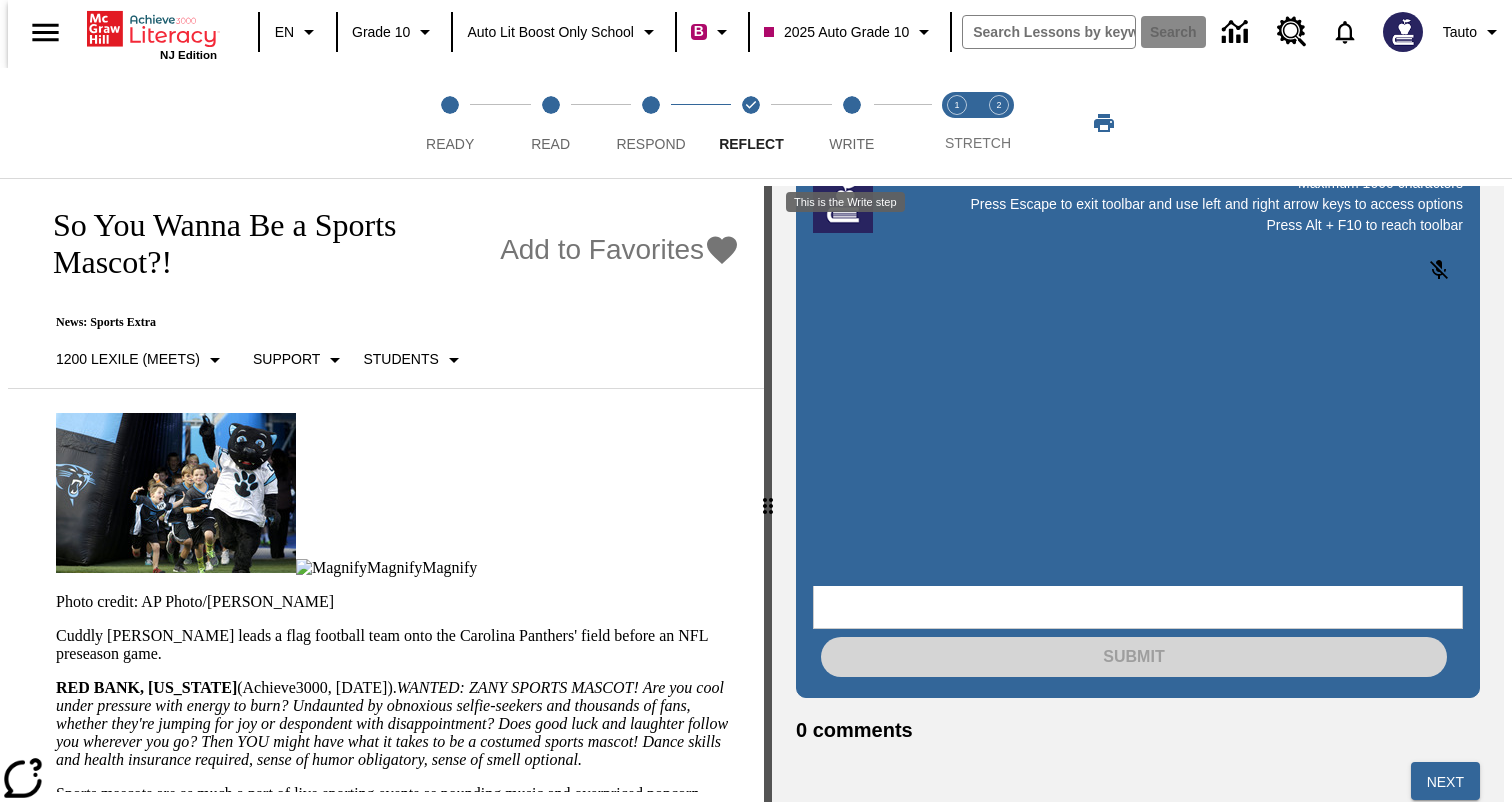 scroll, scrollTop: 367, scrollLeft: 0, axis: vertical 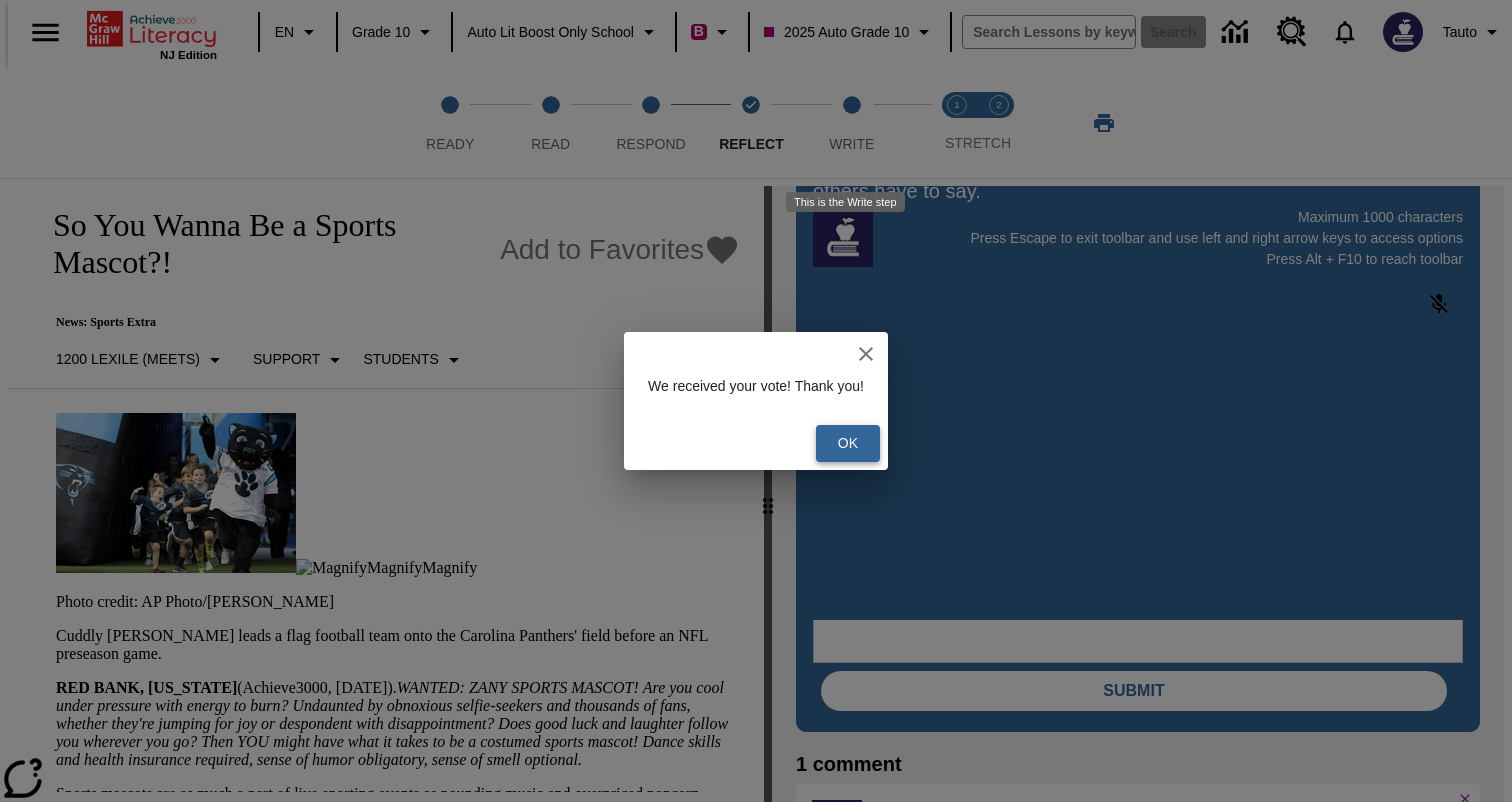 click on "Ok" at bounding box center (848, 443) 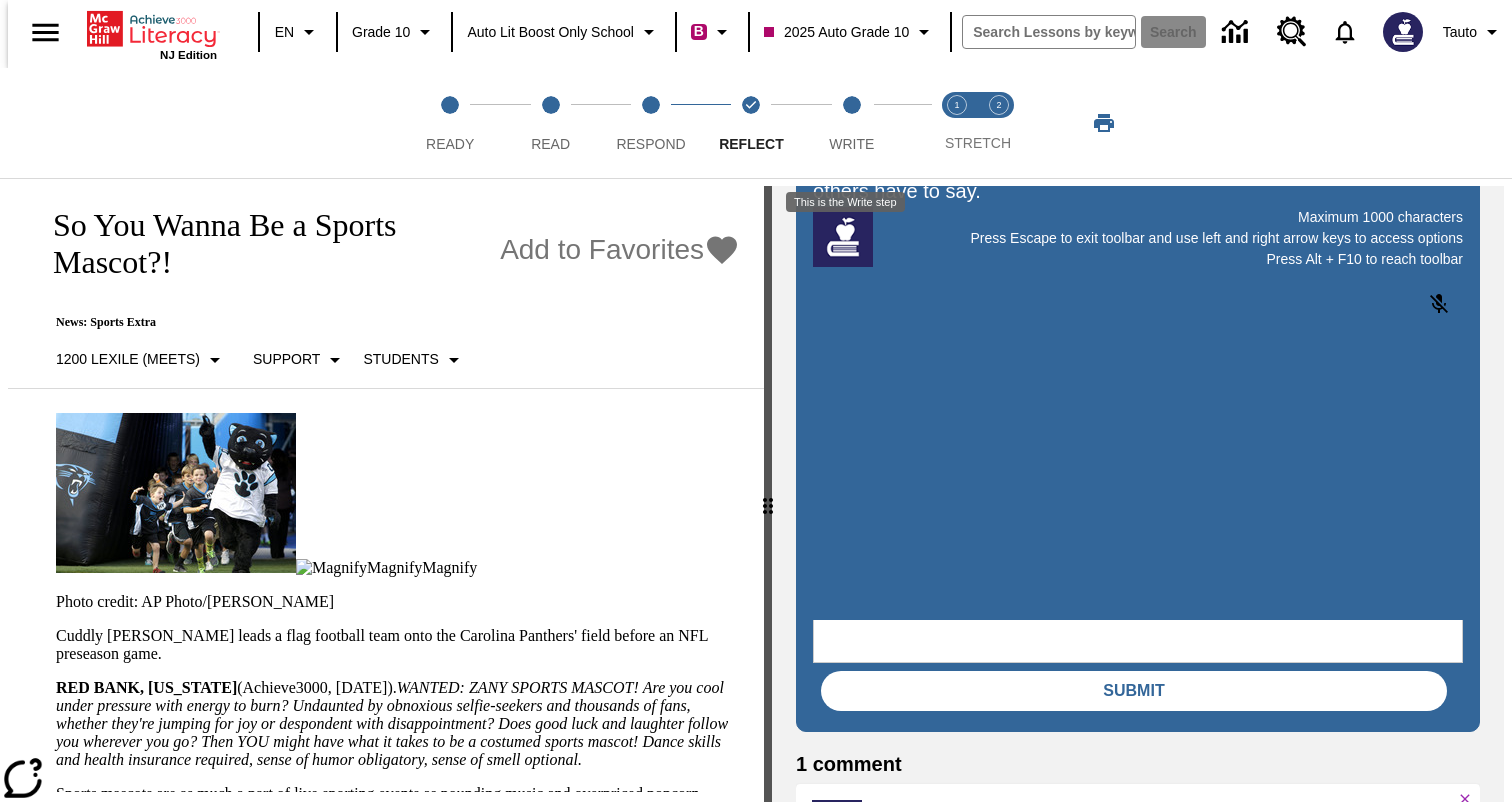 scroll, scrollTop: 539, scrollLeft: 0, axis: vertical 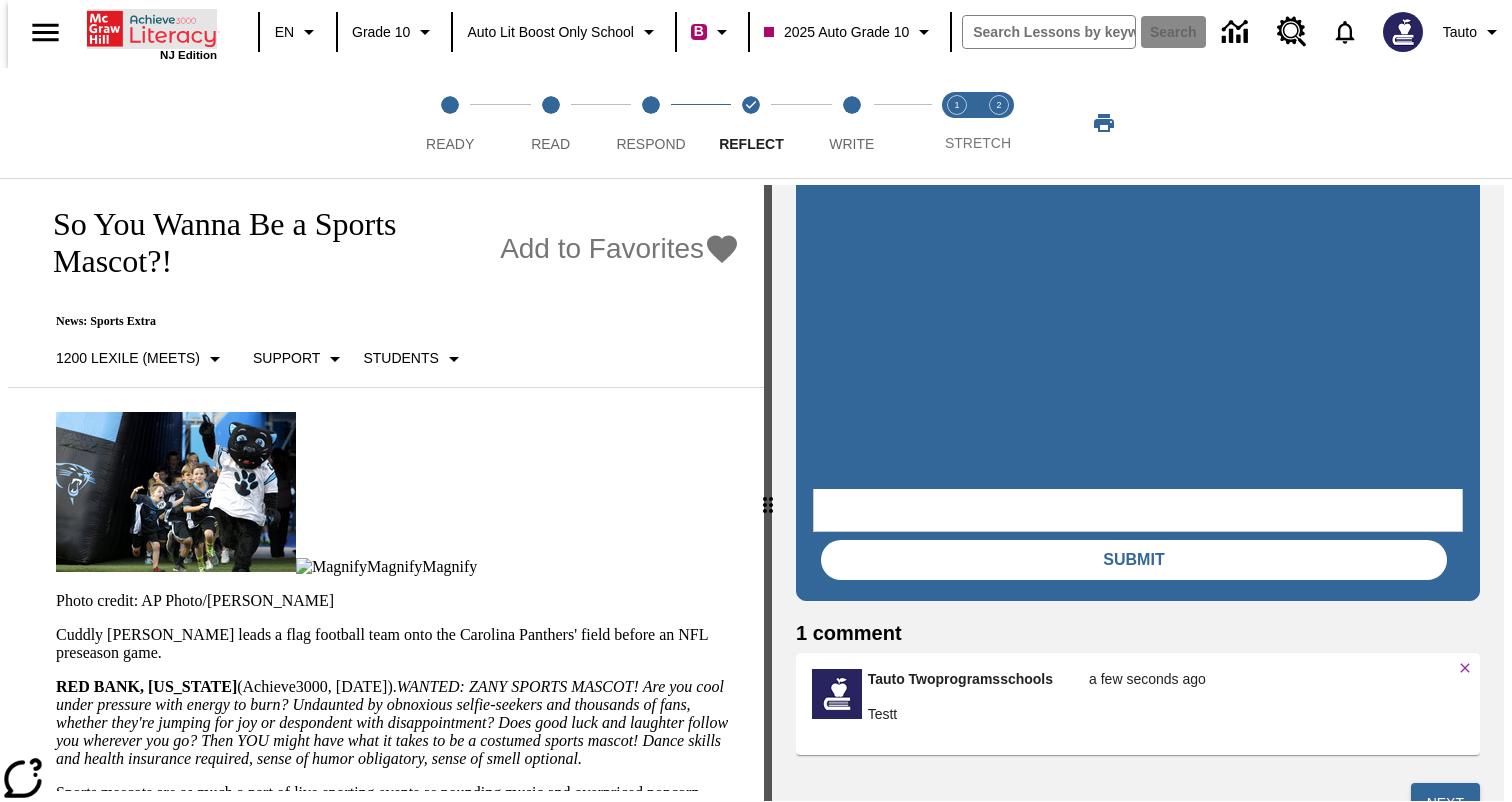 click 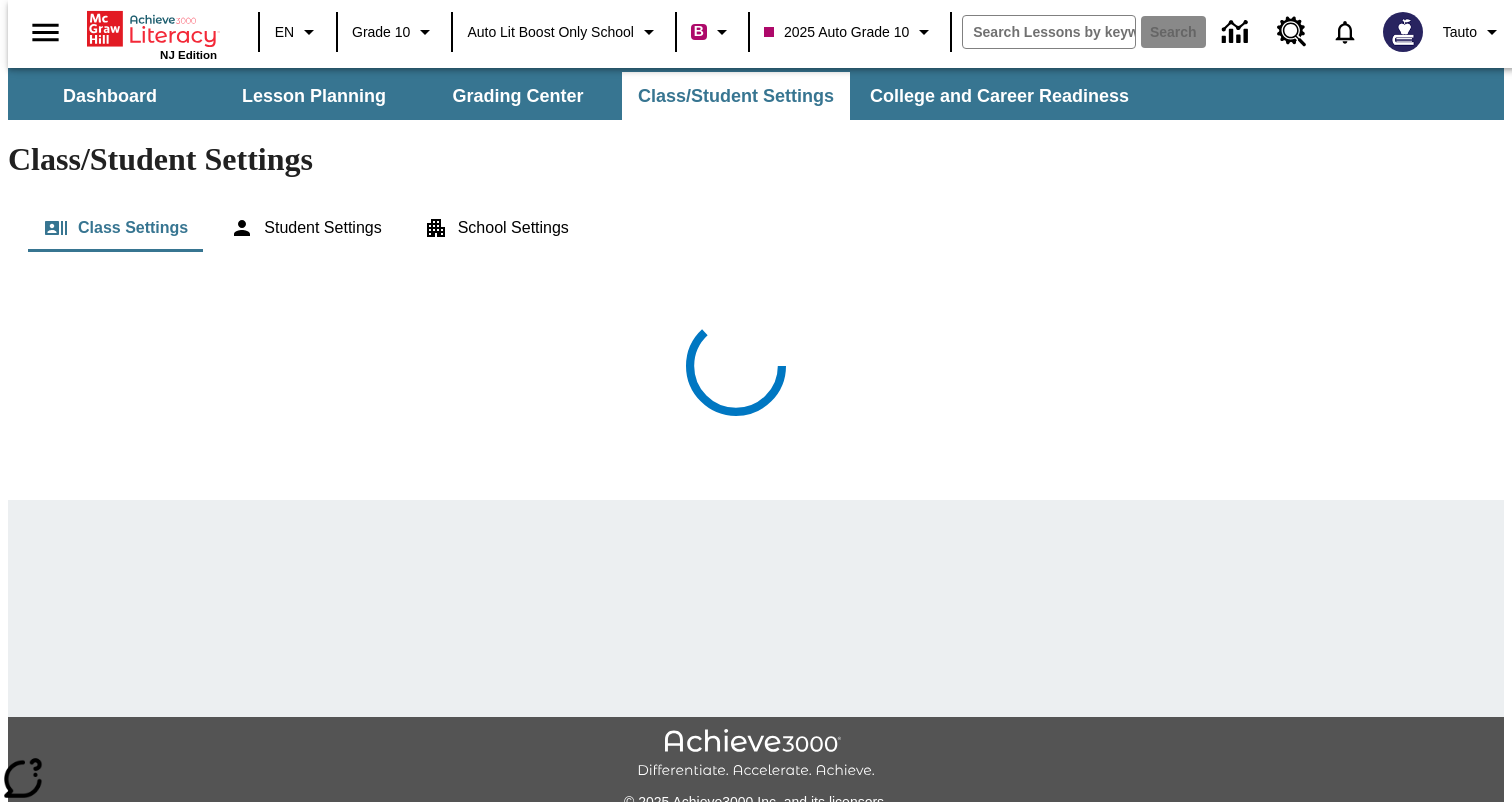 scroll, scrollTop: 0, scrollLeft: 0, axis: both 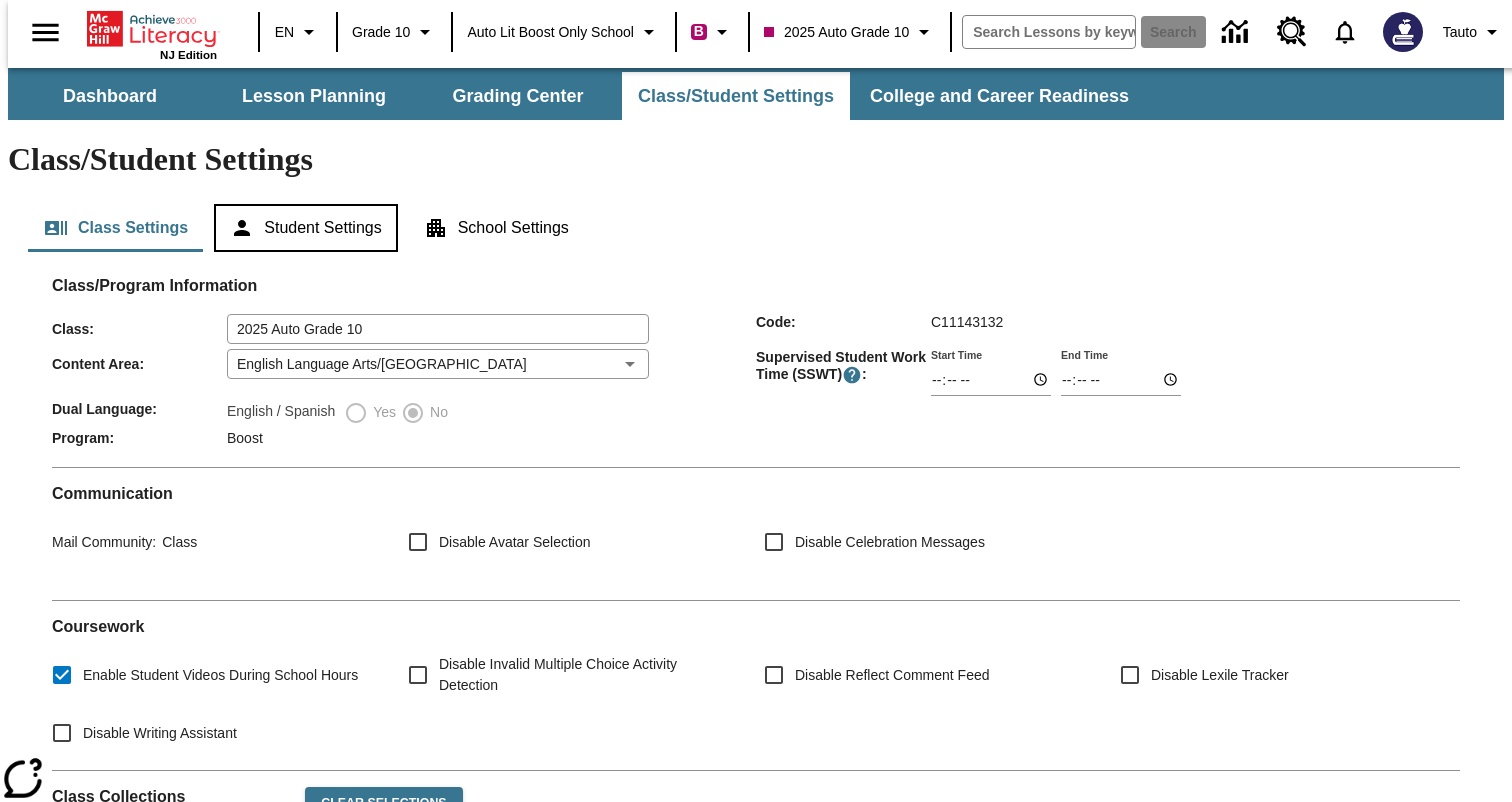 click on "Student Settings" at bounding box center [305, 228] 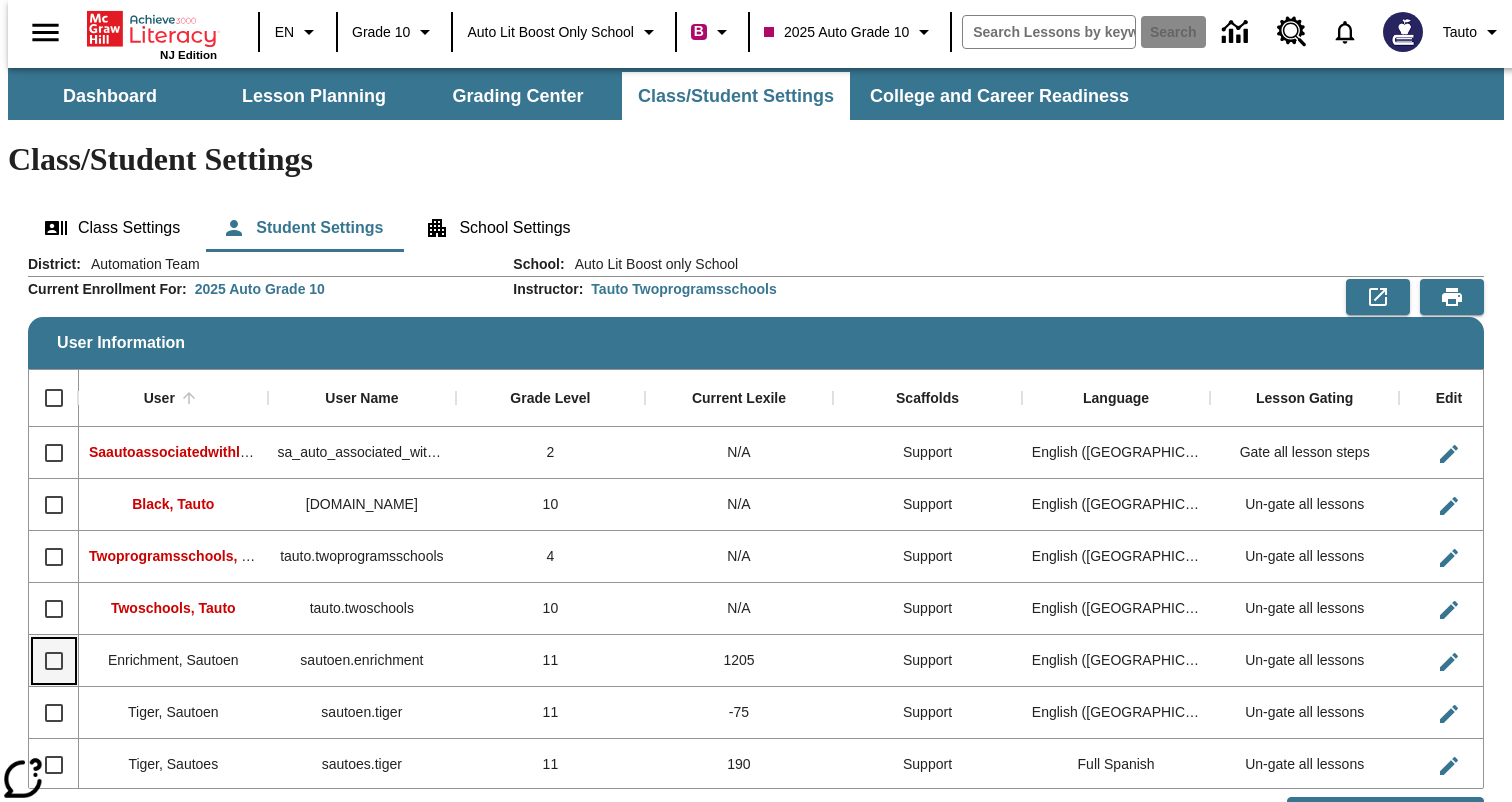 click at bounding box center [54, 661] 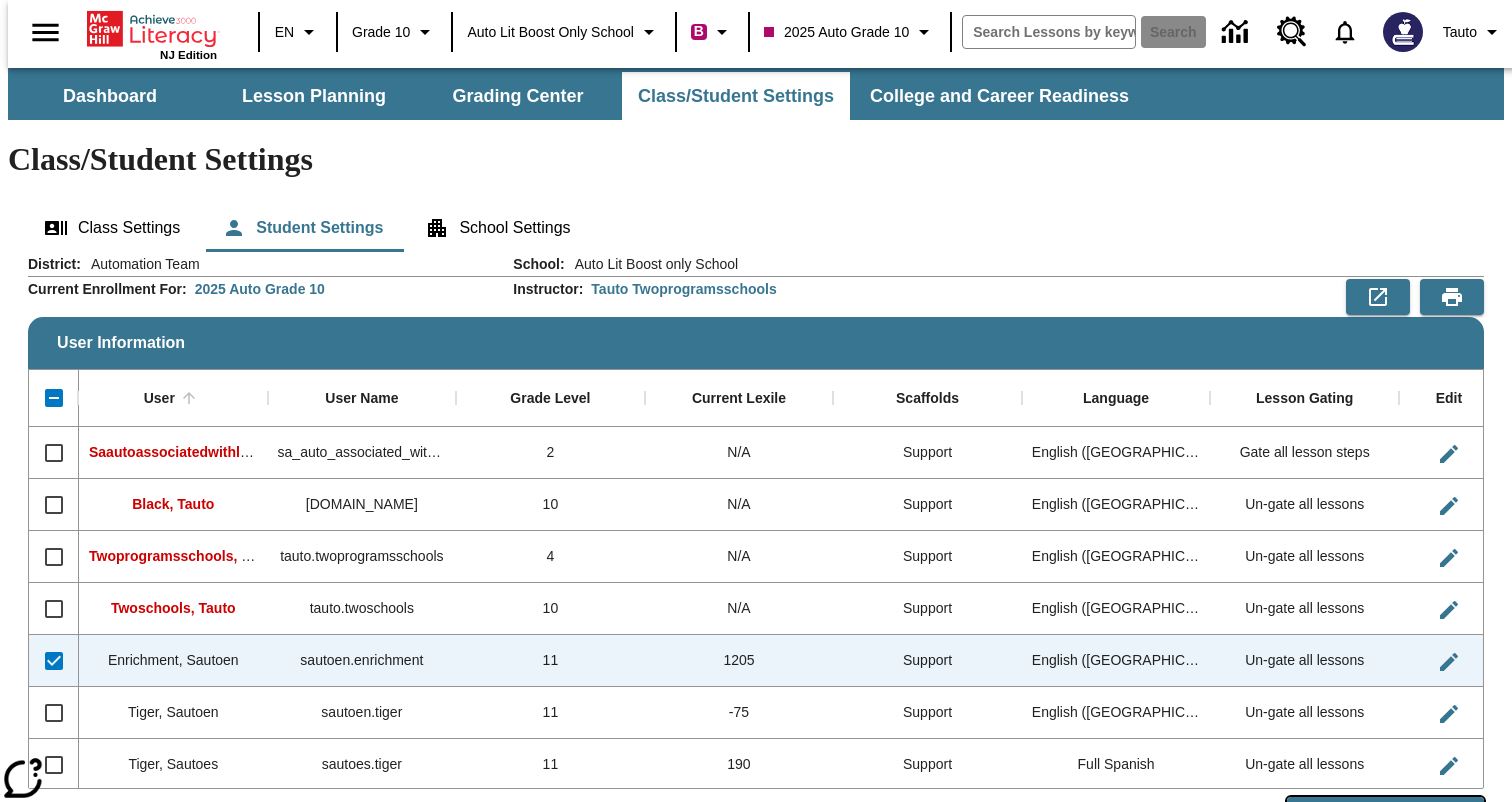 click on "Edit Selected Users" at bounding box center (1385, 816) 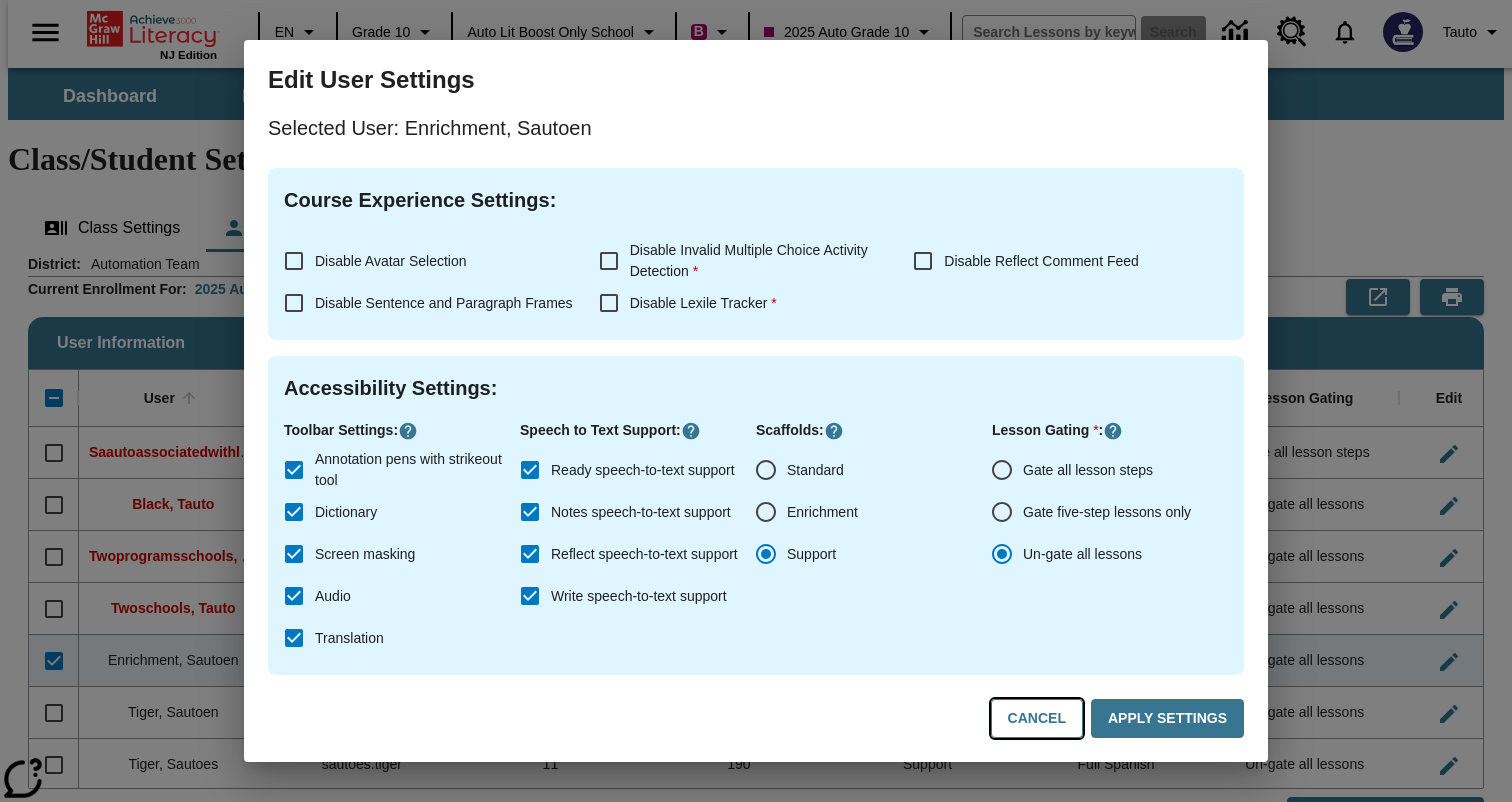 click on "Cancel" at bounding box center [1037, 718] 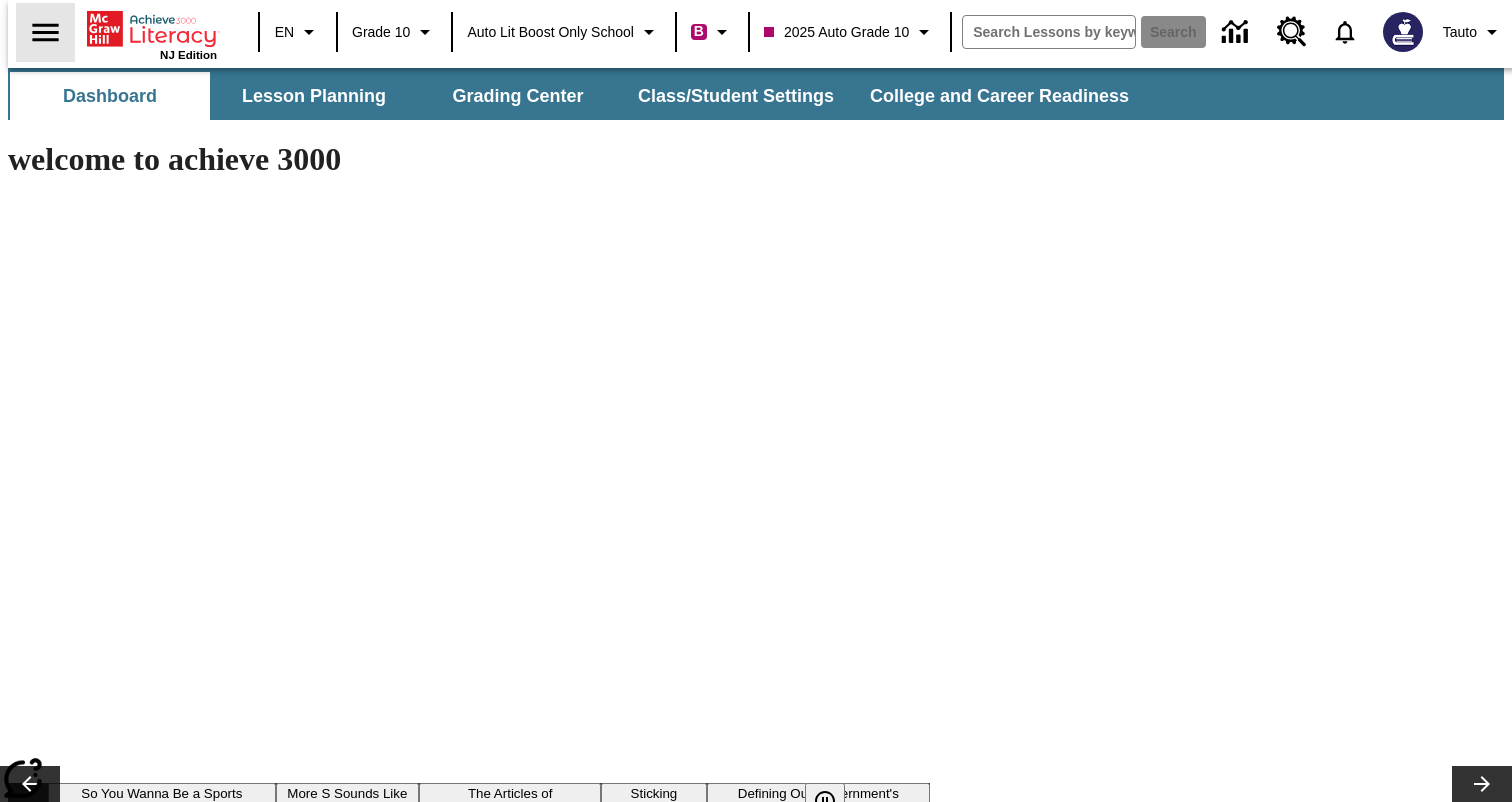 scroll, scrollTop: 0, scrollLeft: 0, axis: both 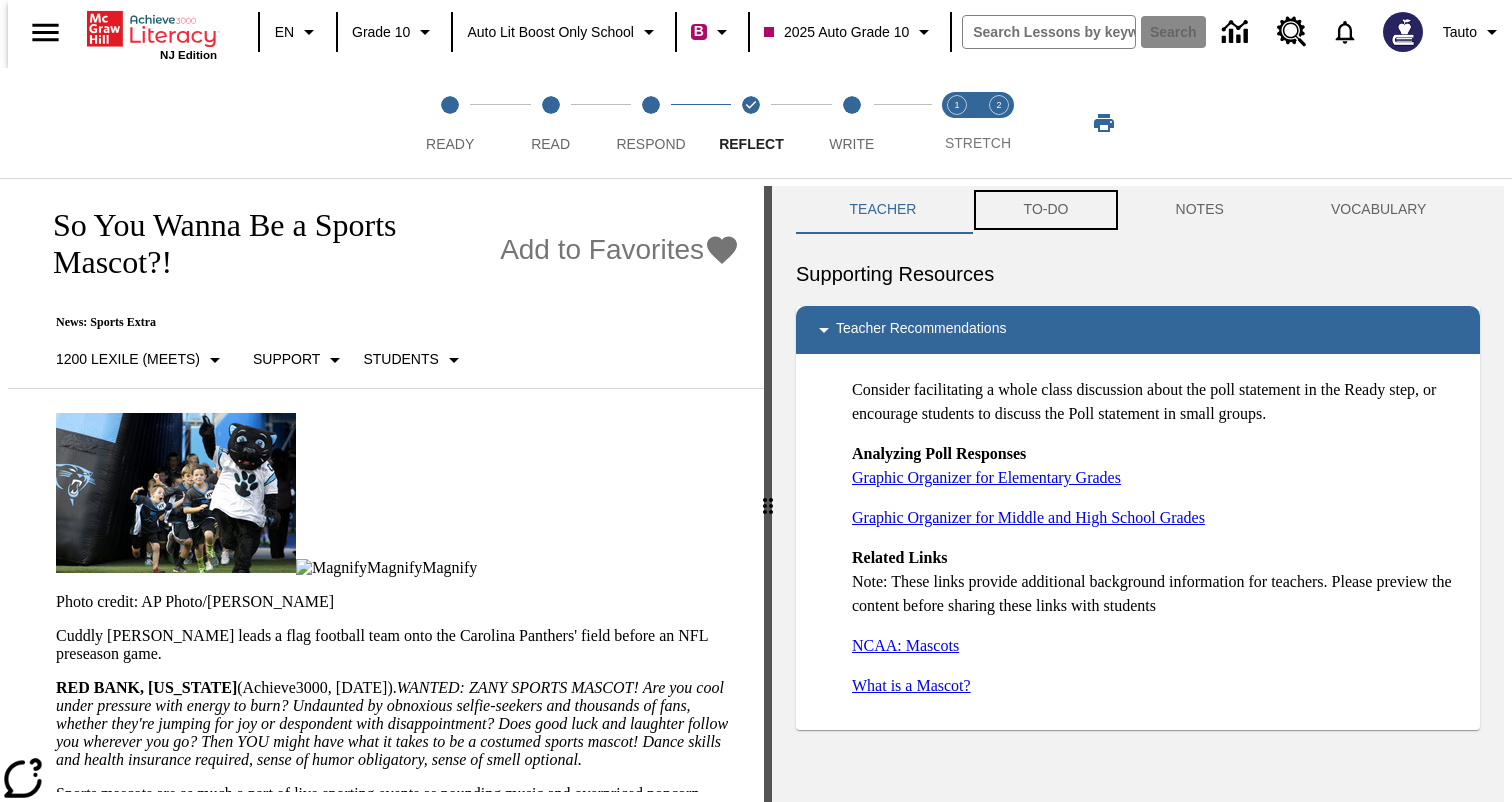 click on "TO-DO" at bounding box center (1046, 210) 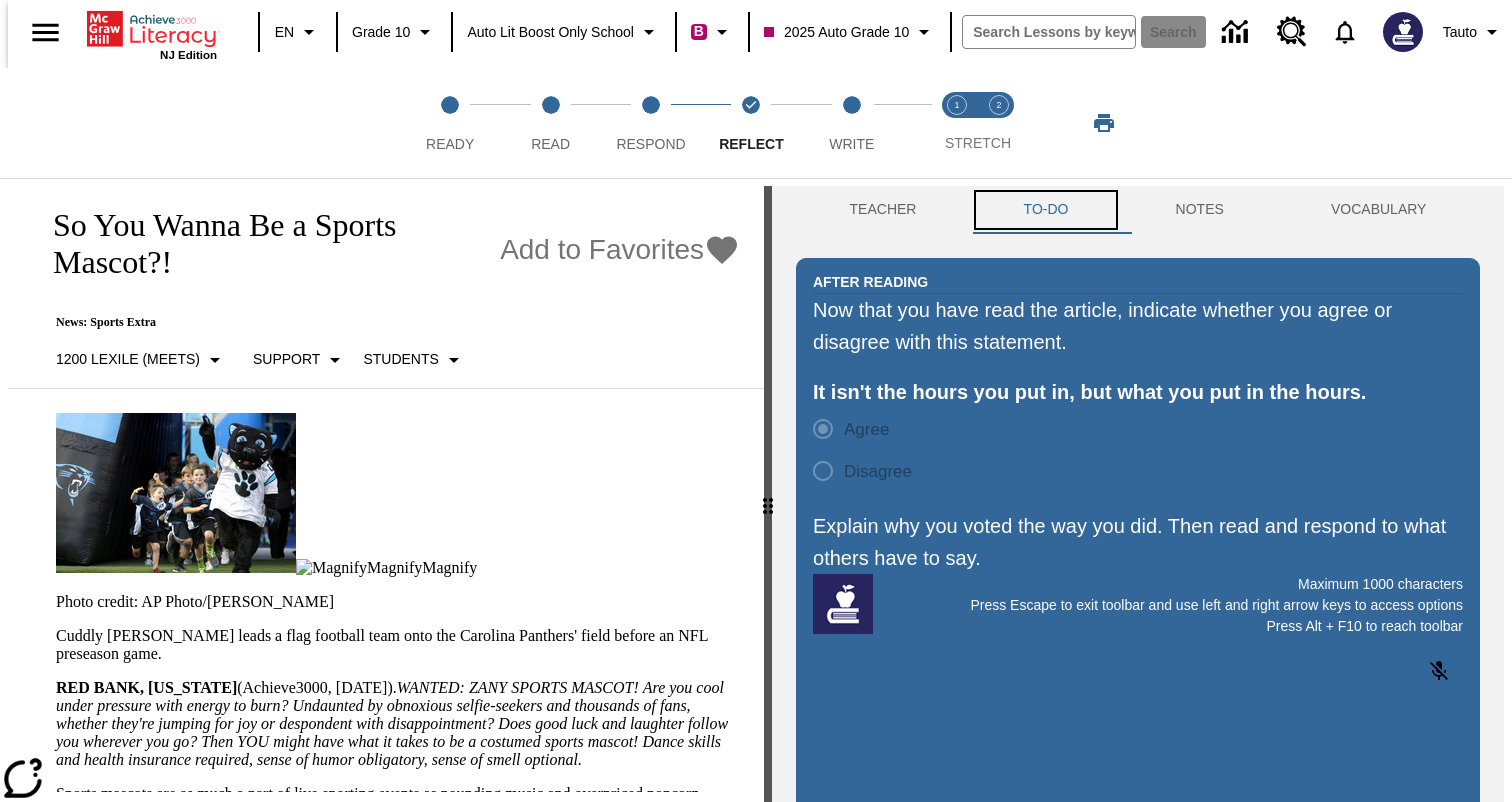 scroll, scrollTop: 0, scrollLeft: 0, axis: both 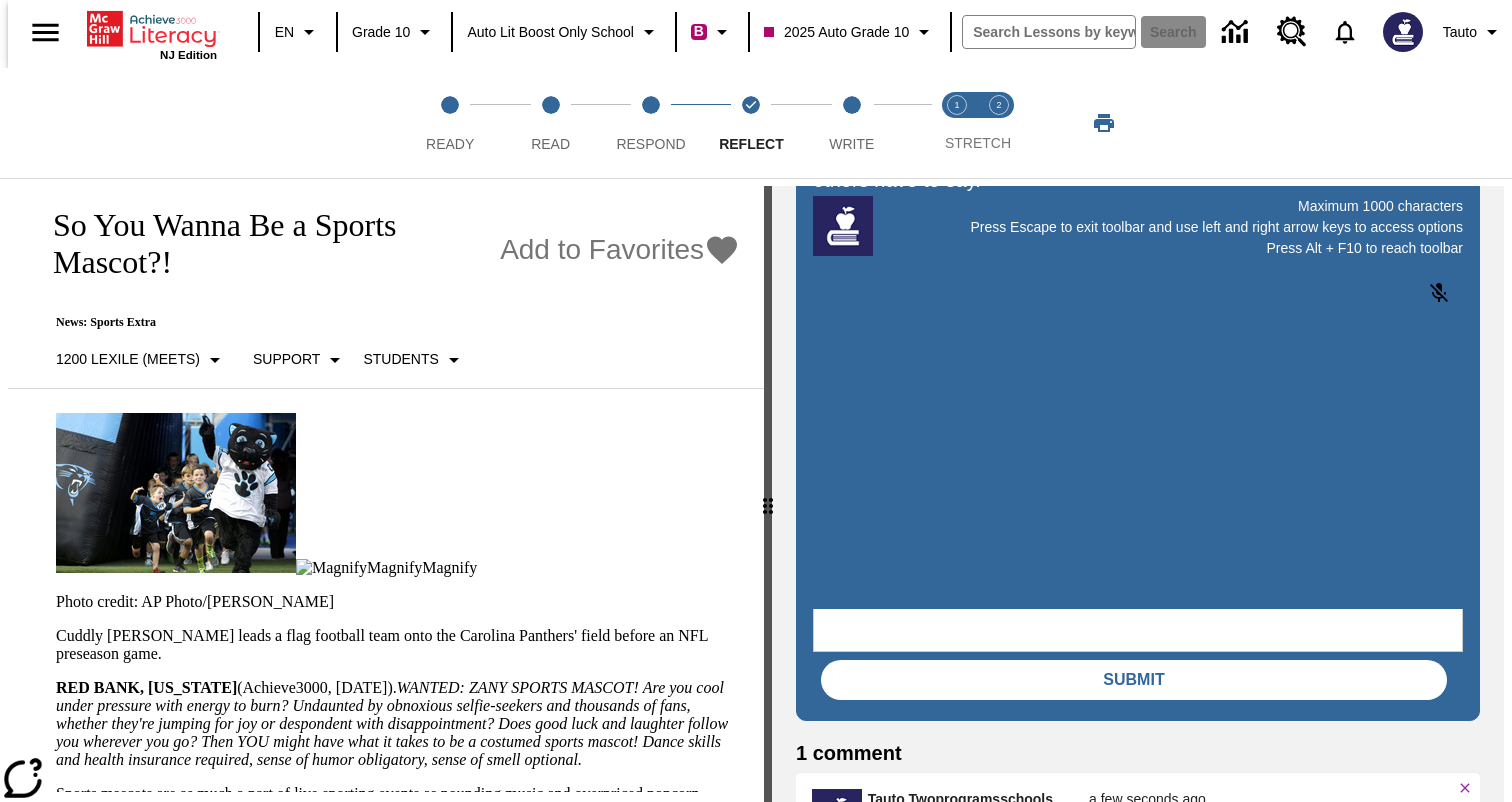 click on "Sentence Frames" at bounding box center [873, 327] 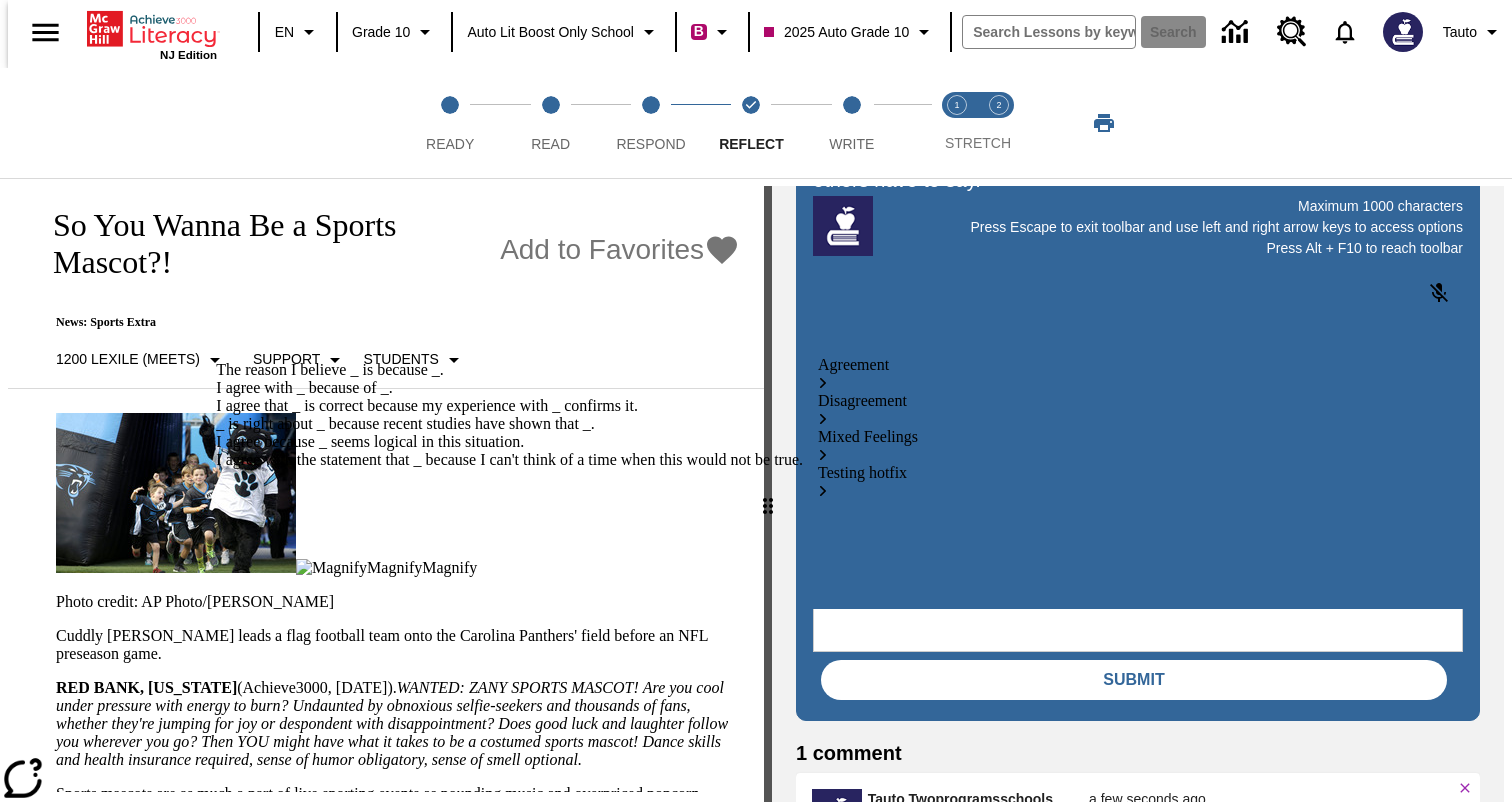 click on "_ is right about _ because recent studies have shown that _." at bounding box center (509, 424) 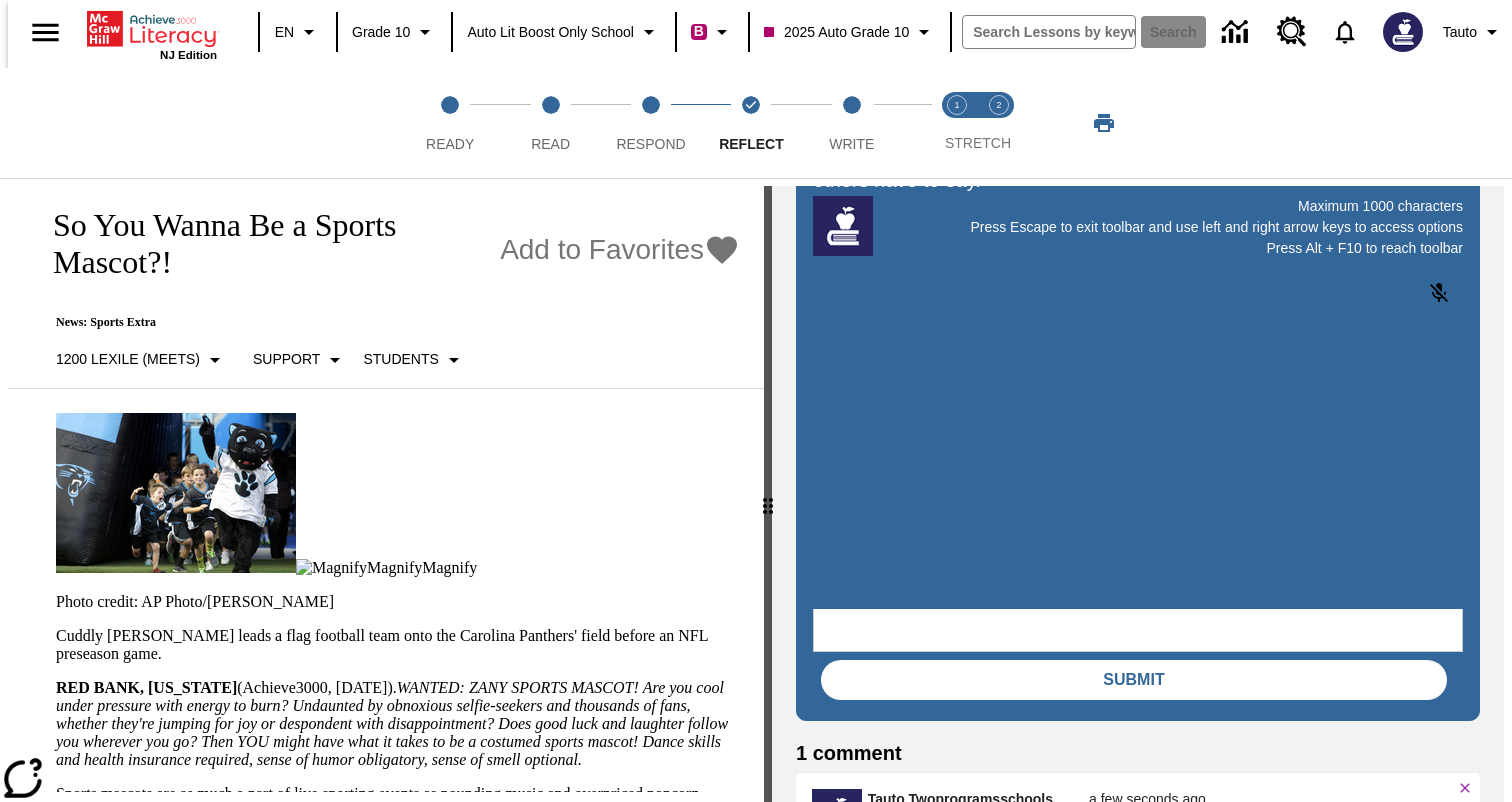 drag, startPoint x: 869, startPoint y: 487, endPoint x: 1308, endPoint y: 482, distance: 439.02847 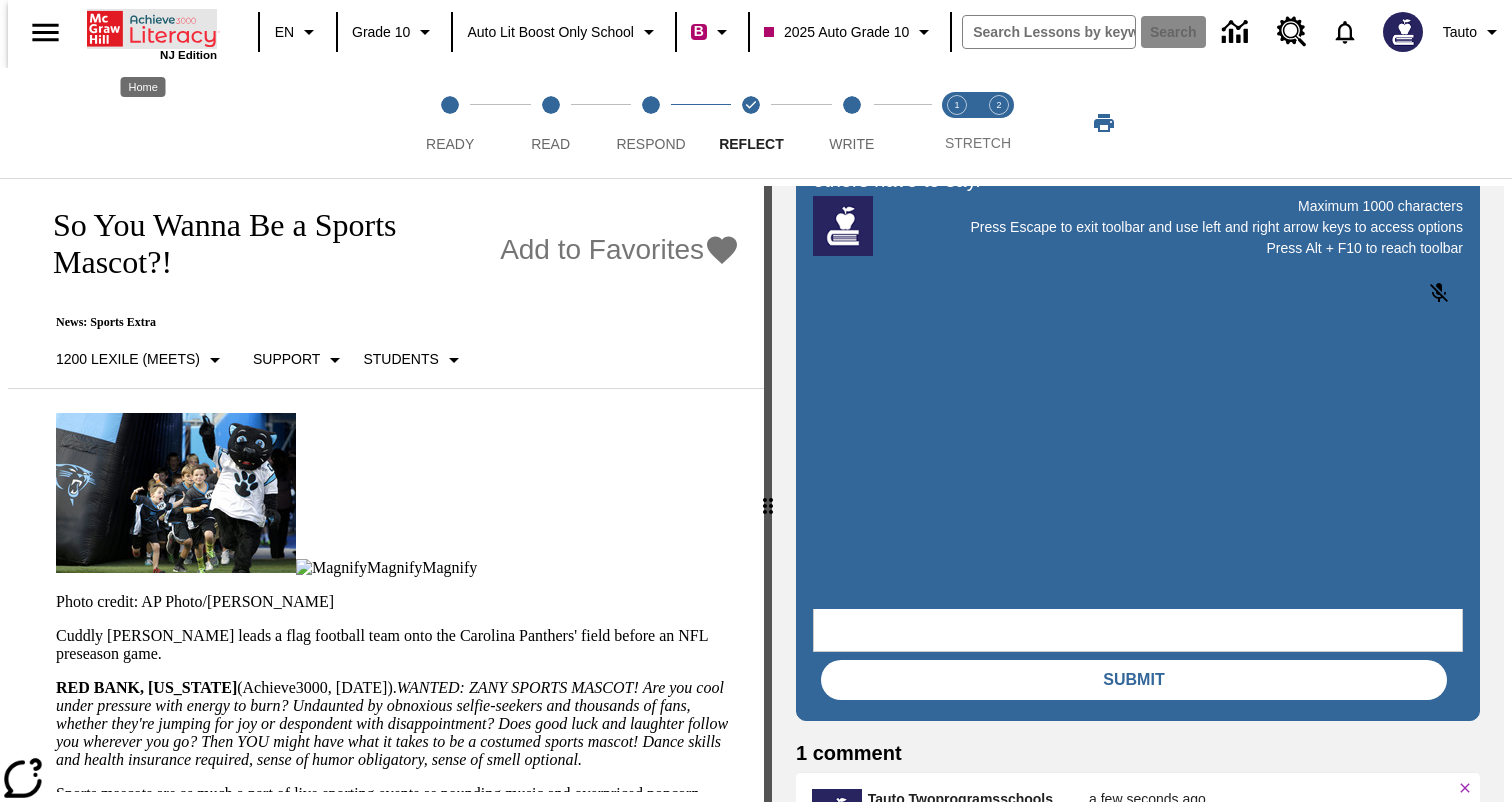 click 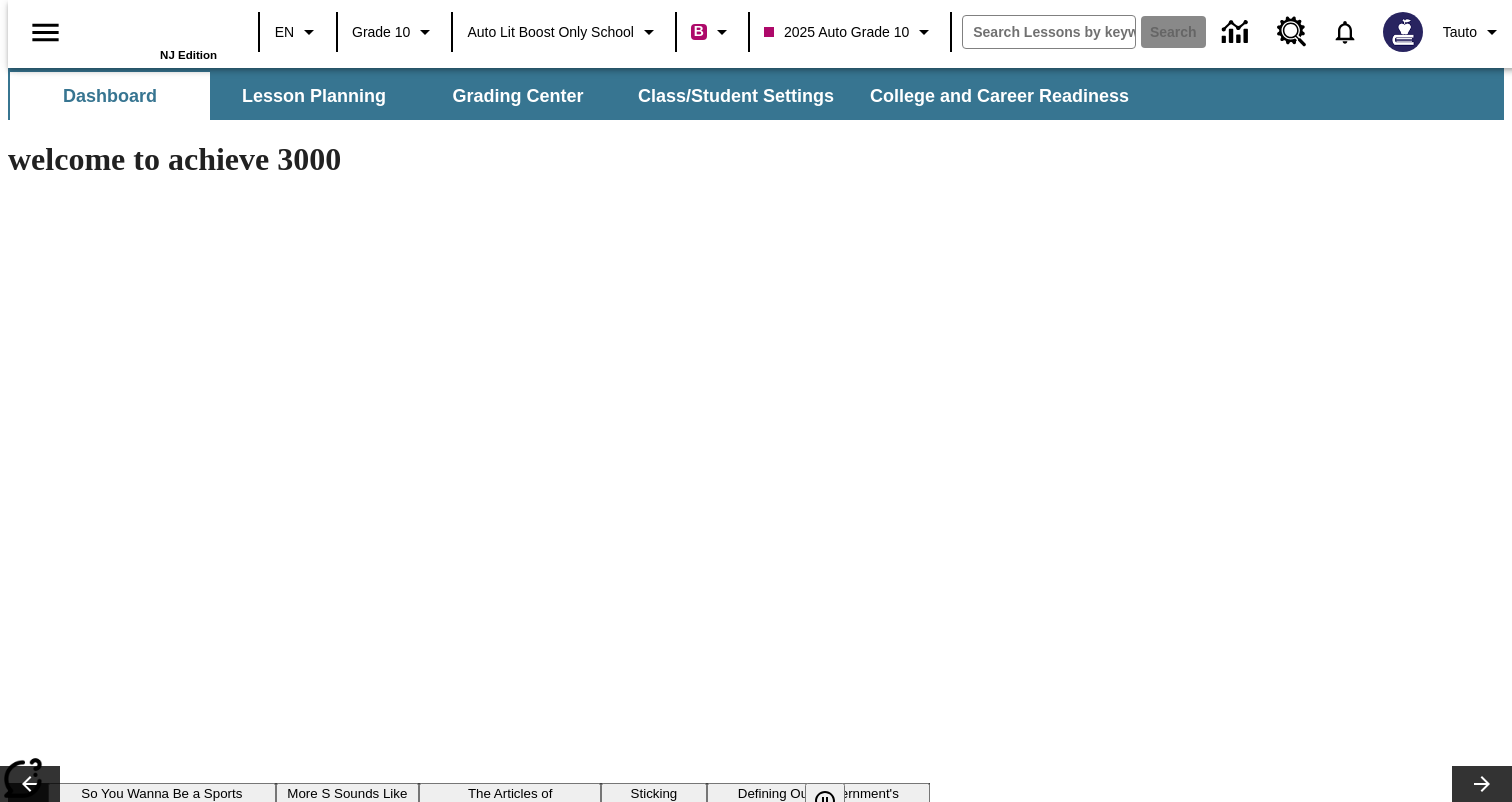 scroll, scrollTop: 0, scrollLeft: 0, axis: both 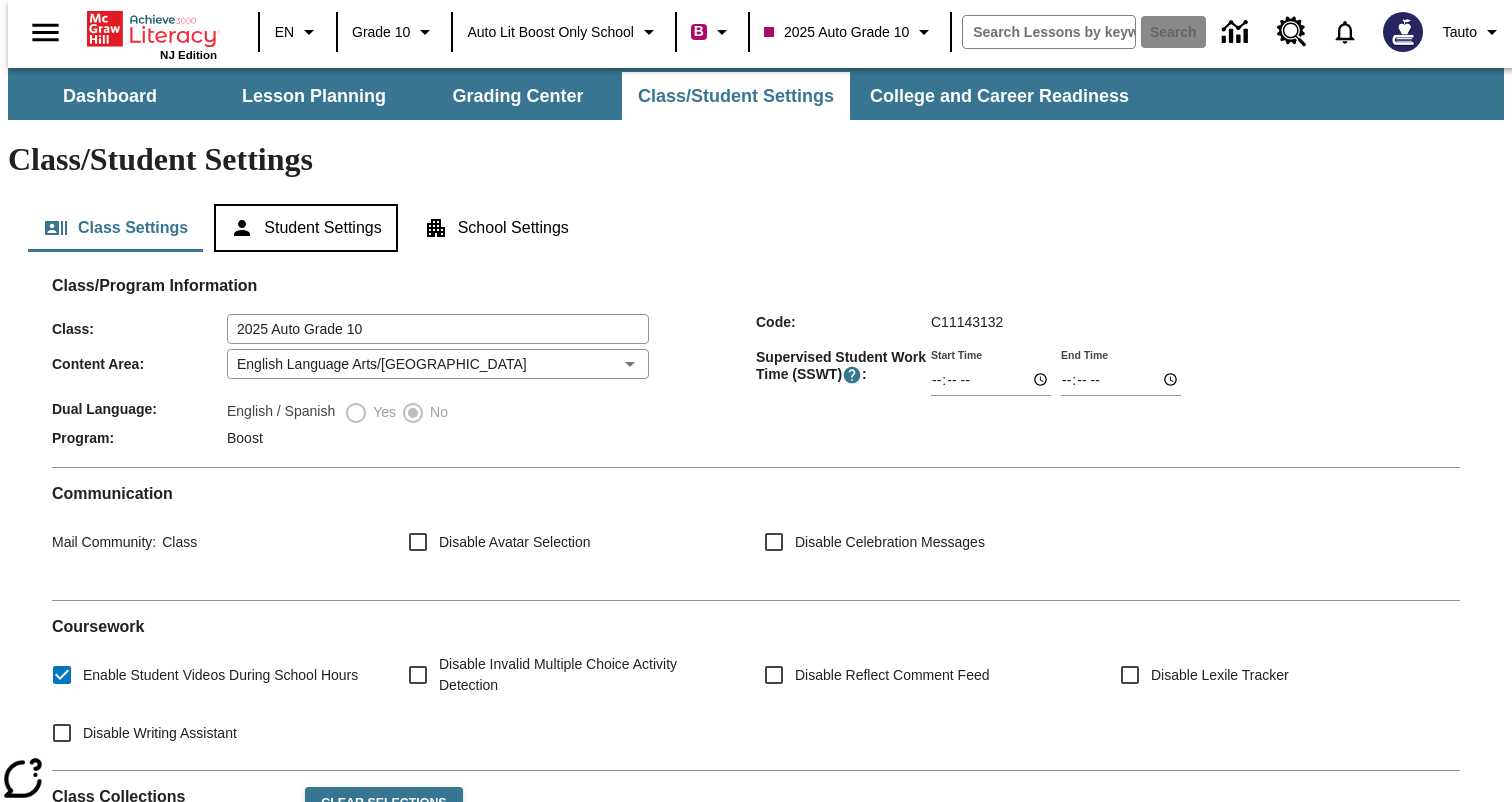 click on "Student Settings" at bounding box center [305, 228] 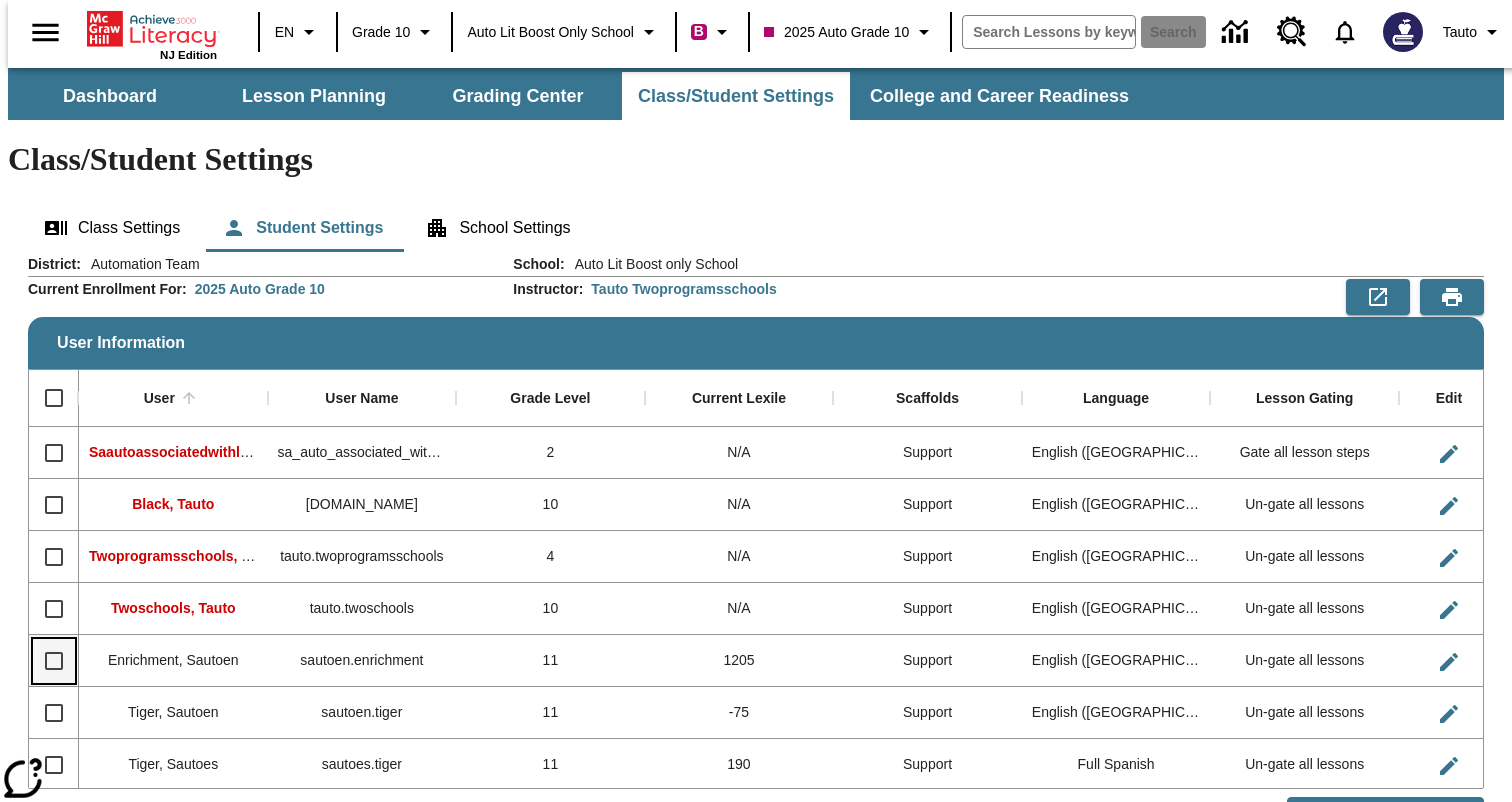 click at bounding box center [54, 661] 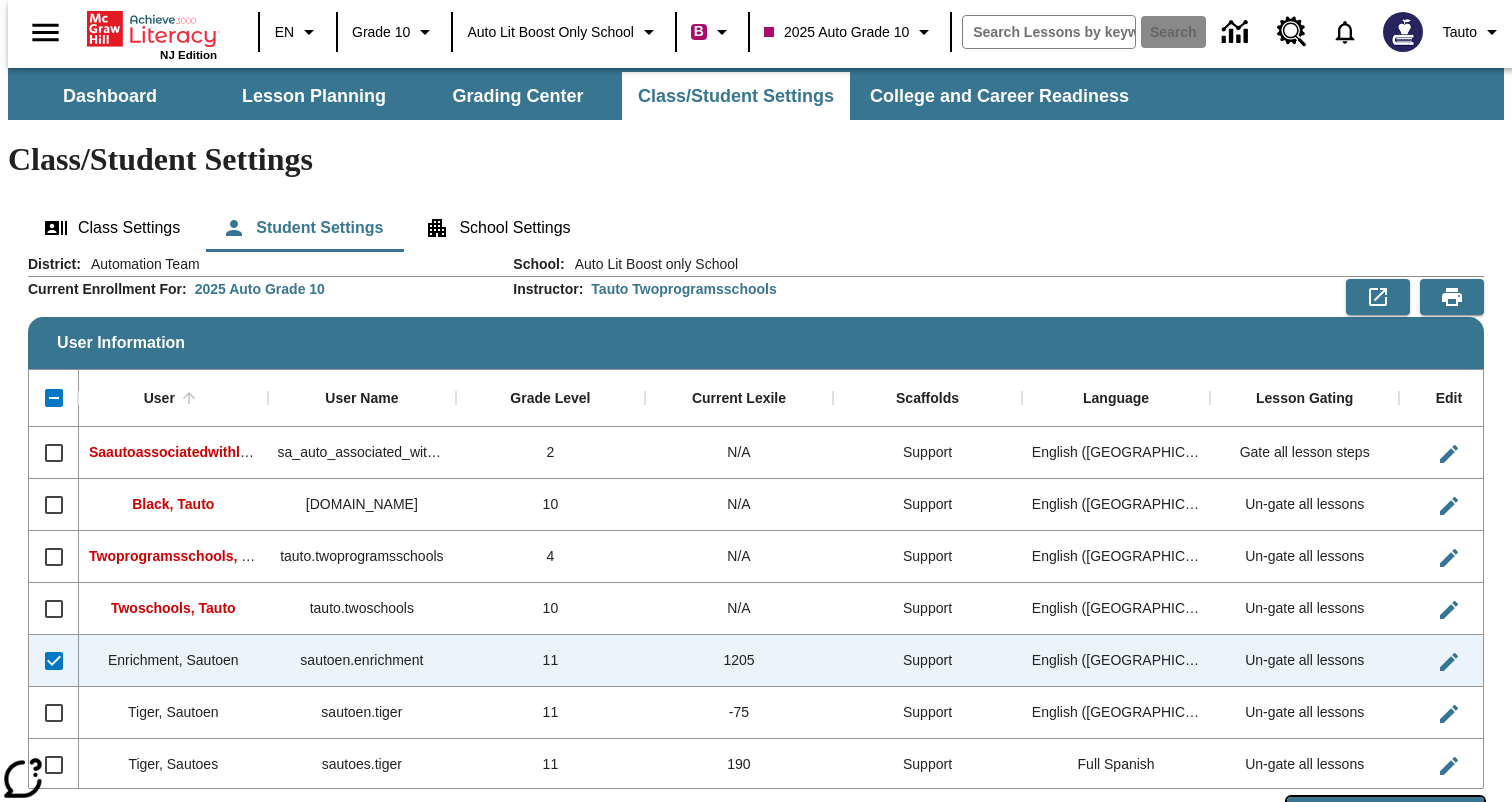 click on "Edit Selected Users" at bounding box center (1385, 816) 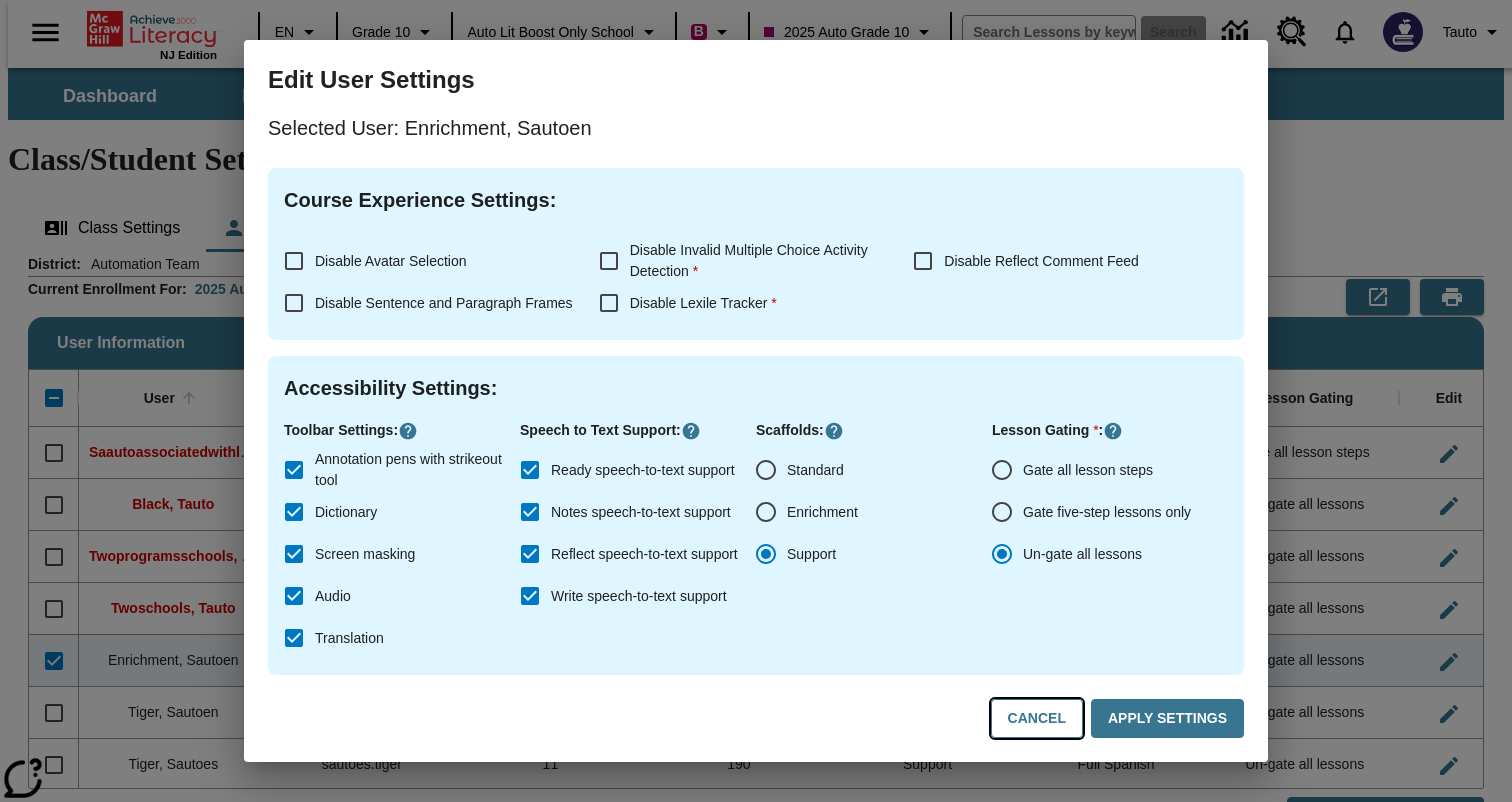 click on "Cancel" at bounding box center [1037, 718] 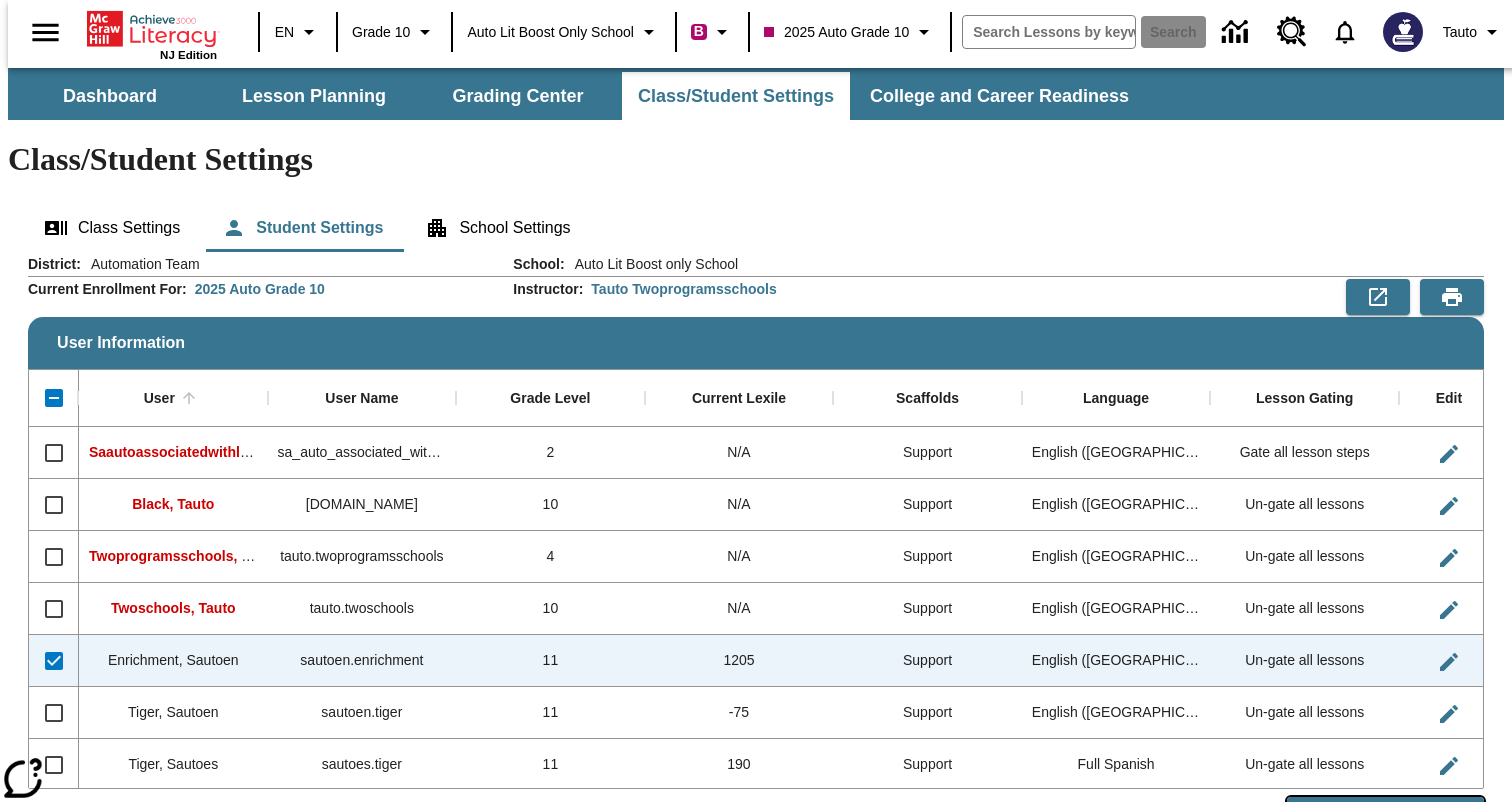 type 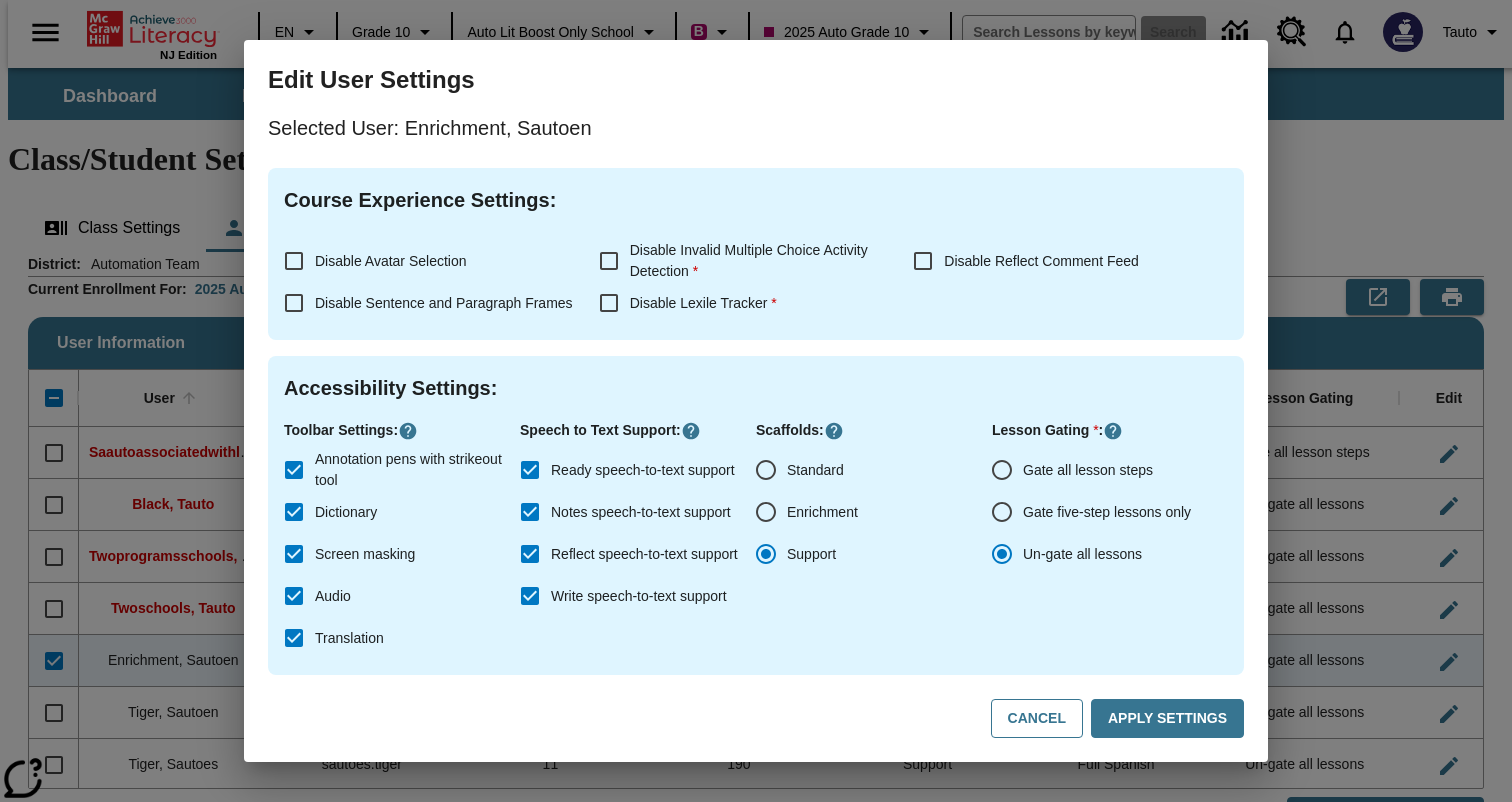 click on "Disable Lexile Tracker   *" at bounding box center [609, 303] 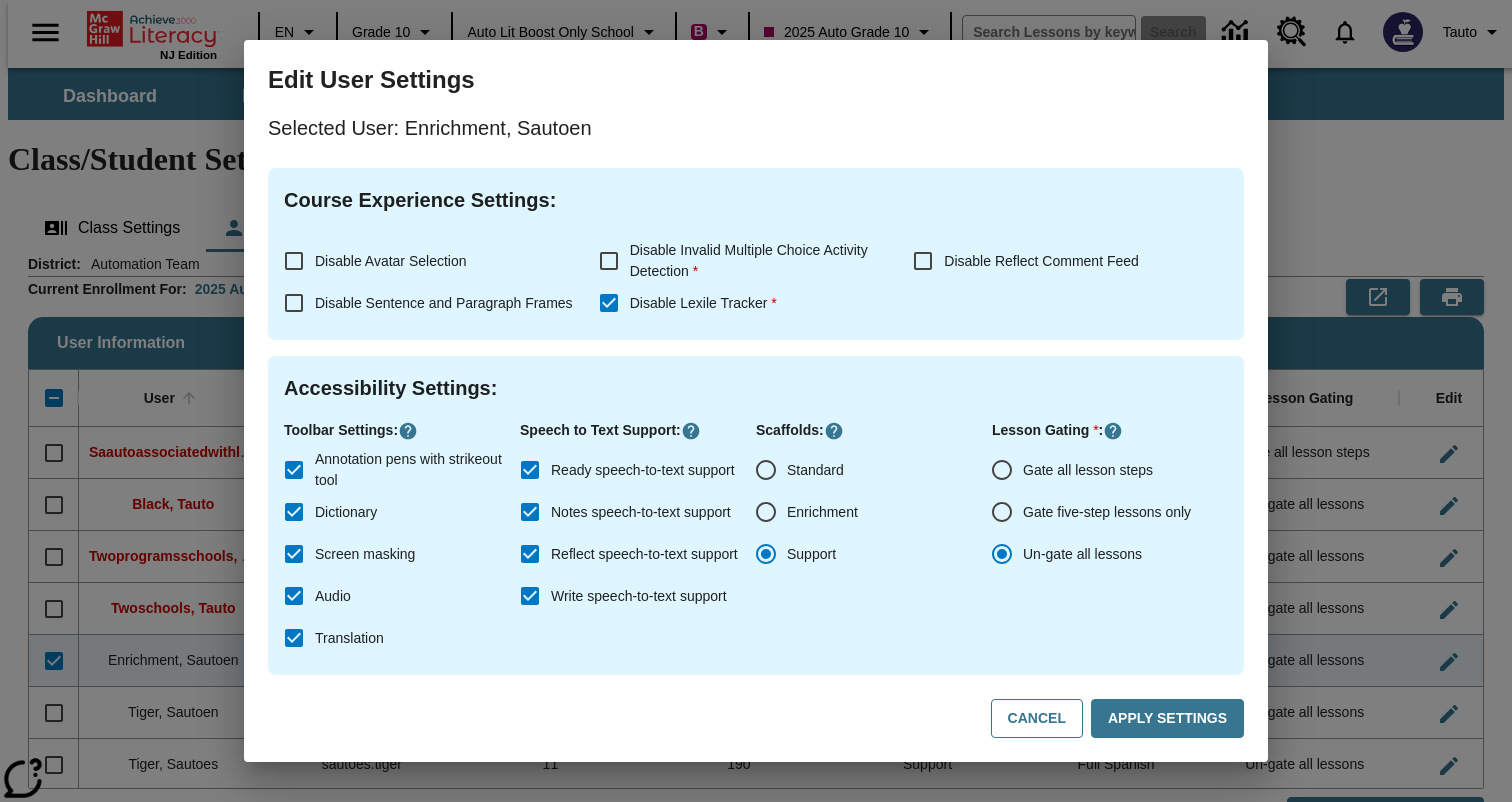 click on "Disable Lexile Tracker   *" at bounding box center (609, 303) 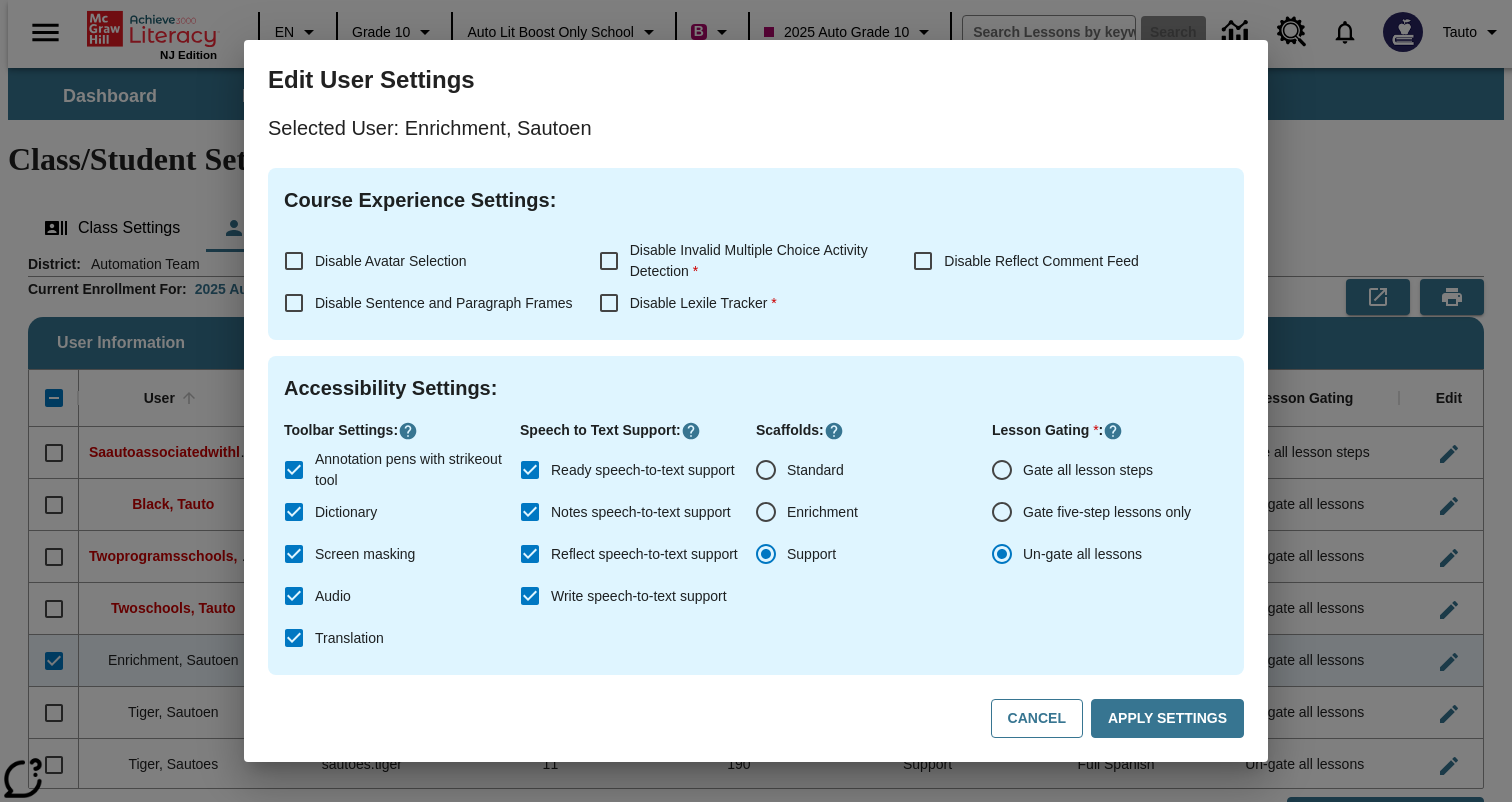 click on "Disable Lexile Tracker   *" at bounding box center (609, 303) 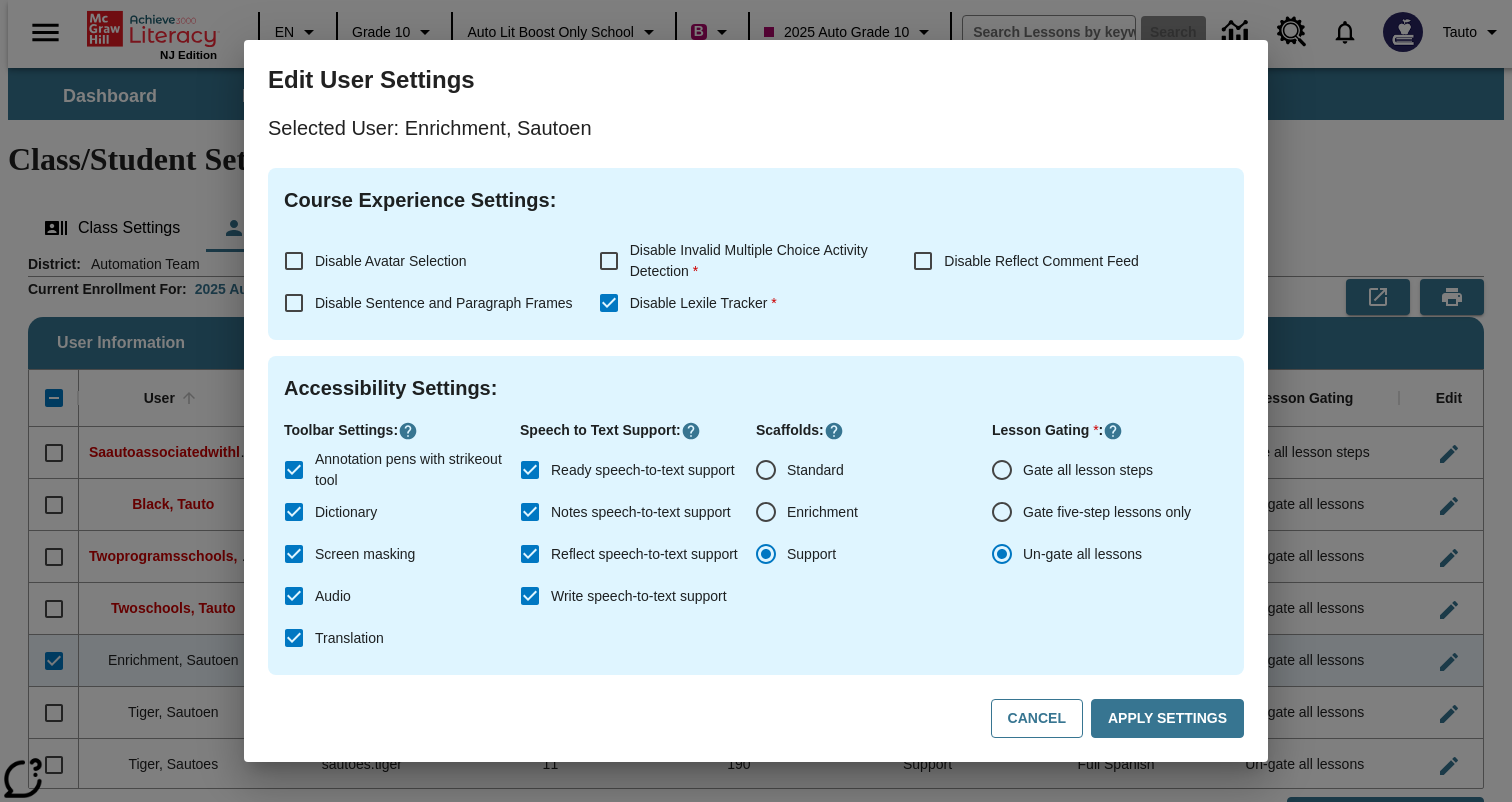 click on "Disable Lexile Tracker   *" at bounding box center (609, 303) 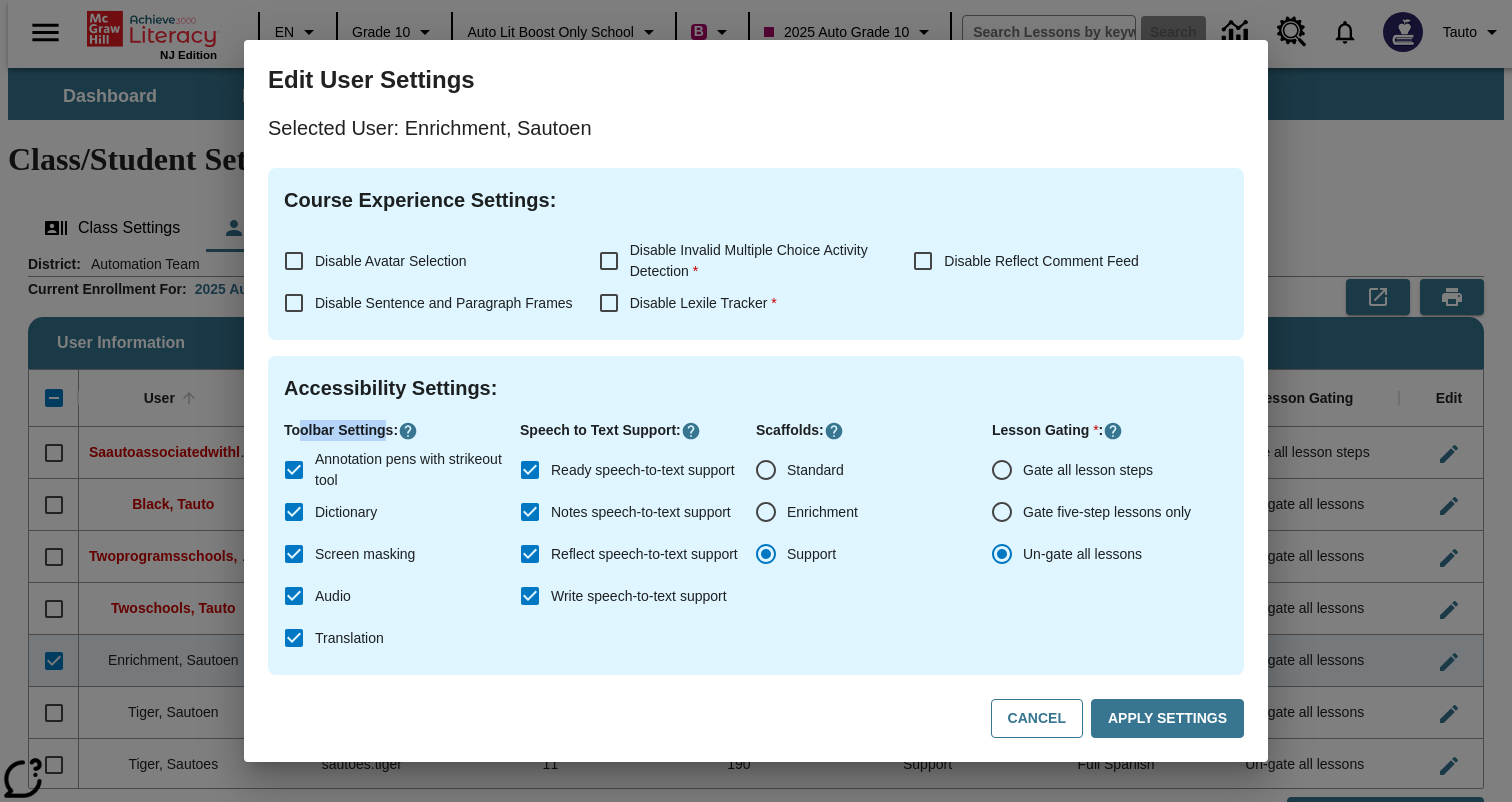 drag, startPoint x: 300, startPoint y: 431, endPoint x: 385, endPoint y: 432, distance: 85.00588 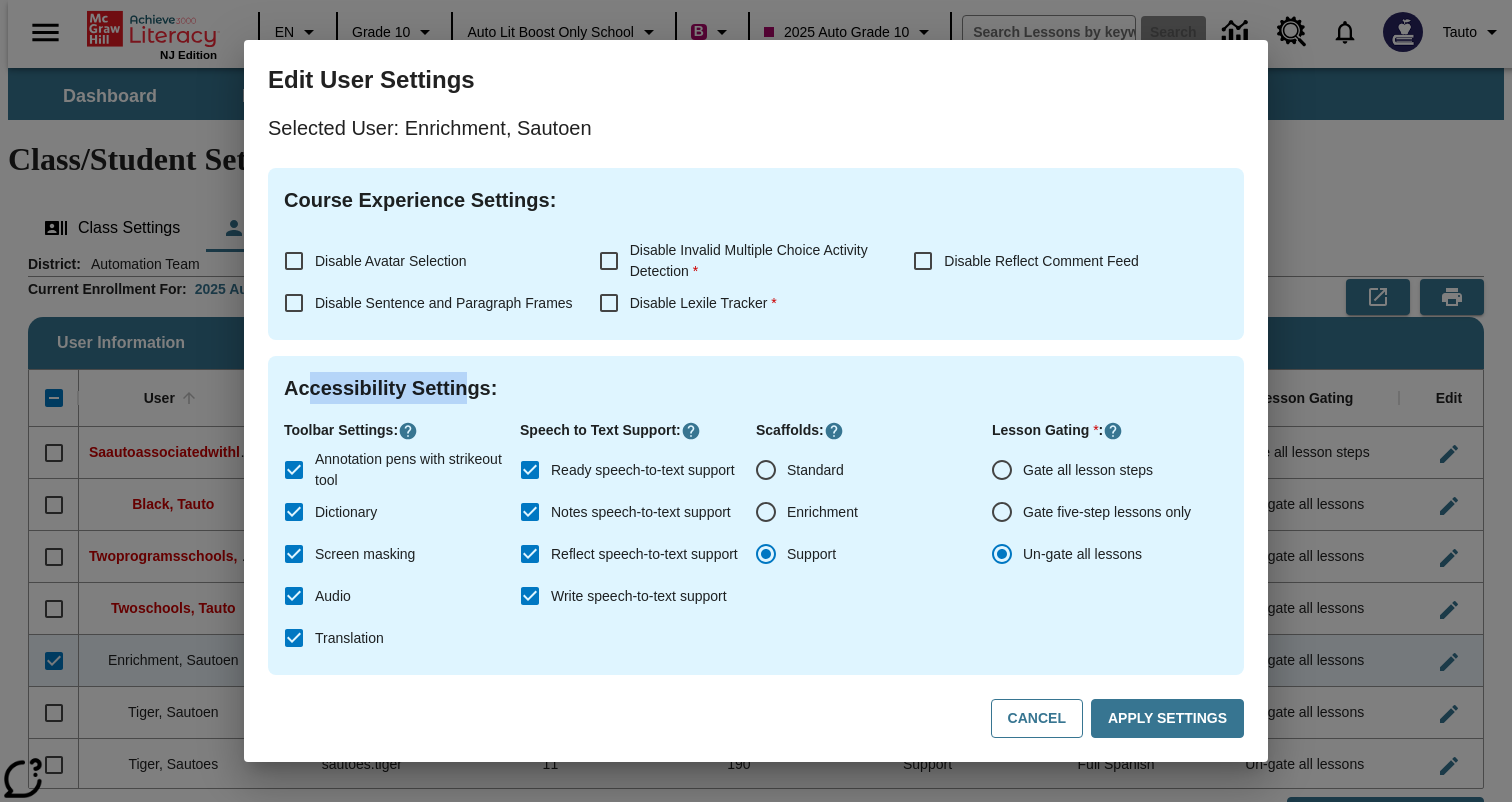 drag, startPoint x: 311, startPoint y: 388, endPoint x: 461, endPoint y: 388, distance: 150 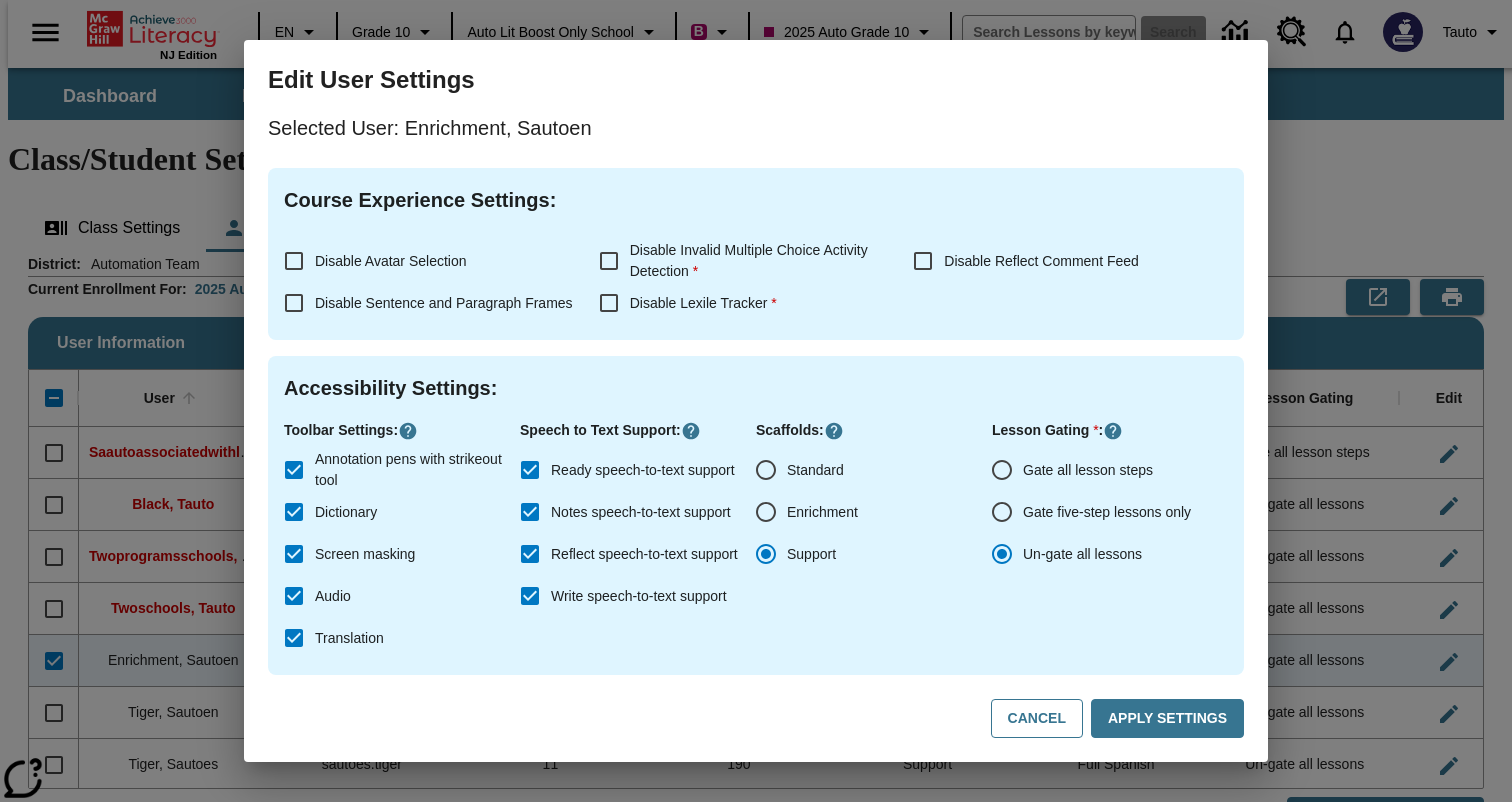 click on "Course Experience Settings :" at bounding box center [756, 200] 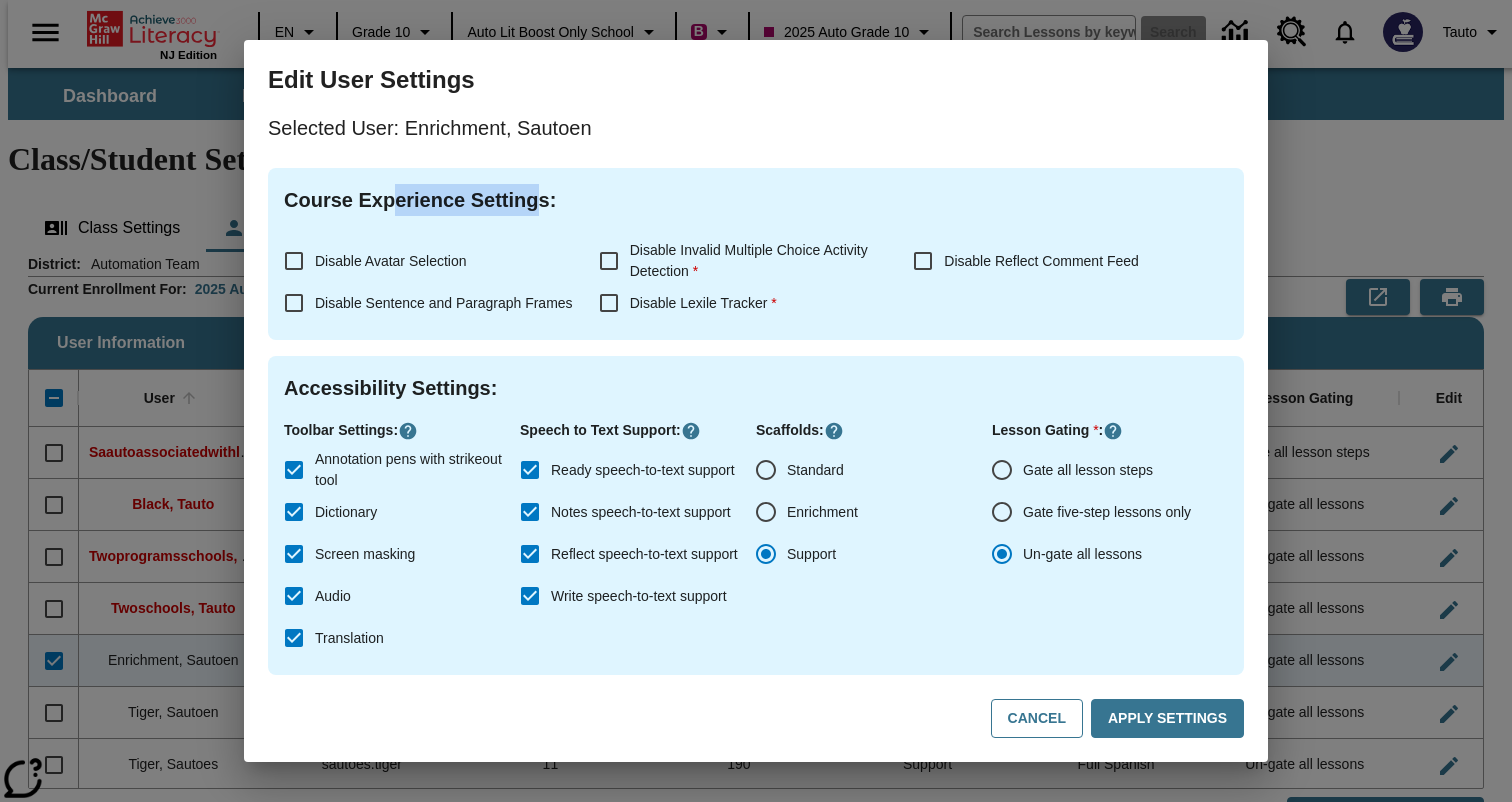 drag, startPoint x: 394, startPoint y: 200, endPoint x: 536, endPoint y: 200, distance: 142 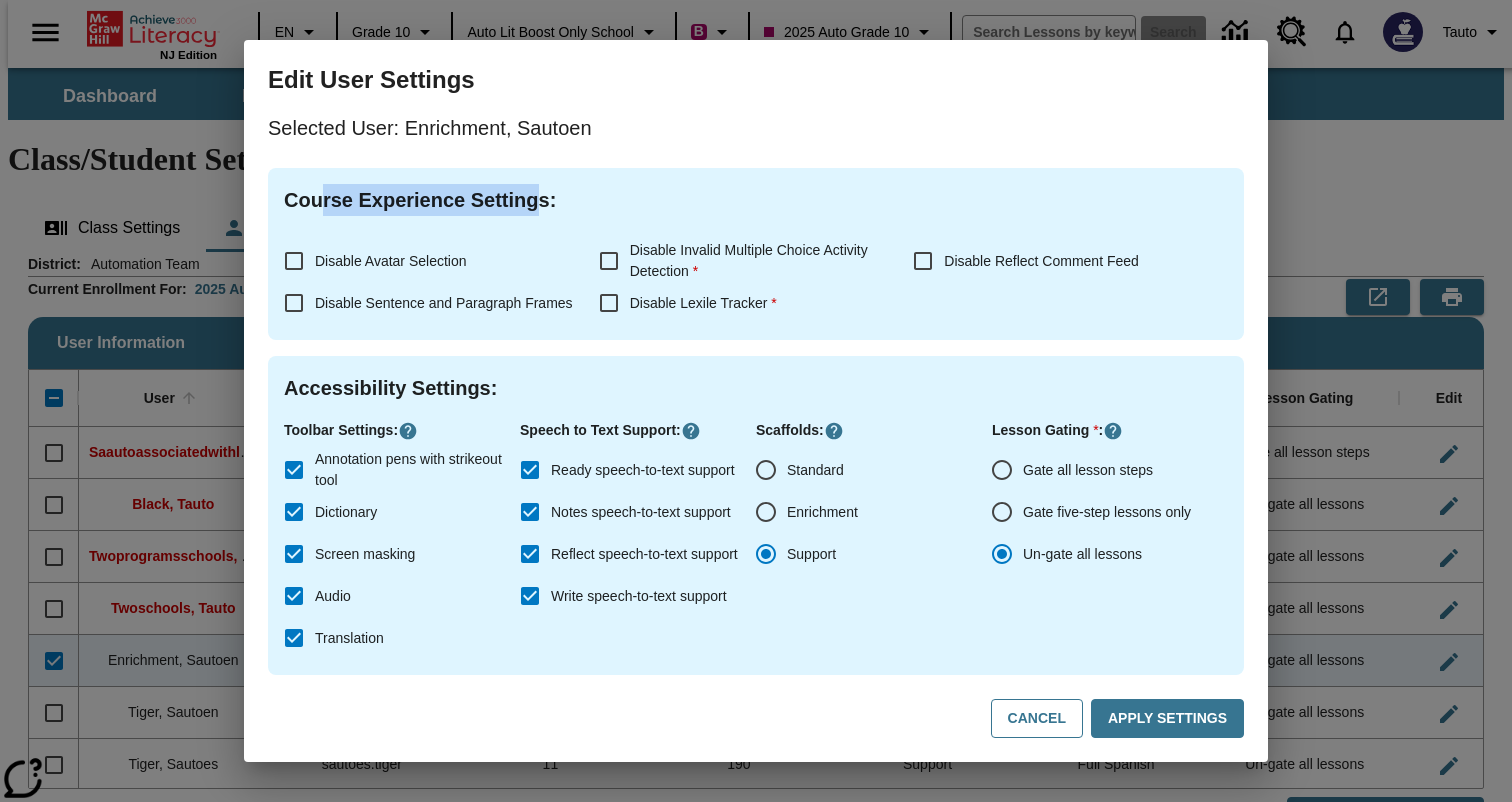 drag, startPoint x: 536, startPoint y: 200, endPoint x: 321, endPoint y: 206, distance: 215.08371 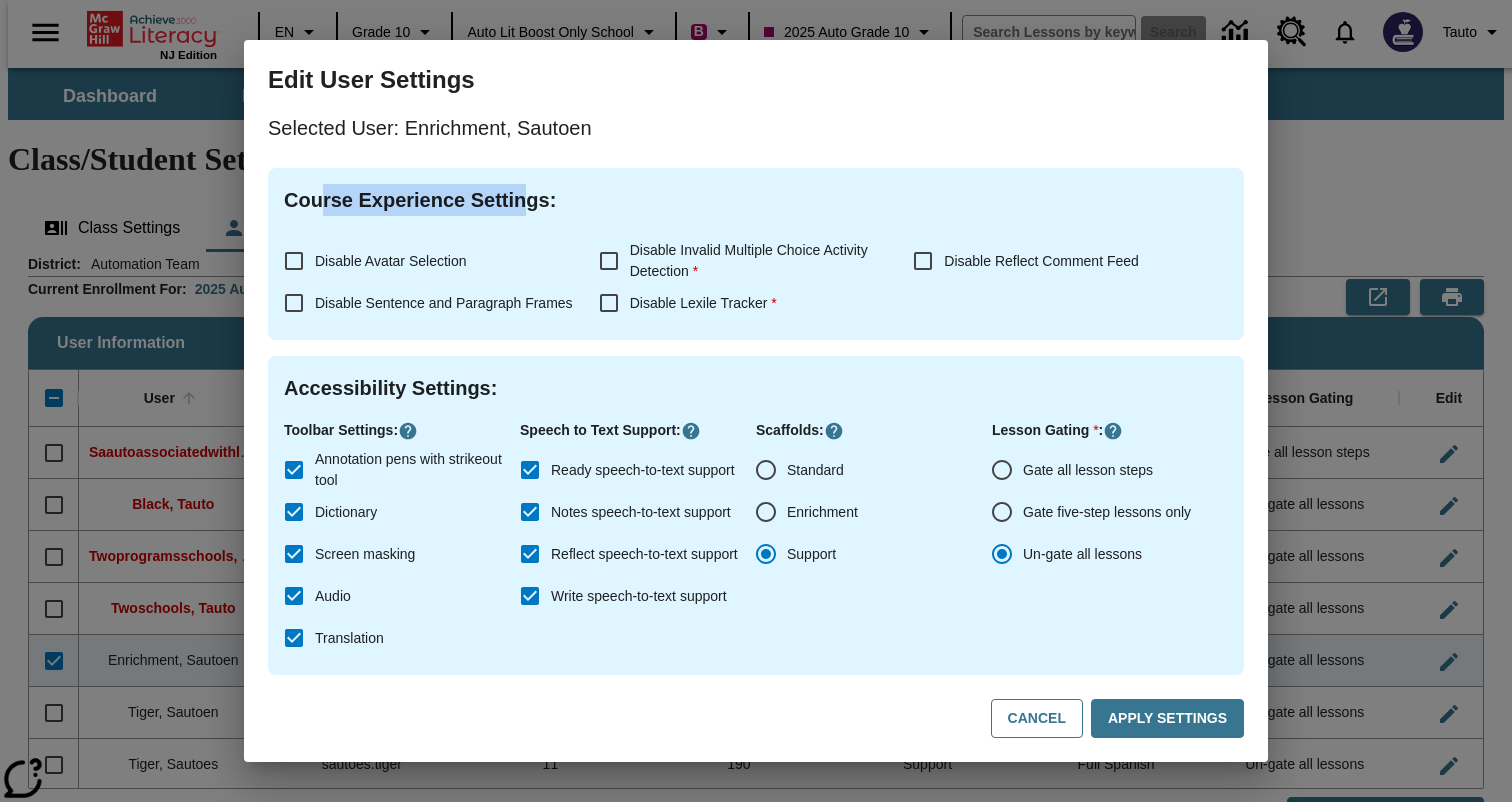 drag, startPoint x: 321, startPoint y: 206, endPoint x: 528, endPoint y: 207, distance: 207.00241 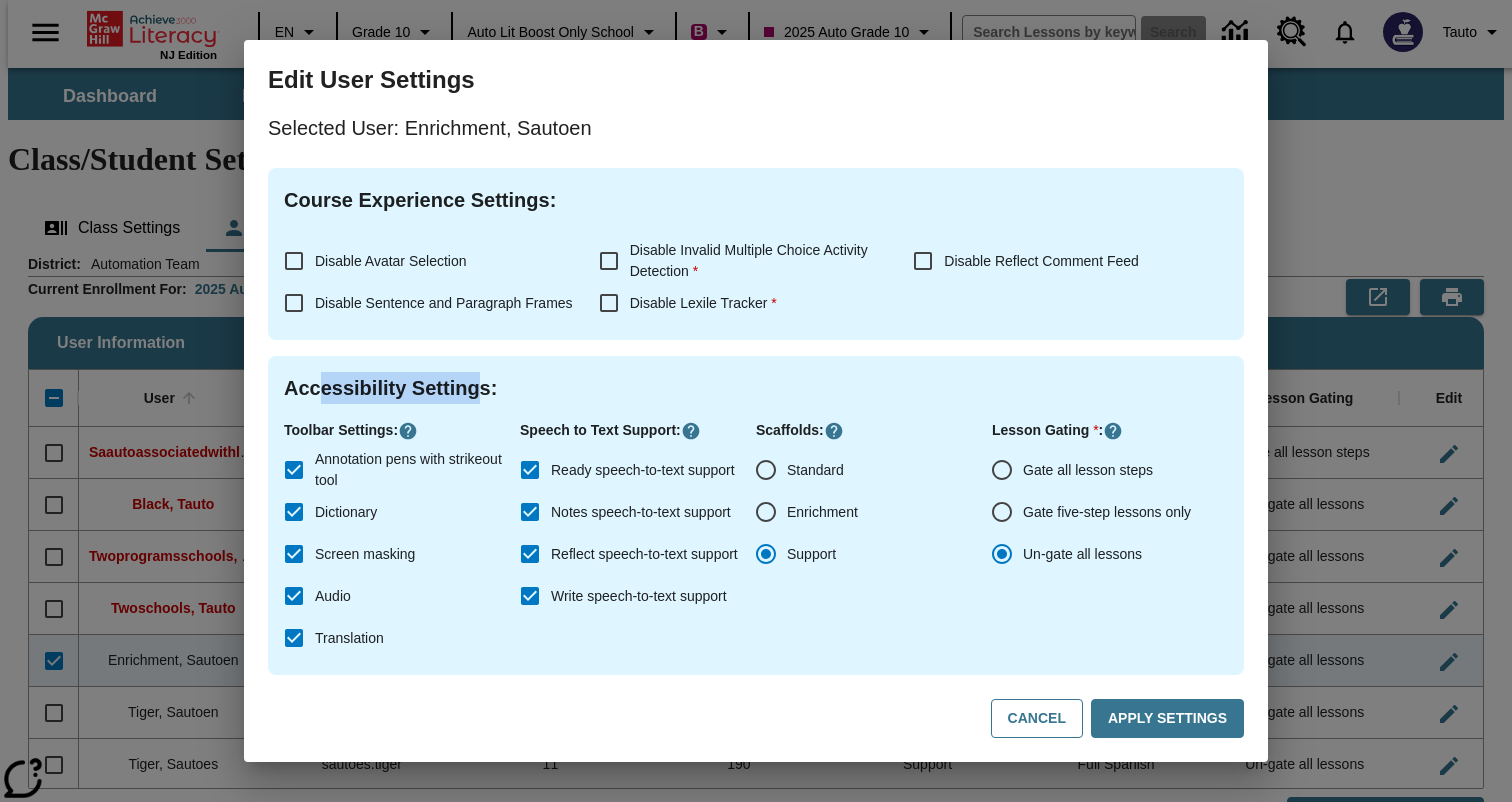 drag, startPoint x: 316, startPoint y: 378, endPoint x: 478, endPoint y: 378, distance: 162 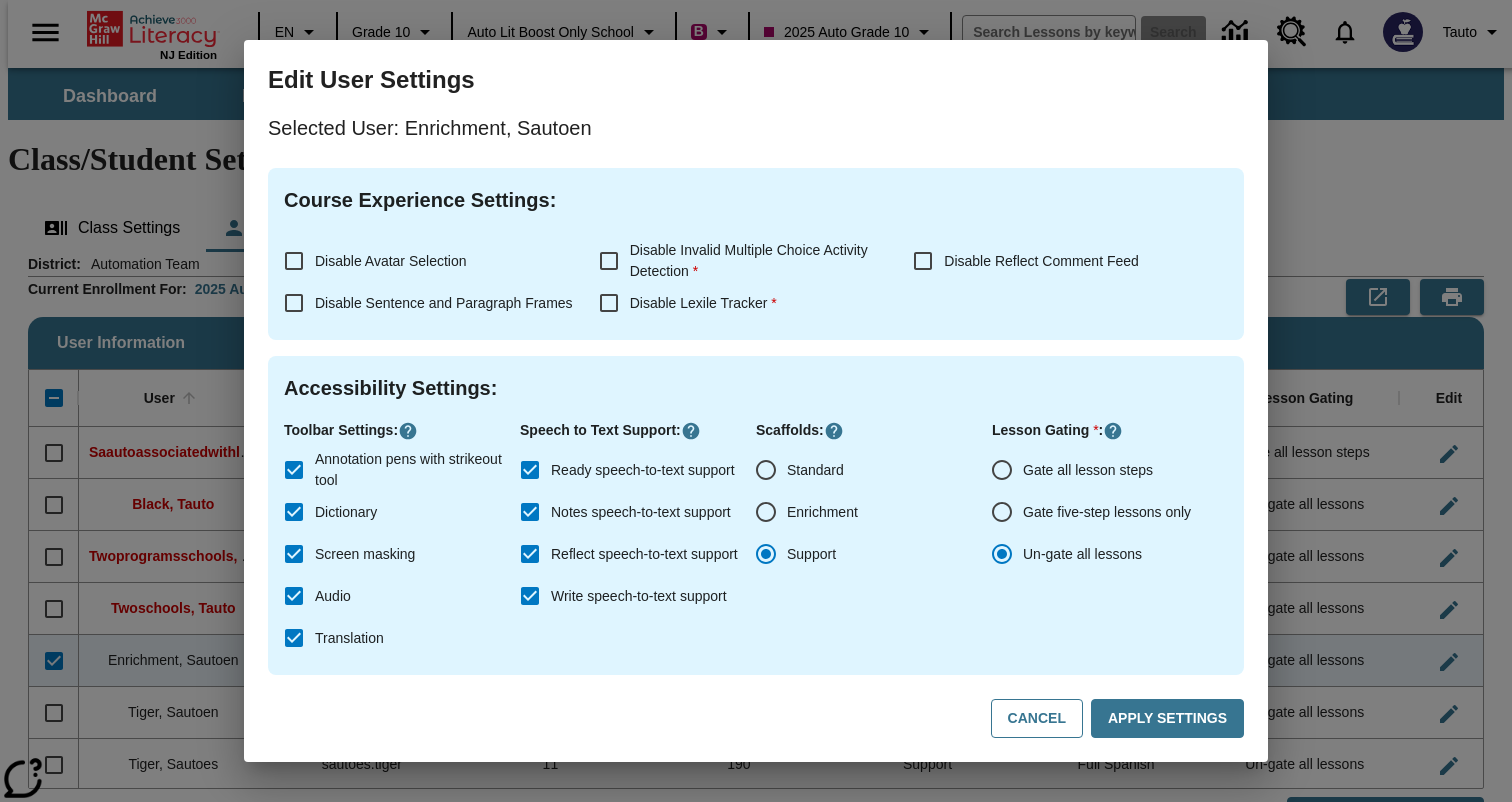click on "Edit User Settings Selected User: Enrichment, Sautoen Course Experience Settings : Disable Avatar Selection Disable Invalid Multiple Choice Activity Detection   * Disable Reflect Comment Feed Disable Sentence and Paragraph Frames Disable Lexile Tracker   * Accessibility Settings : Toolbar Settings : Annotation pens with strikeout tool Dictionary Screen masking Audio Translation Speech to Text Support : Ready speech-to-text support Notes speech-to-text support Reflect speech-to-text support Write speech-to-text support Scaffolds : Standard Enrichment Support Lesson Gating   * : Gate all lesson steps Gate five-step lessons only Un-gate all lessons Cancel Apply Settings" at bounding box center [756, 401] 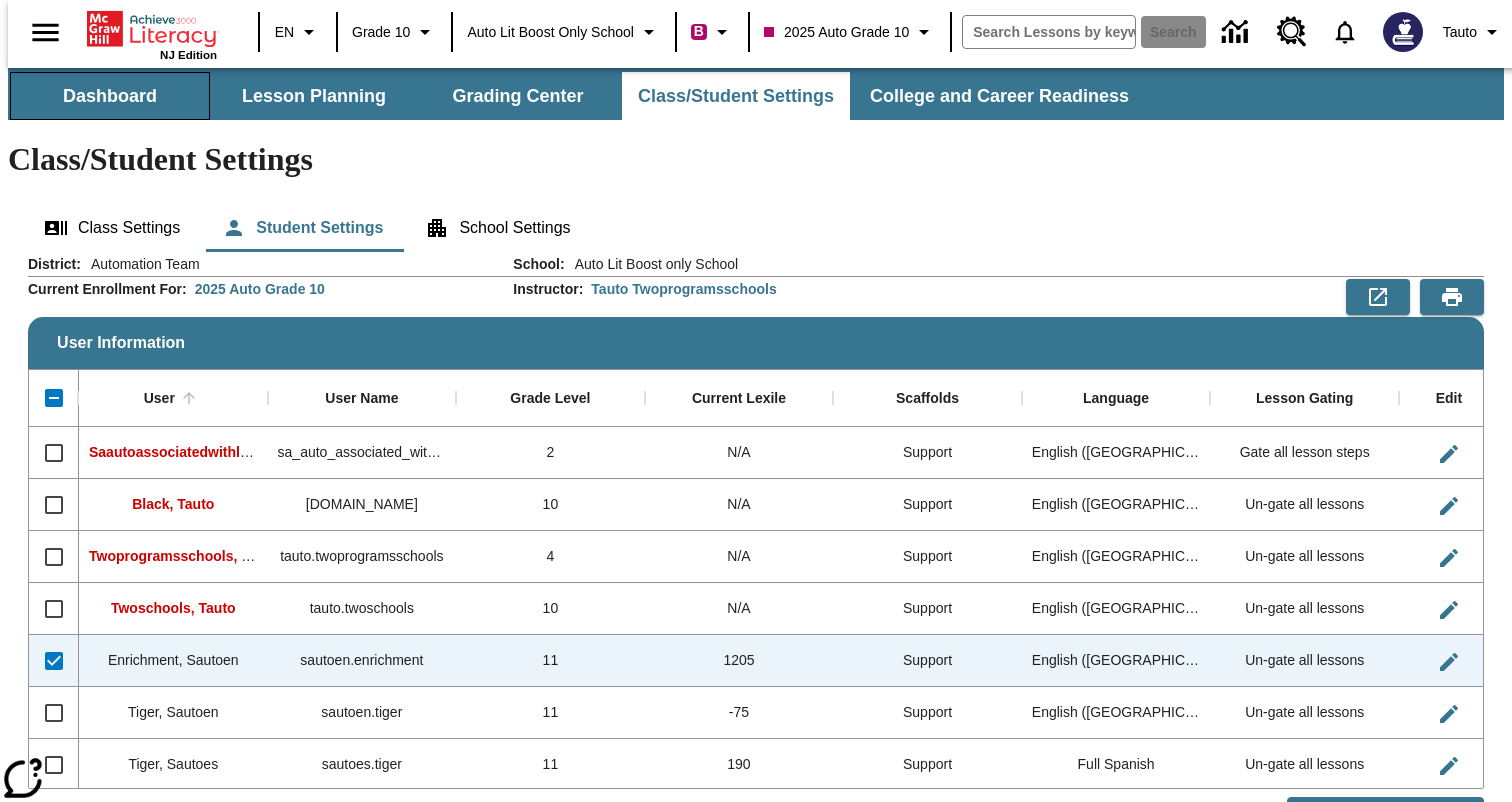 click on "Dashboard" at bounding box center [110, 96] 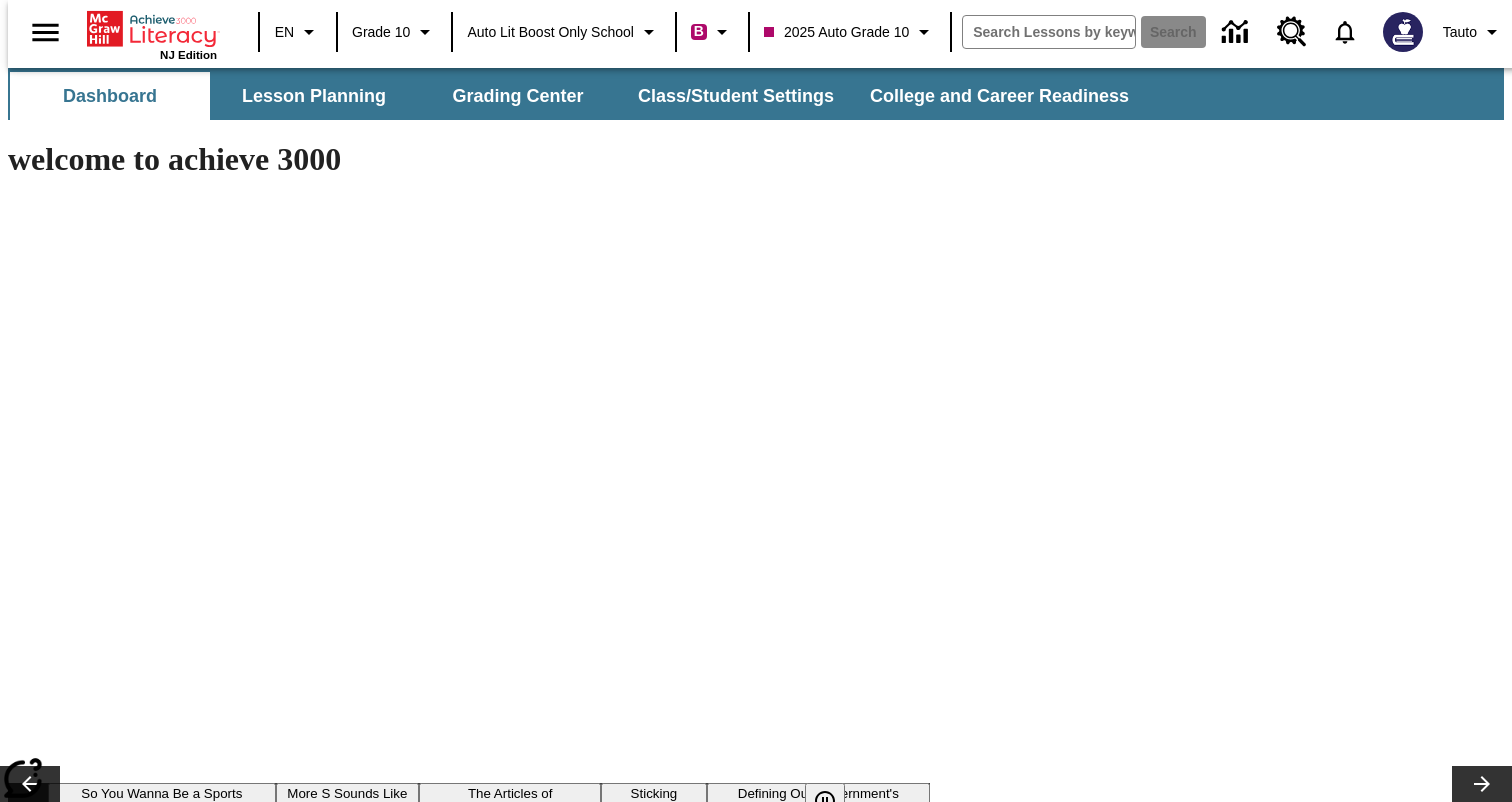 scroll, scrollTop: 0, scrollLeft: 0, axis: both 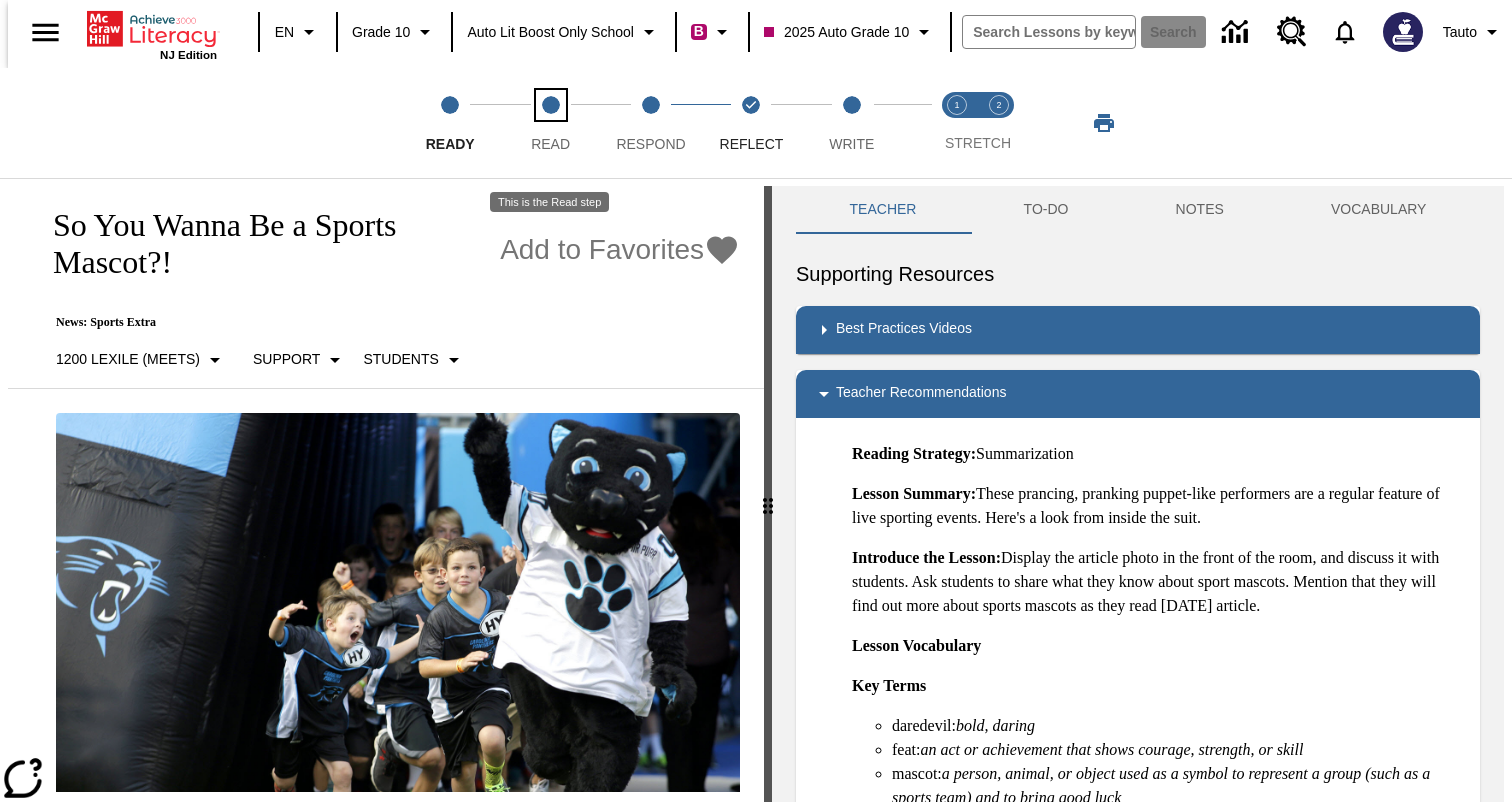 click 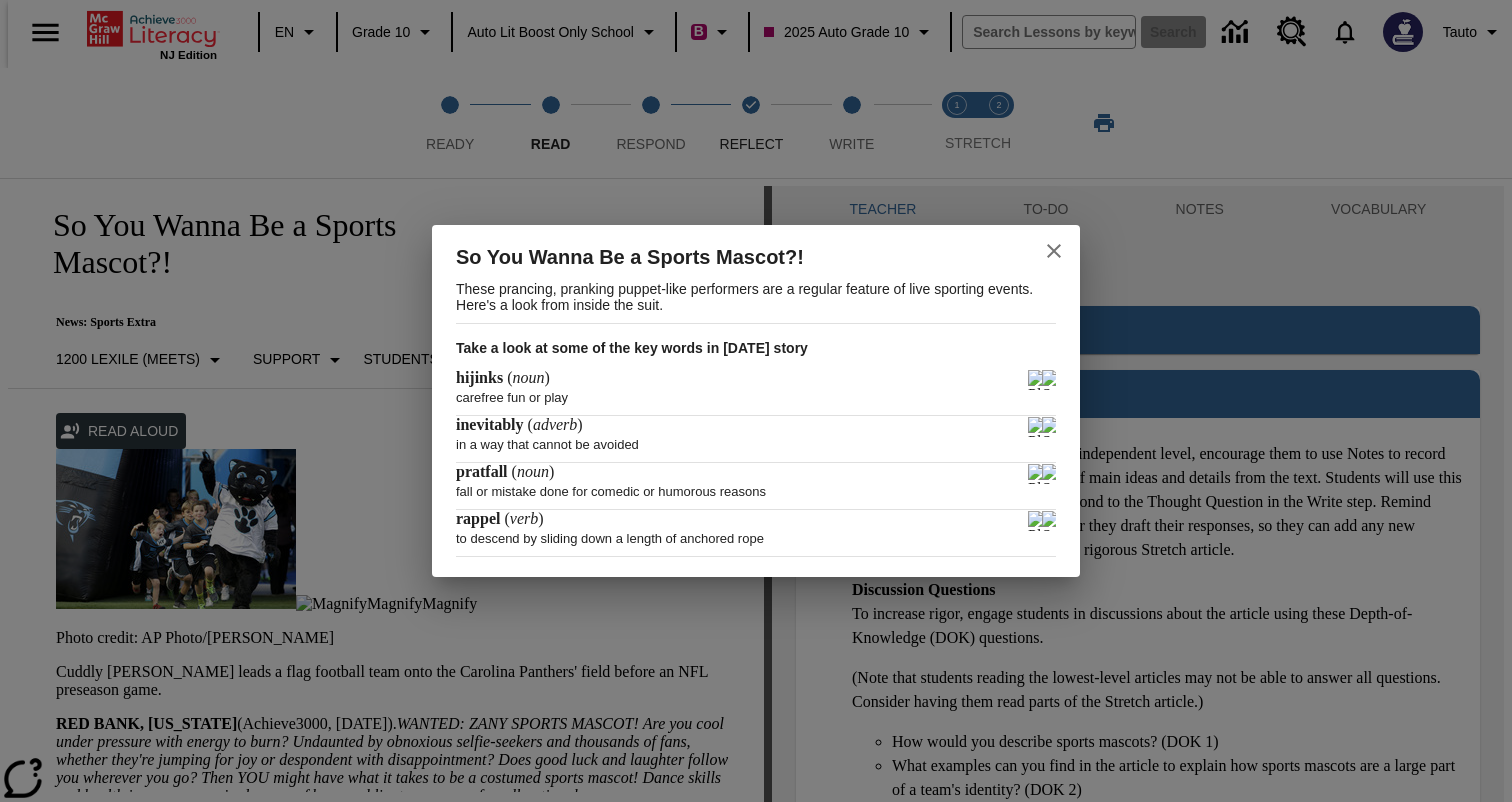 click 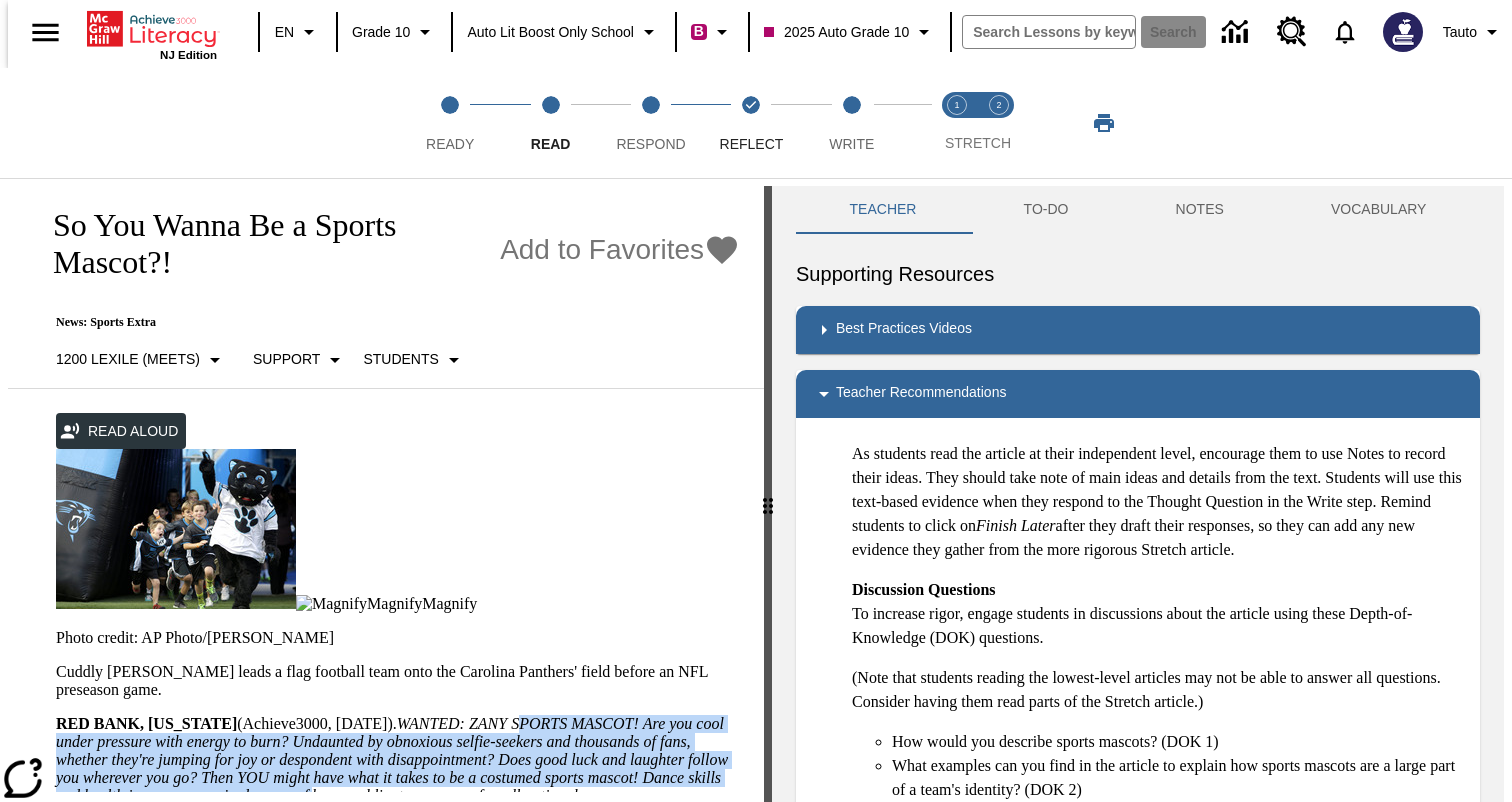 drag, startPoint x: 182, startPoint y: 462, endPoint x: 369, endPoint y: 585, distance: 223.82582 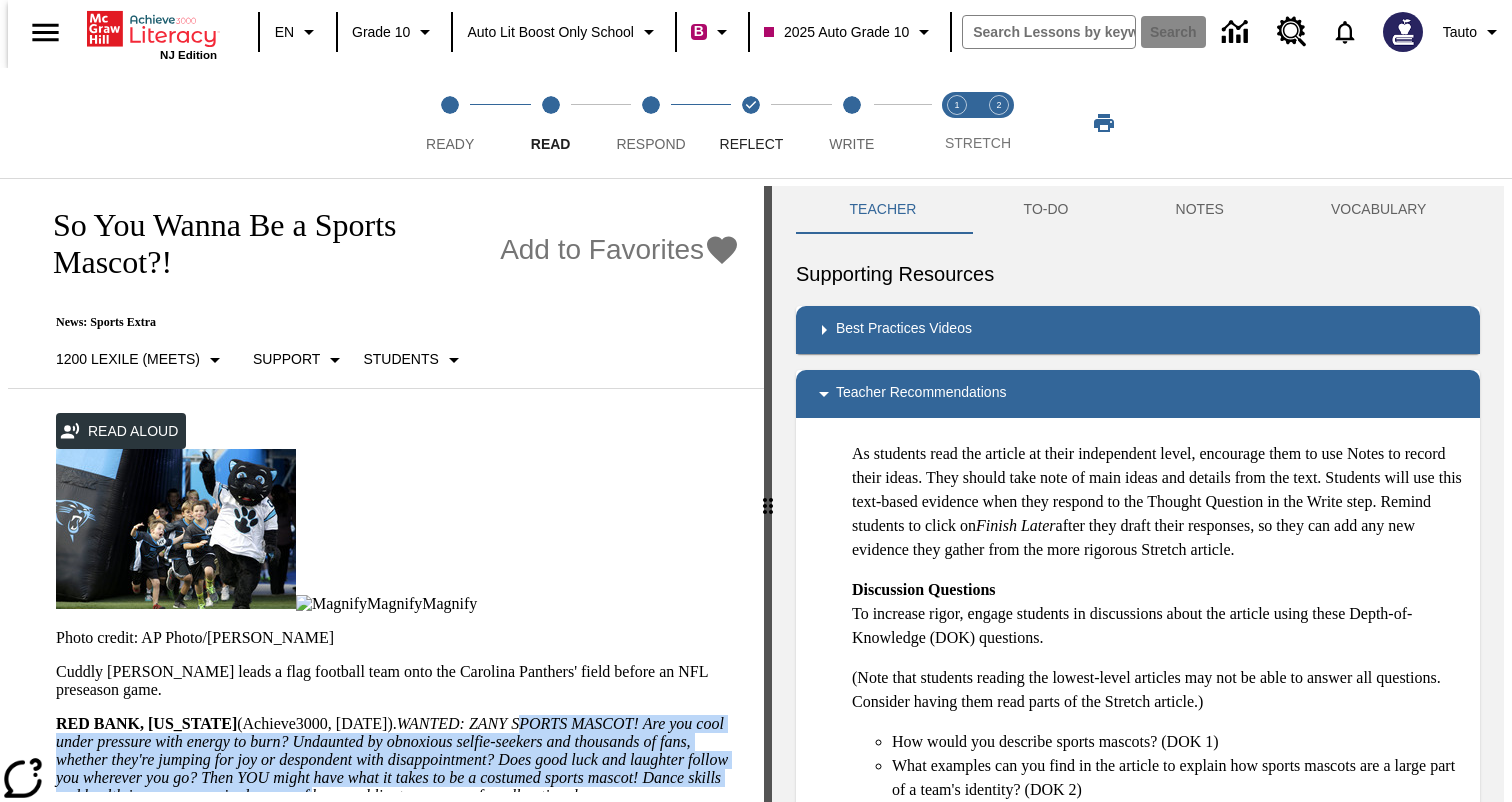 click on "RED BANK, New Jersey  (Achieve3000, July 21, 2021).  WANTED: ZANY   SPORTS MASCOT!   Are you cool under pressure   with energy to burn? Undaunted   by obnoxious   selfie-seekers and thousands of fans, whether they're jumping for joy or despondent   with disappointment? Does good luck and laughter follow you wherever you go? Then YOU might have what it takes to be a costumed sports mascot! Dance skills and health insurance   required, sense of humor   obligatory,   sense of smell optional." at bounding box center (398, 760) 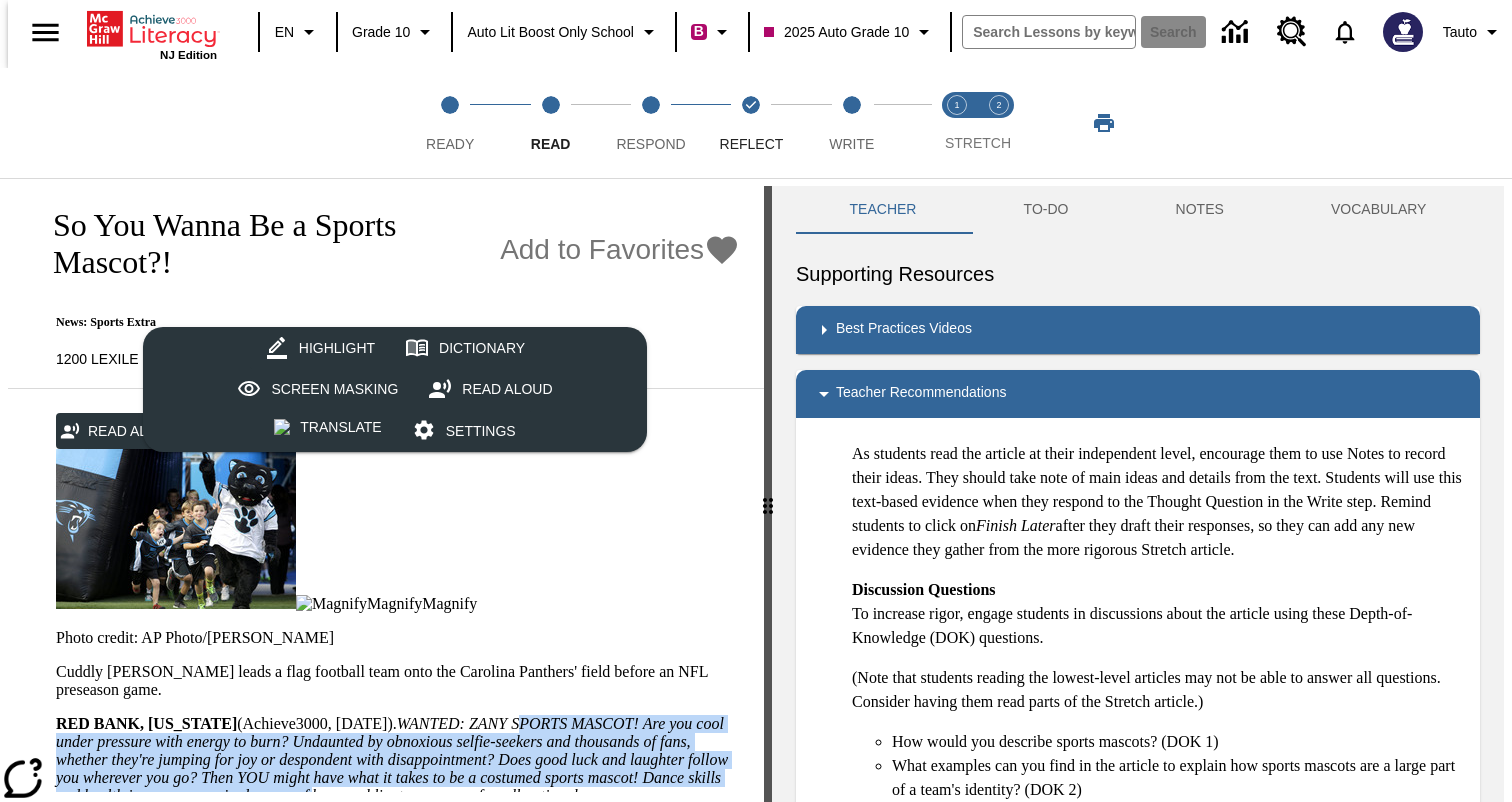 click at bounding box center (176, 529) 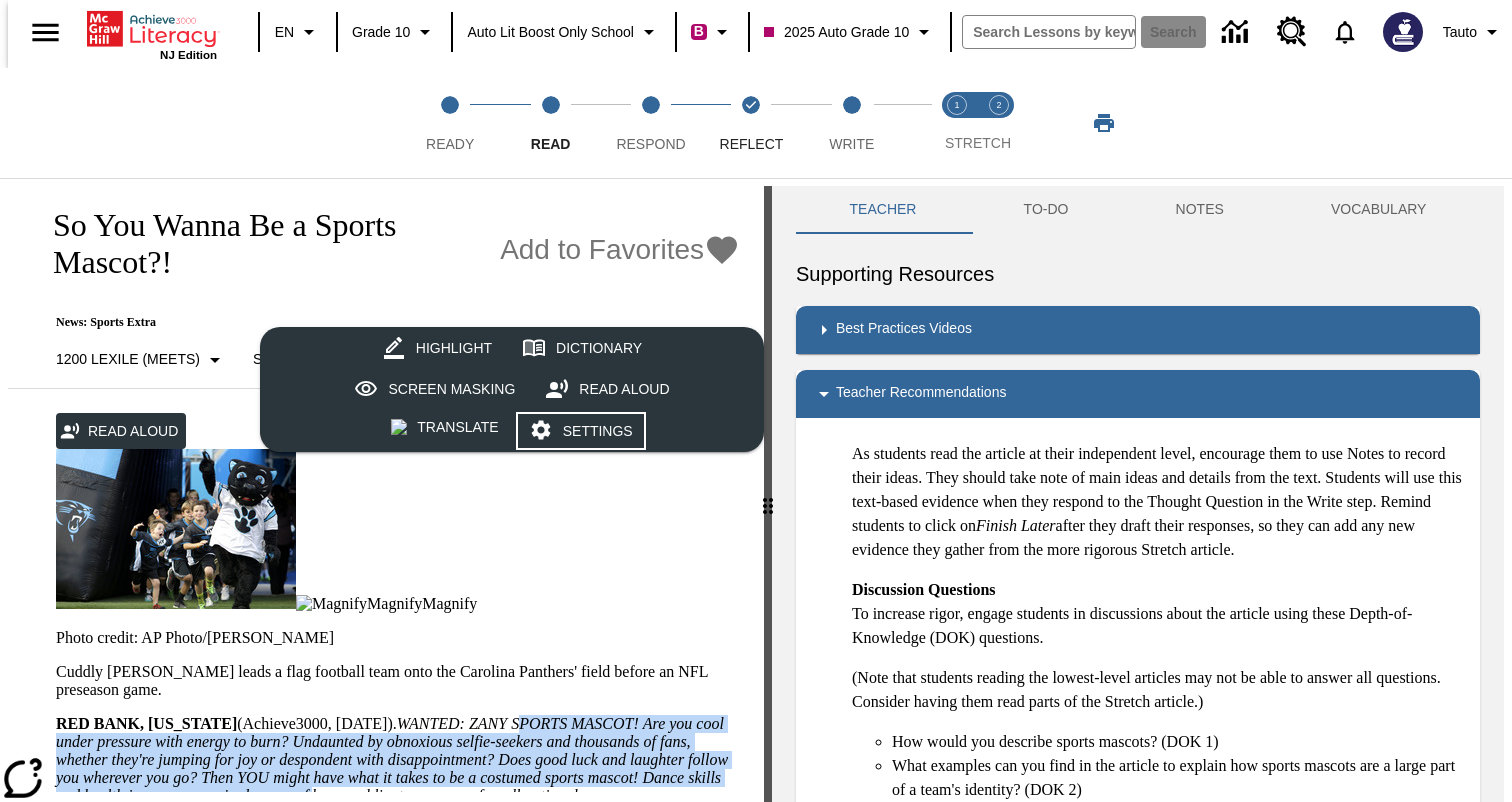 click 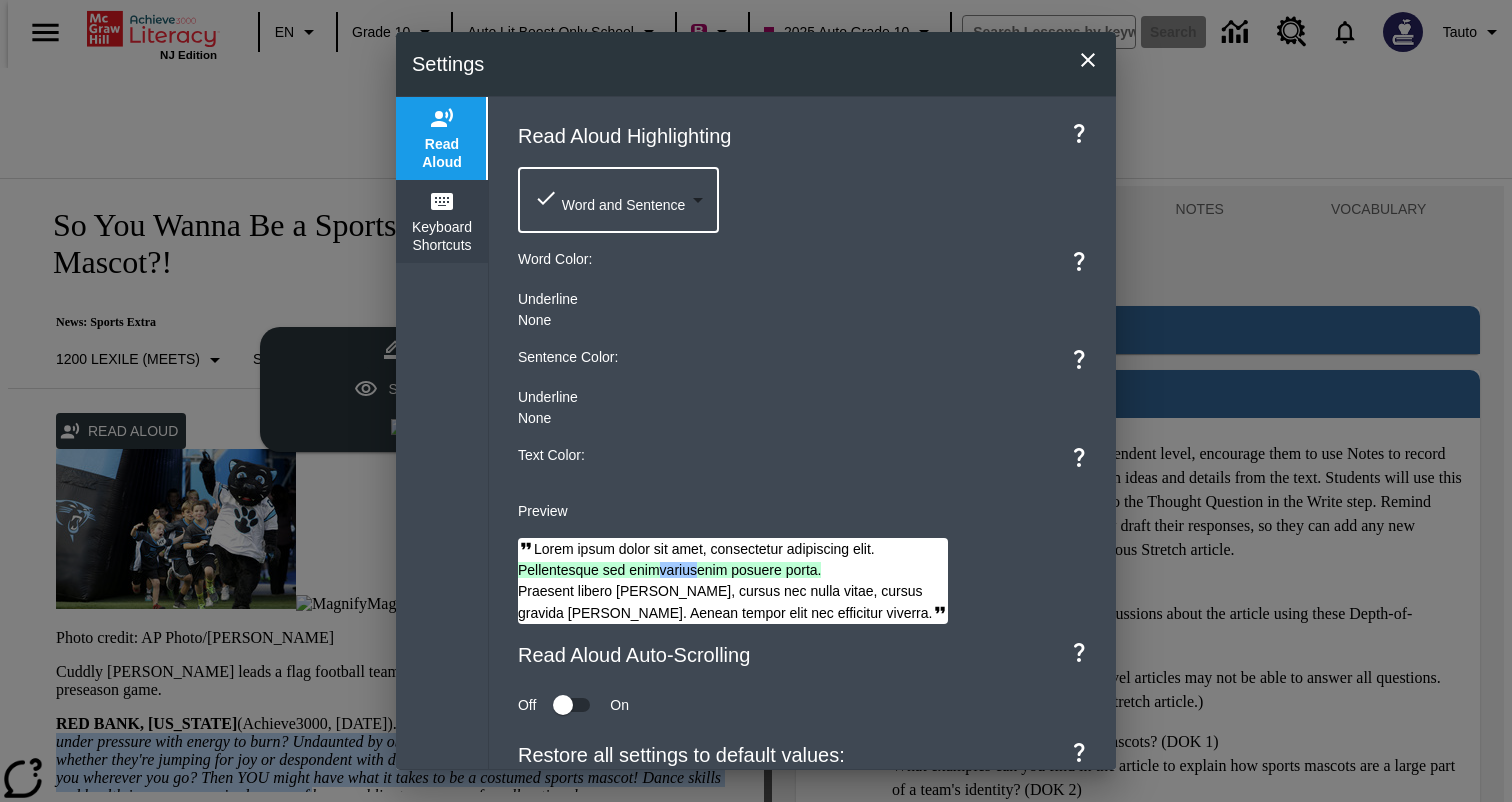 type 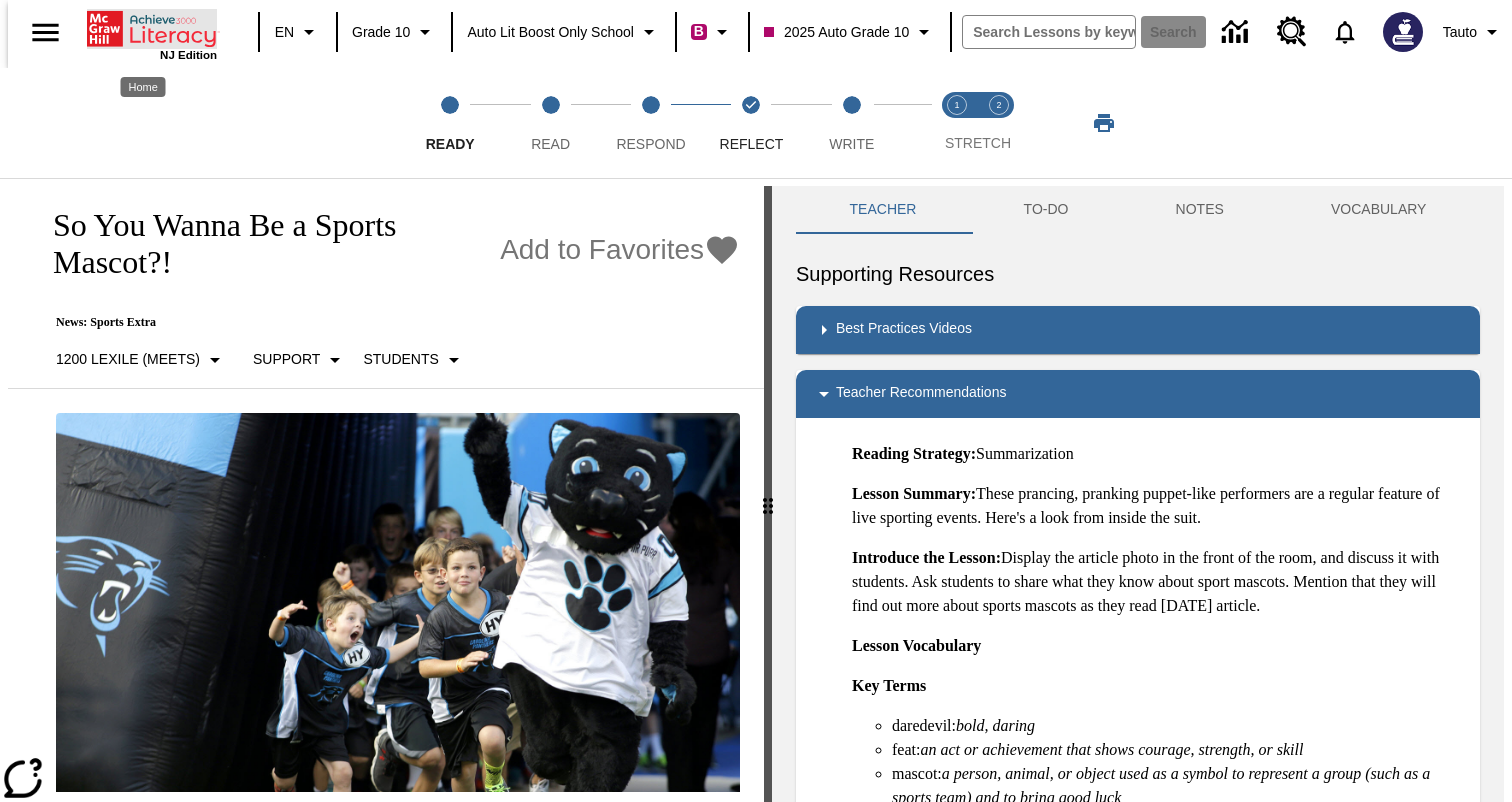 click 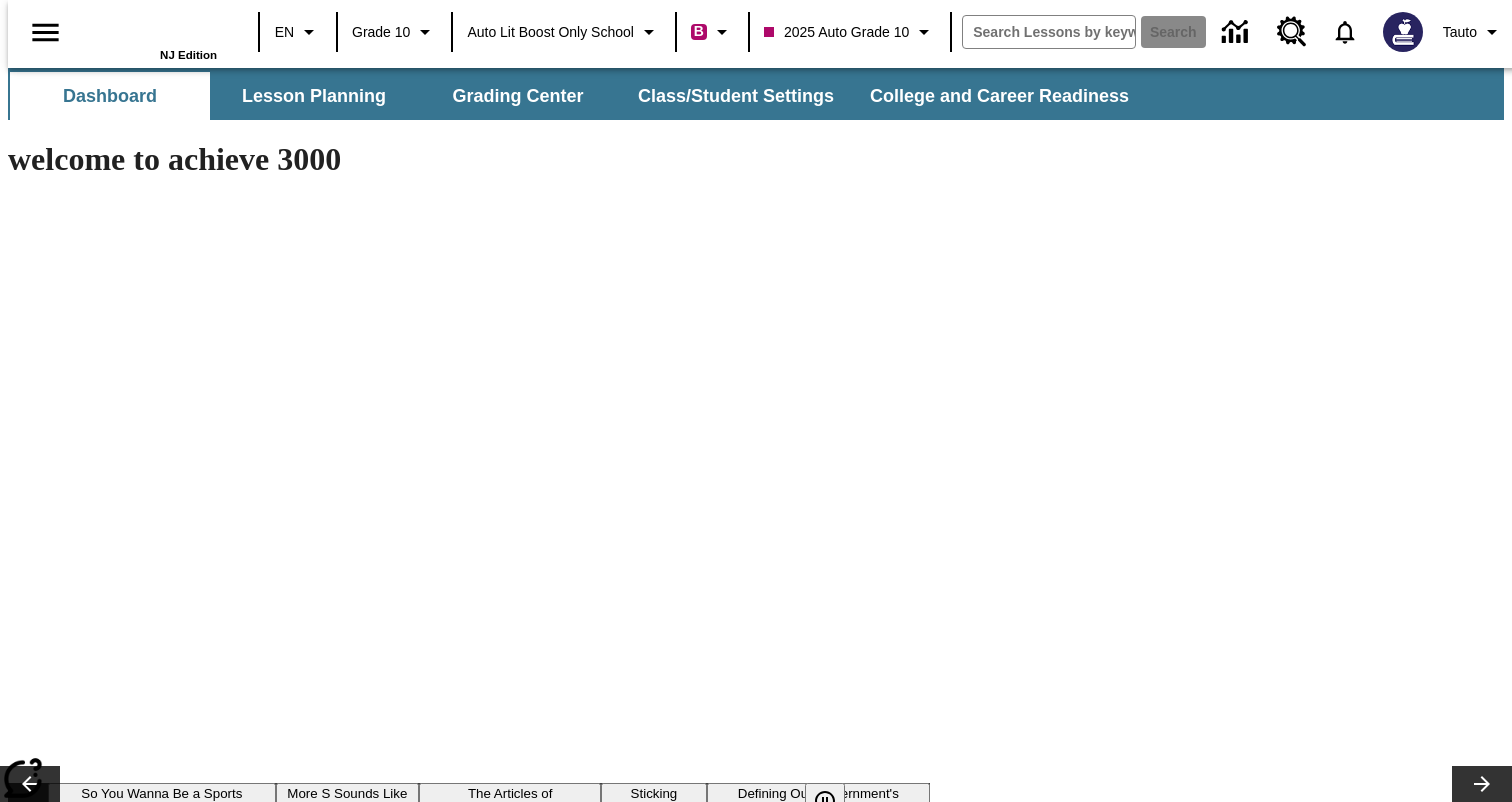 scroll, scrollTop: 0, scrollLeft: 0, axis: both 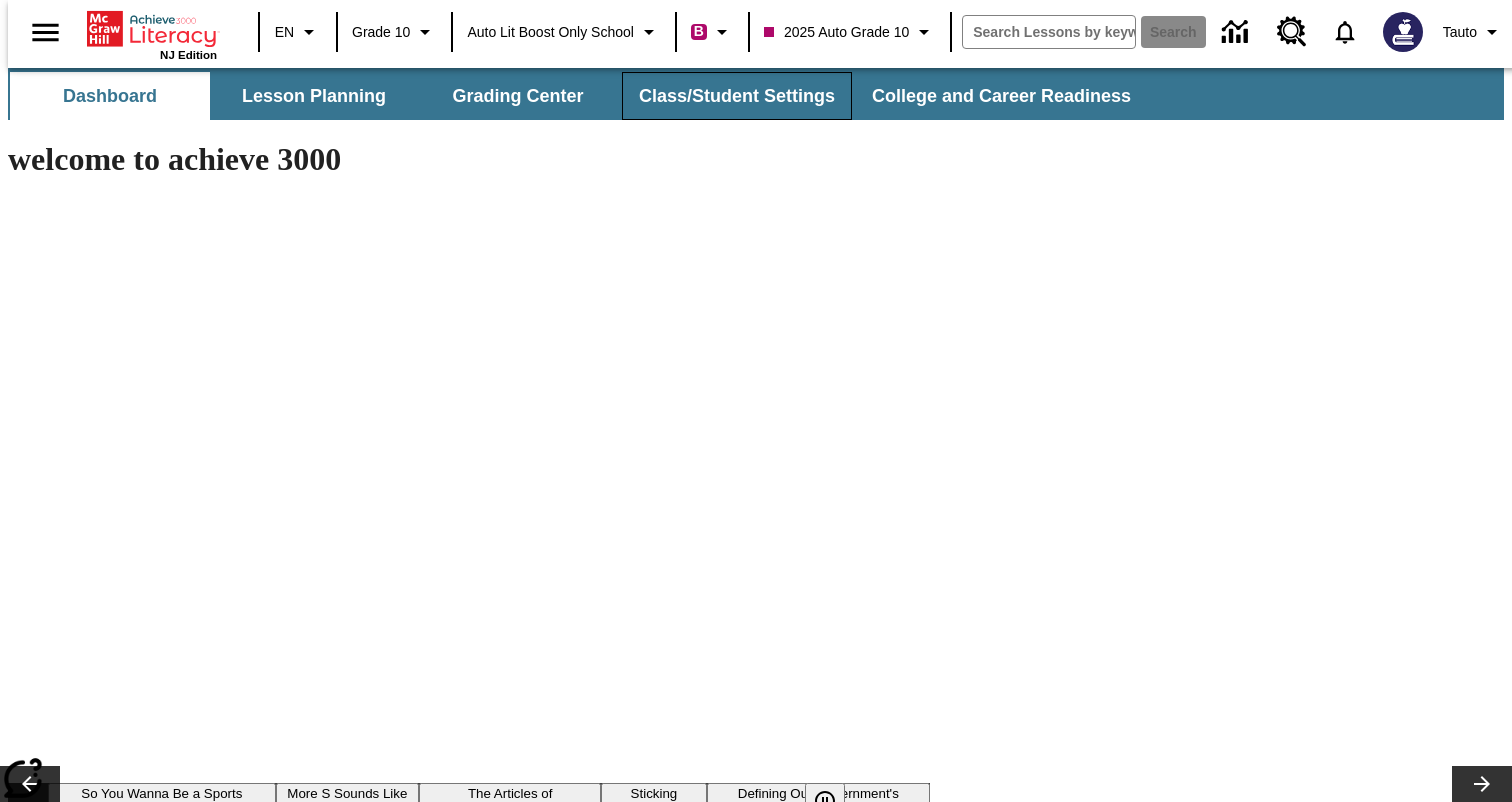 click on "Class/Student Settings" at bounding box center [737, 96] 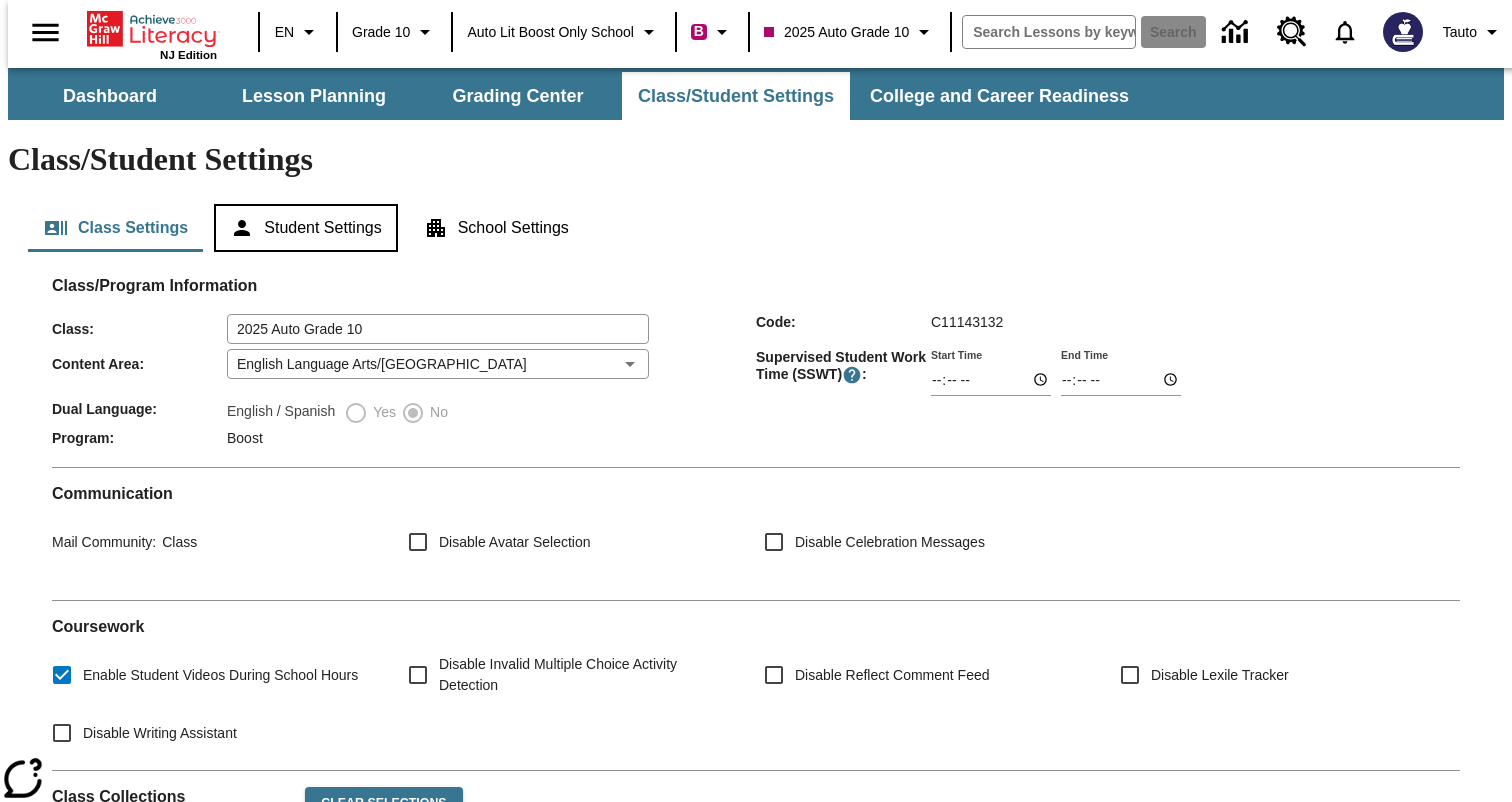 click on "Student Settings" at bounding box center (305, 228) 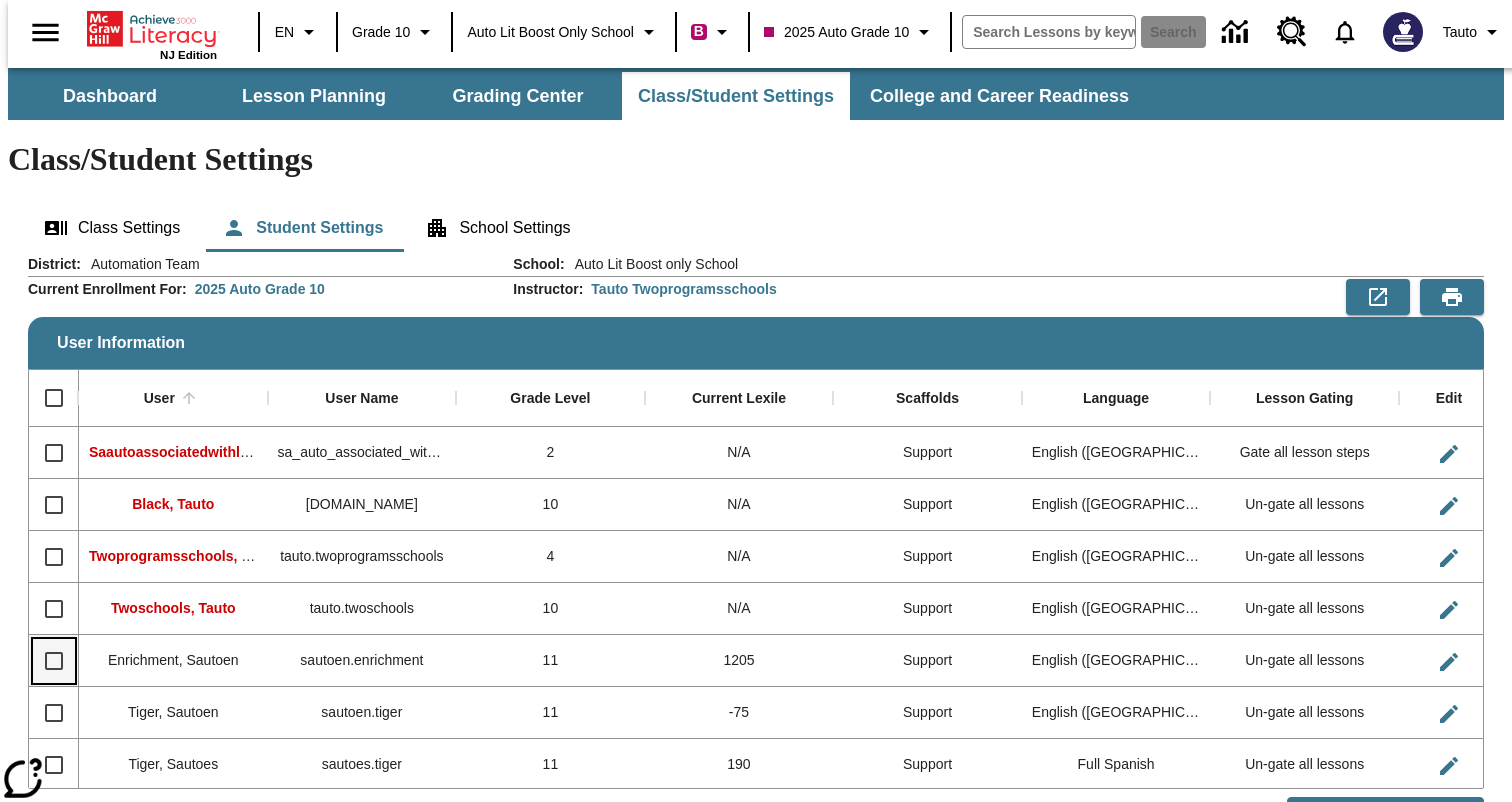 click at bounding box center [54, 661] 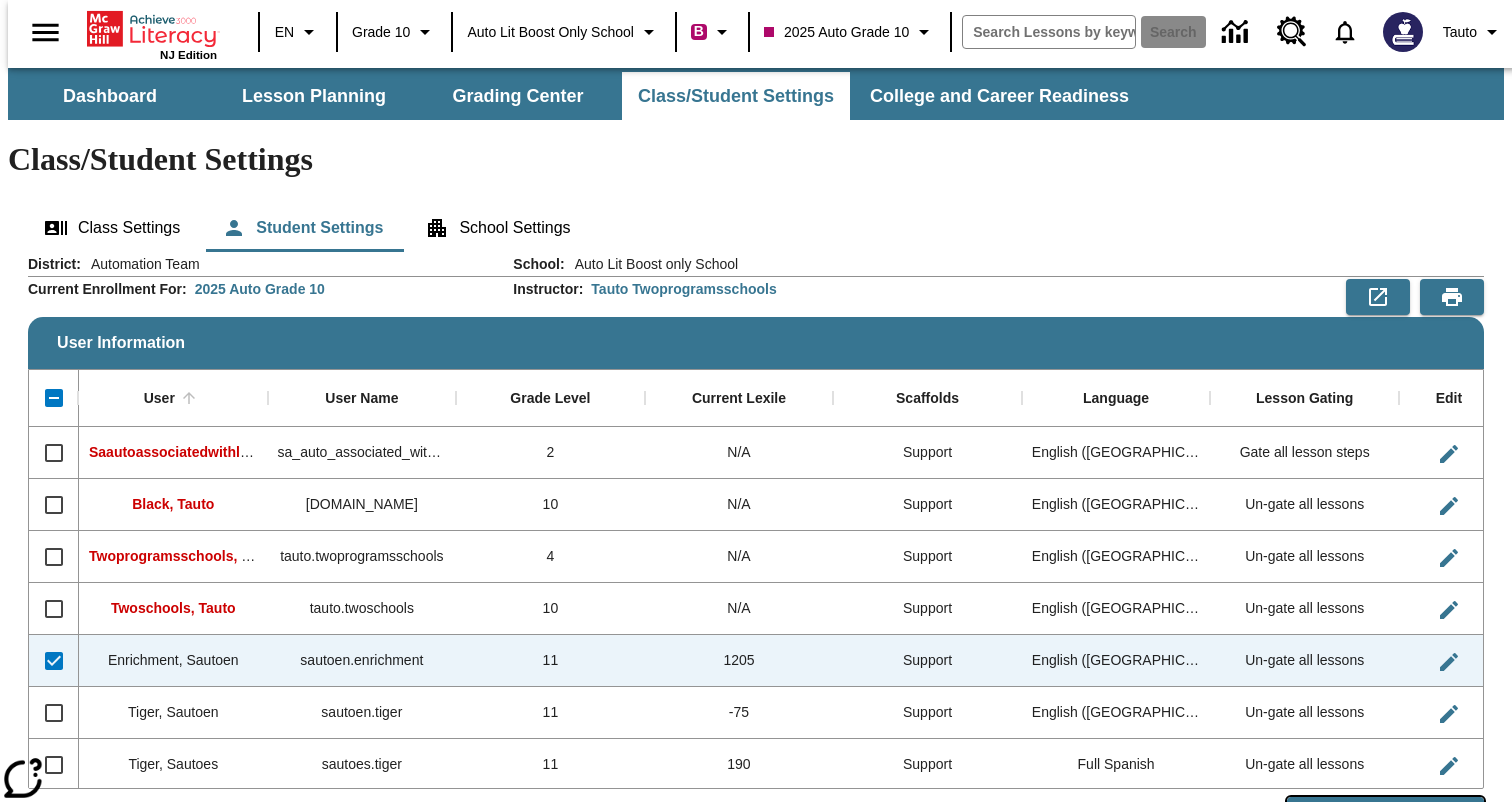 click on "Edit Selected Users" at bounding box center (1385, 816) 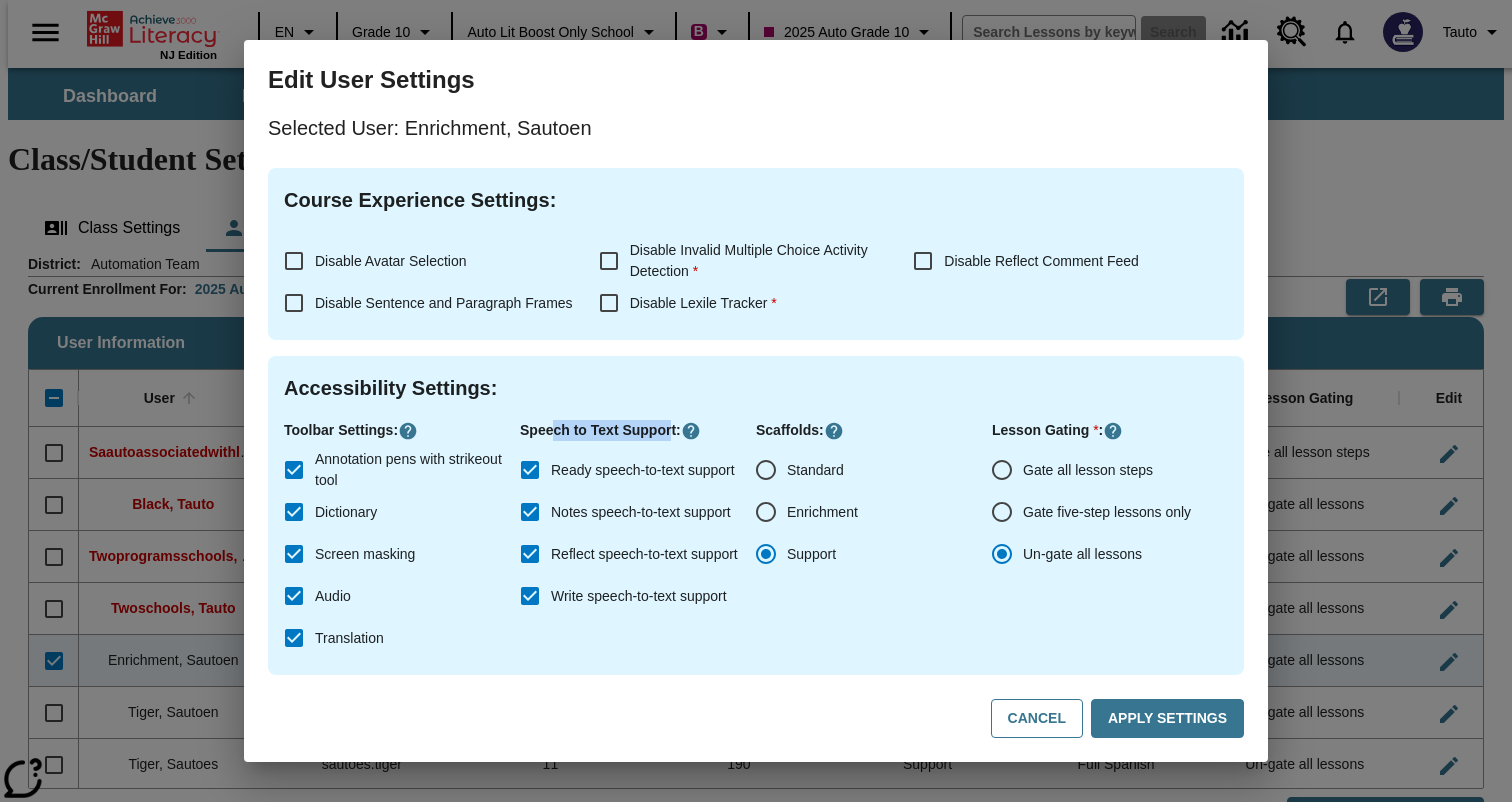 drag, startPoint x: 553, startPoint y: 431, endPoint x: 671, endPoint y: 431, distance: 118 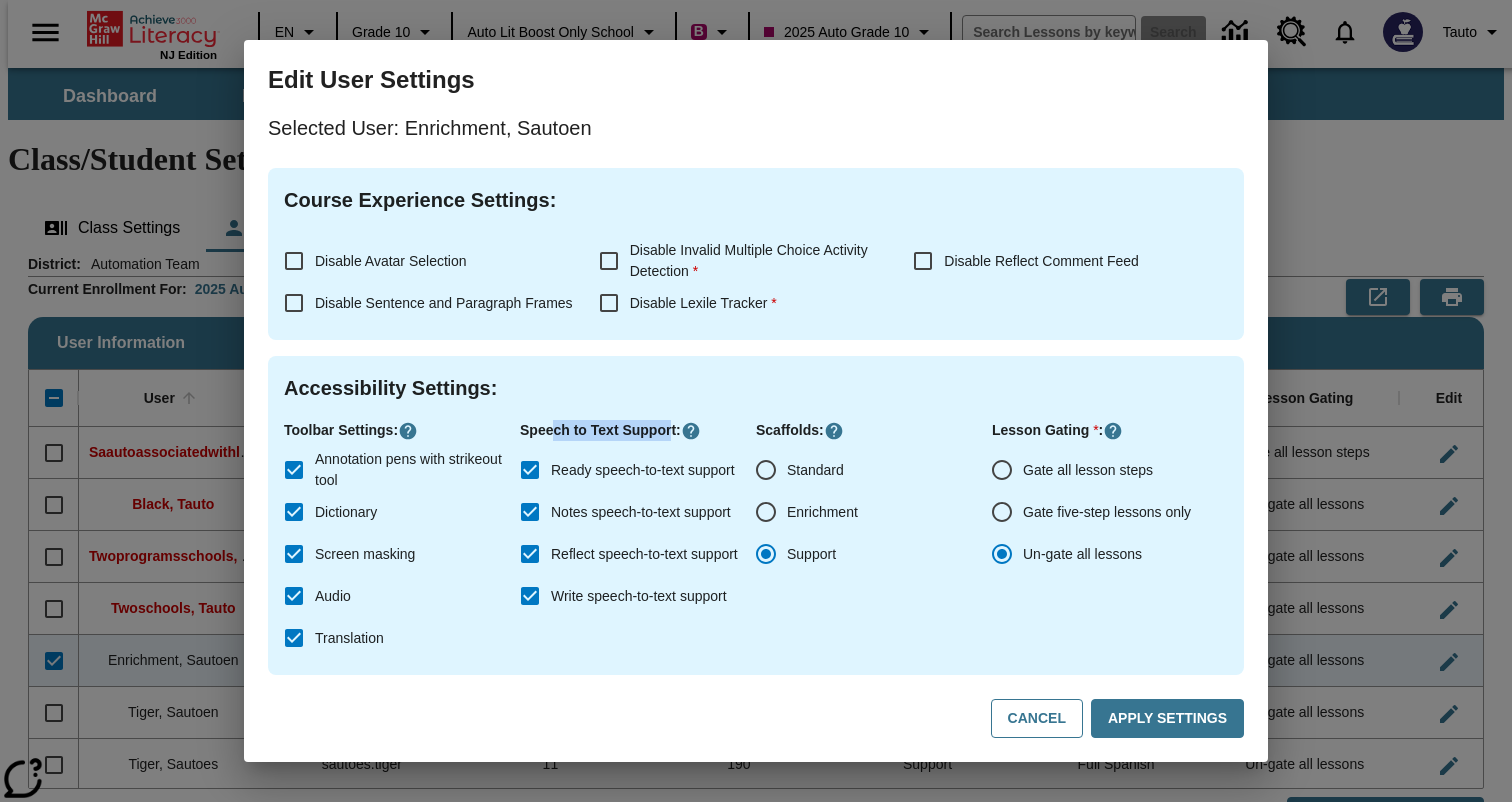 click on "Speech to Text Support :" at bounding box center (638, 430) 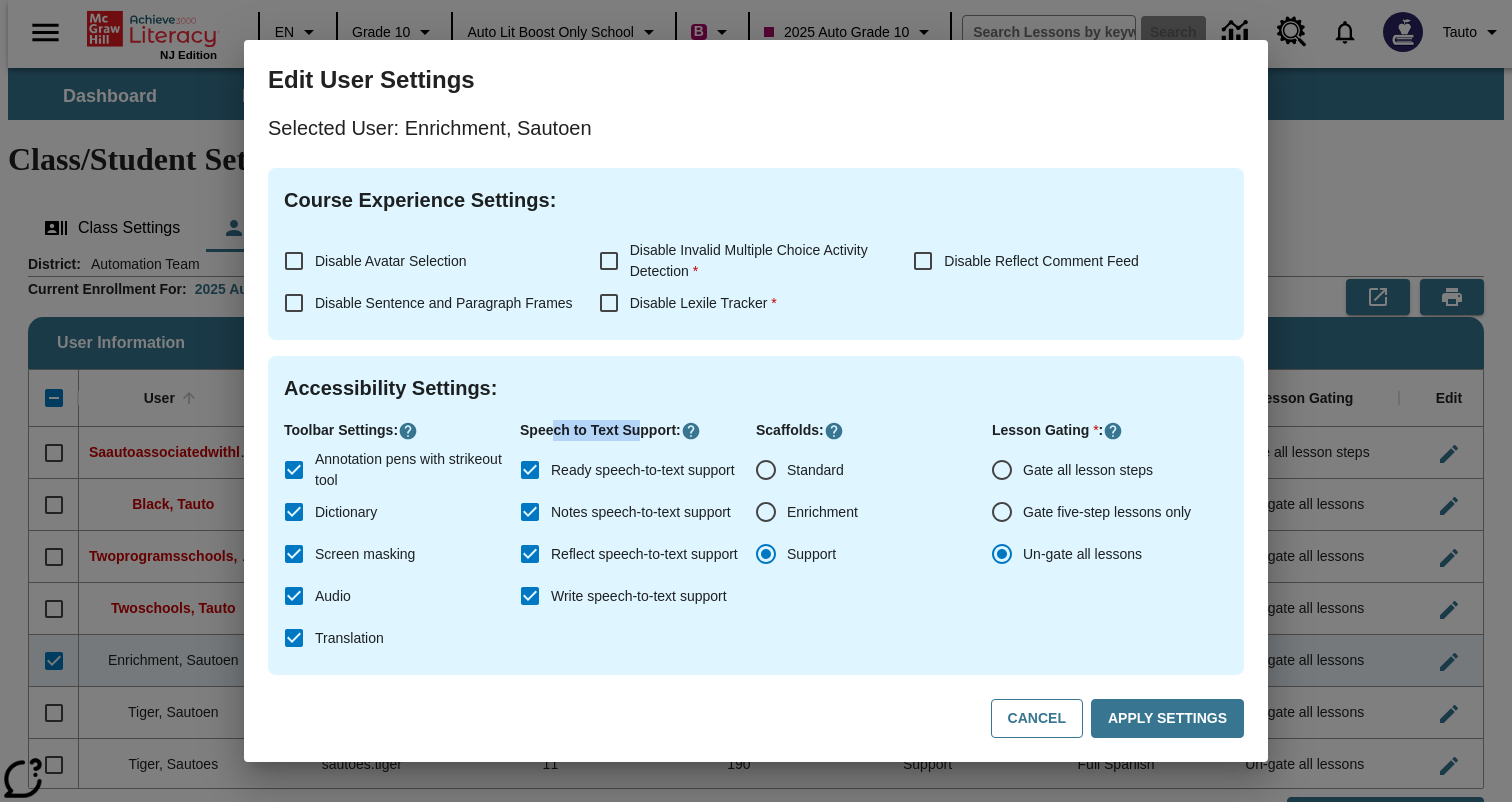 drag, startPoint x: 553, startPoint y: 432, endPoint x: 642, endPoint y: 432, distance: 89 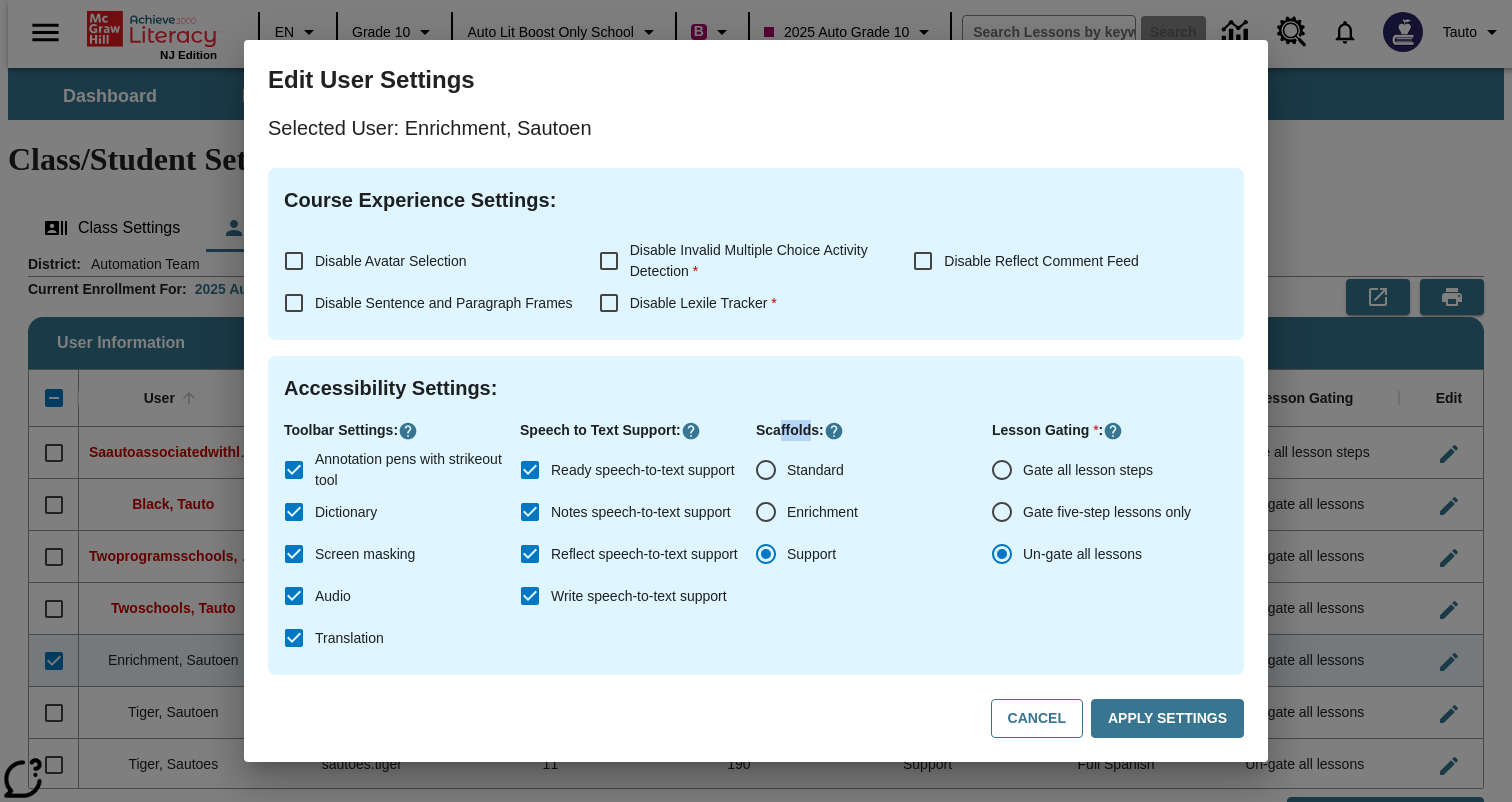 drag, startPoint x: 780, startPoint y: 435, endPoint x: 807, endPoint y: 435, distance: 27 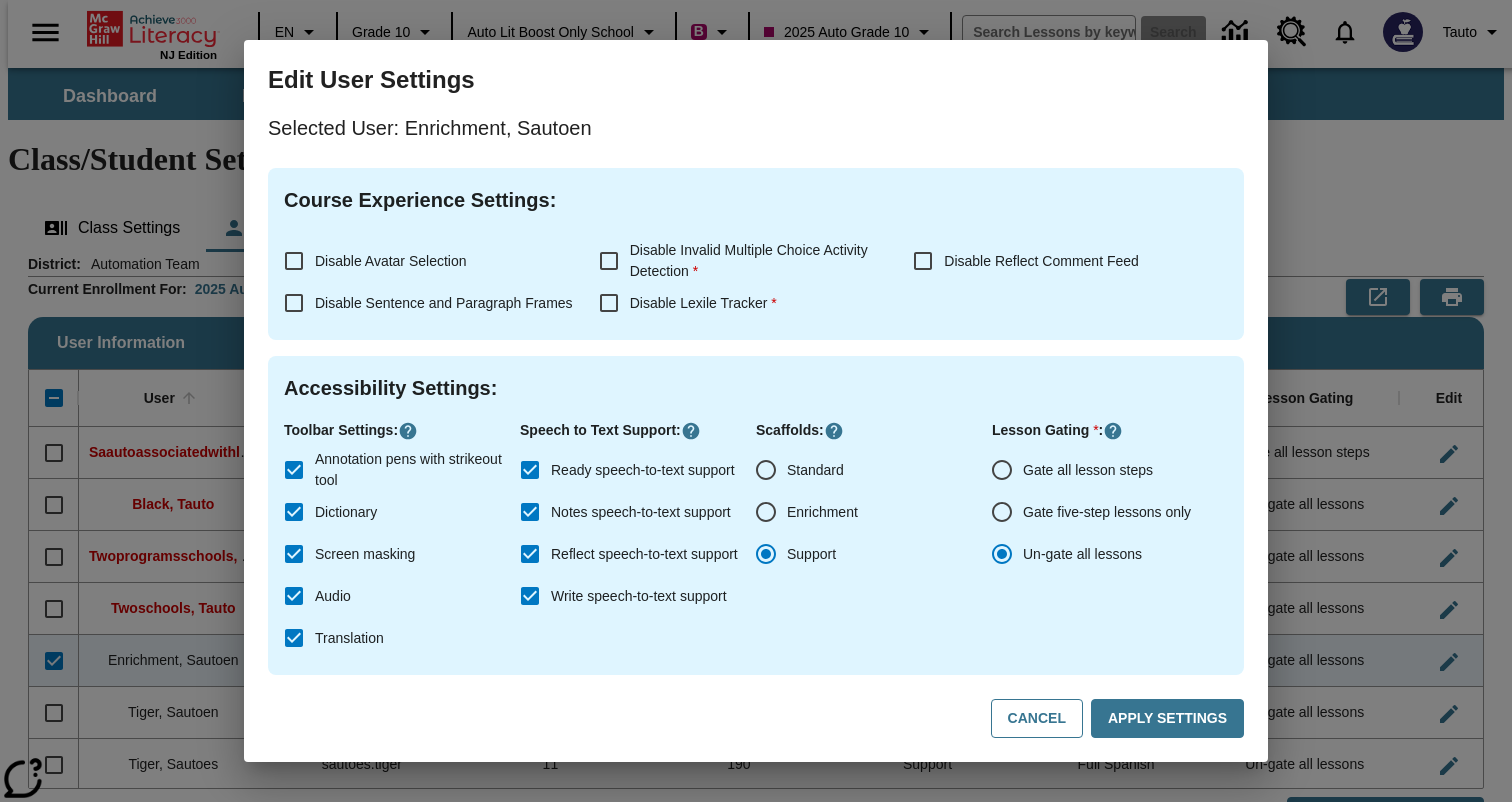 click on "Standard" at bounding box center (815, 470) 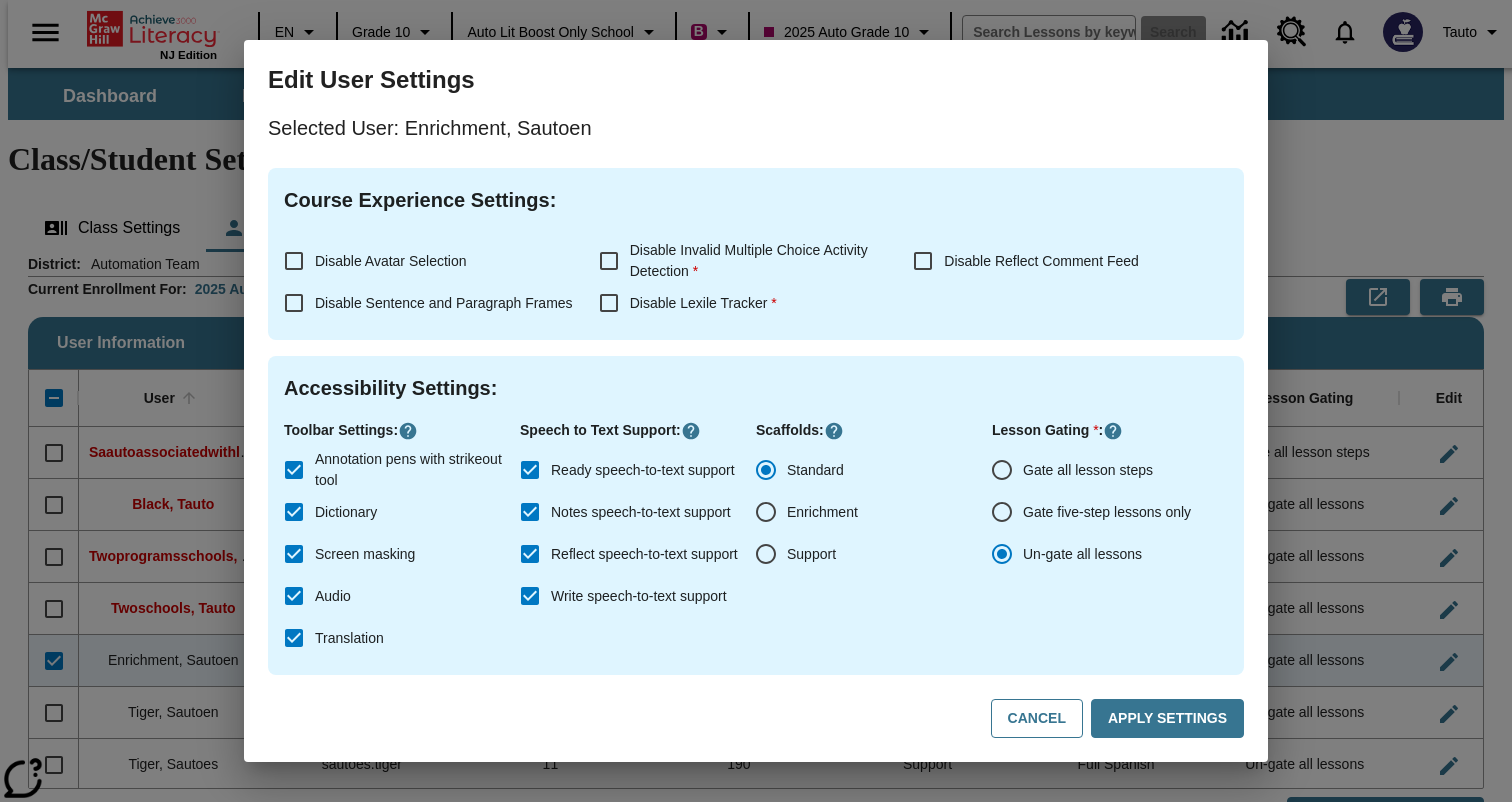 click on "Enrichment" at bounding box center [822, 512] 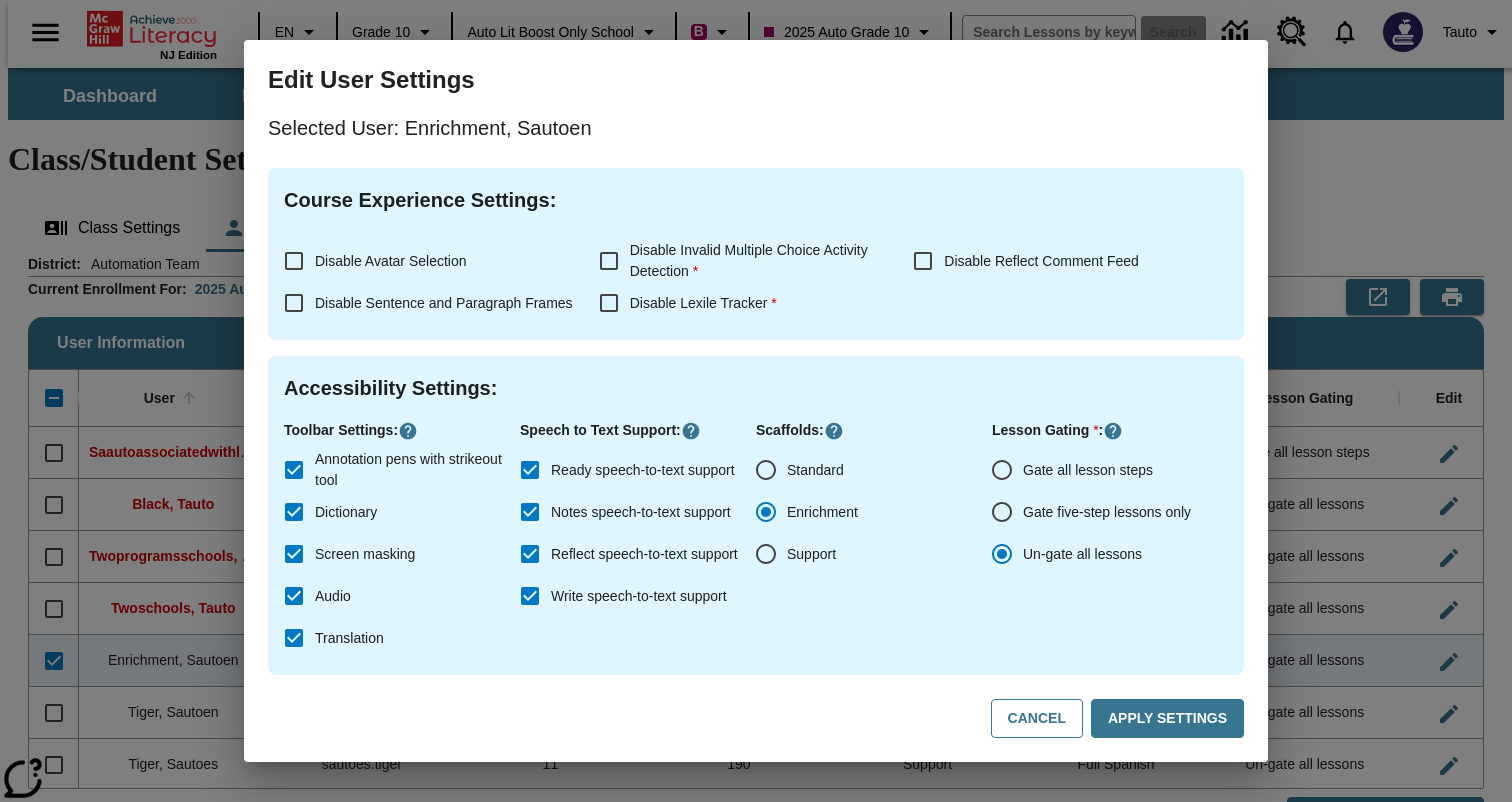 click on "Support" at bounding box center [811, 554] 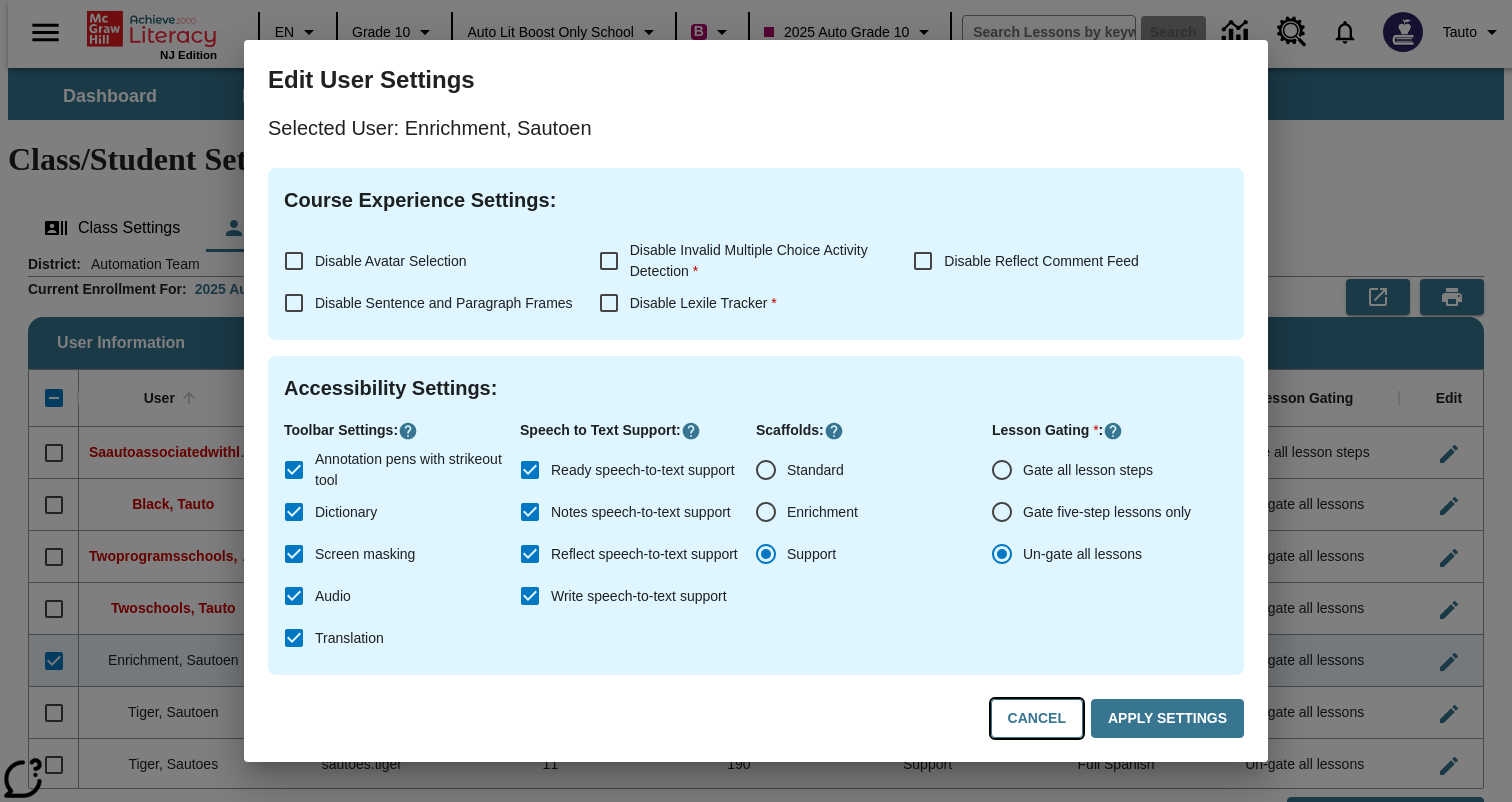 click on "Cancel" at bounding box center [1037, 718] 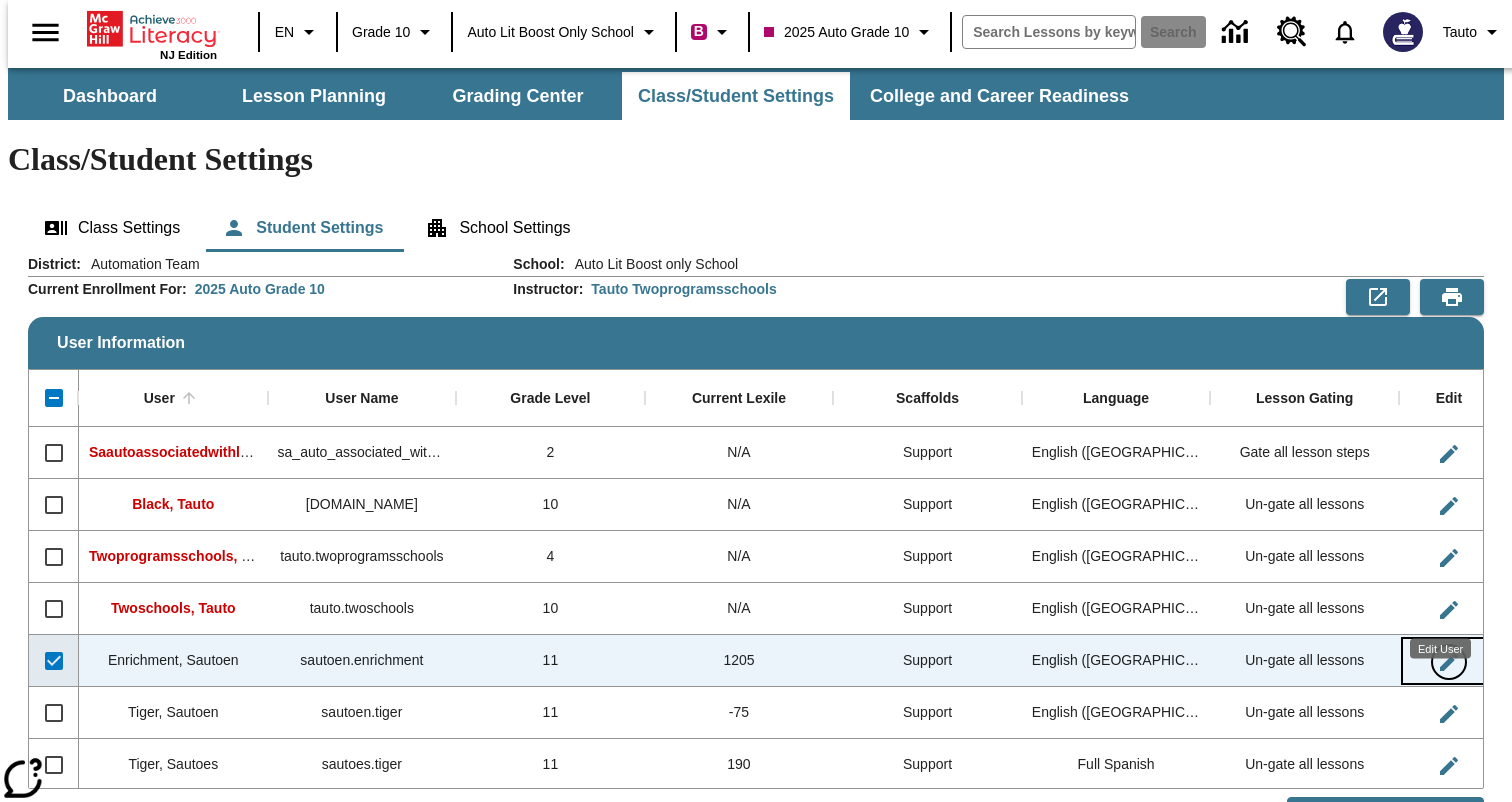 click 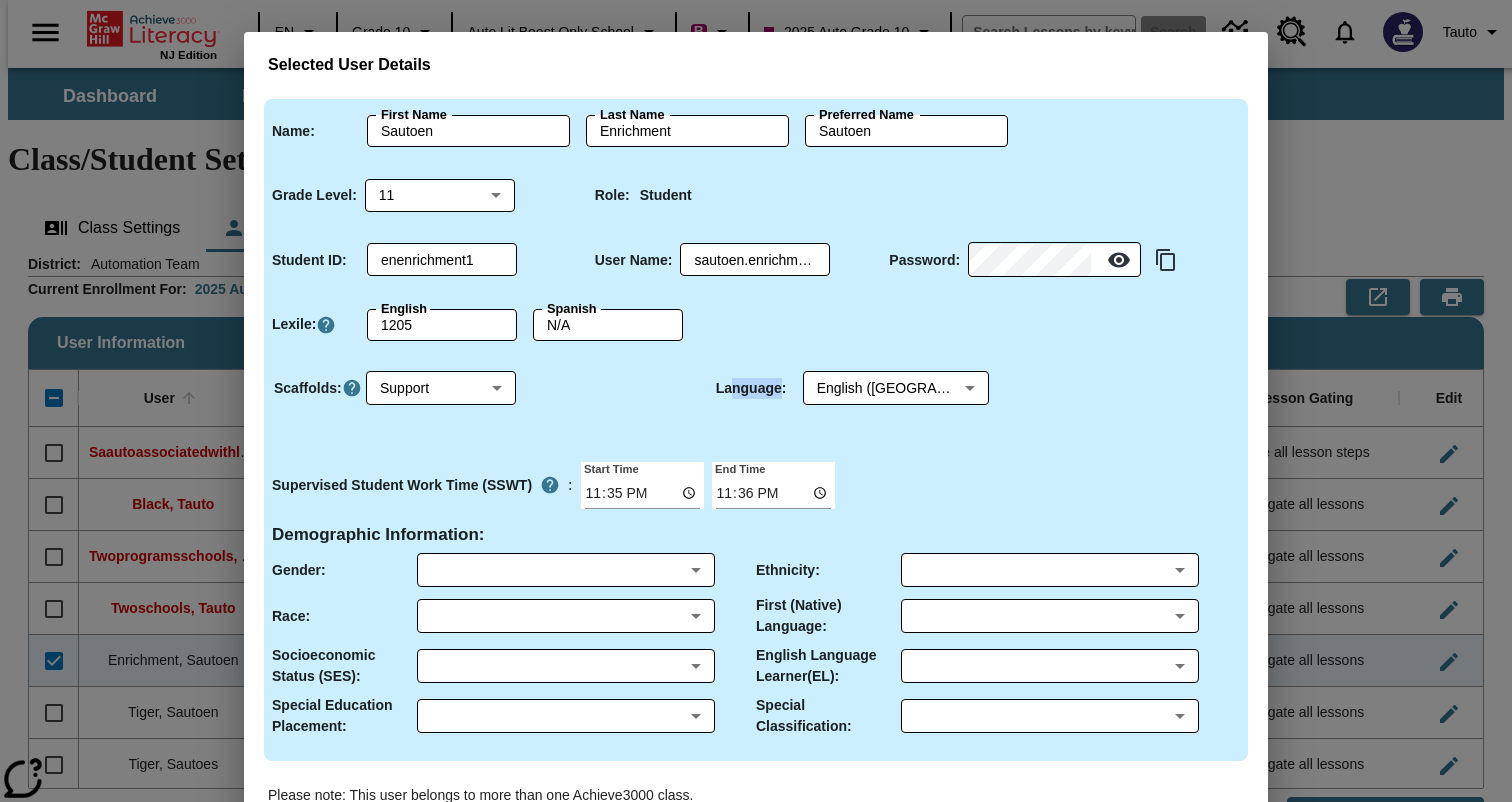 drag, startPoint x: 760, startPoint y: 389, endPoint x: 782, endPoint y: 389, distance: 22 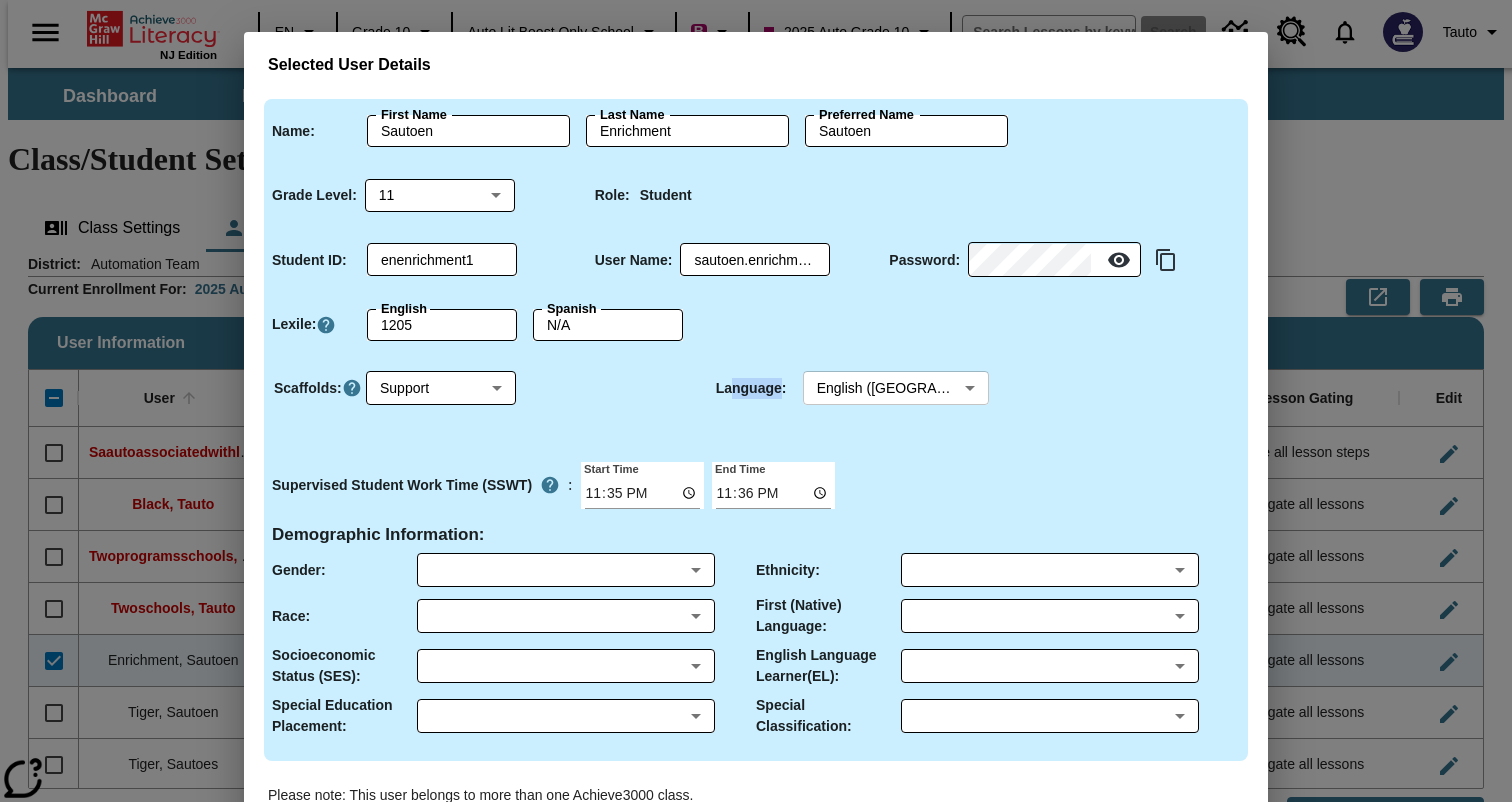 click on "Skip to main content
NJ Edition EN Grade 10 Auto Lit Boost only School B 2025 Auto Grade 10 Search 0 Tauto Dashboard Lesson Planning Grading Center Class/Student Settings College and Career Readiness Class/Student Settings Class Settings Student Settings School Settings District : Automation Team School : Auto Lit Boost only School Current Enrollment For : 2025 Auto Grade 10 Instructor : Tauto Twoprogramsschools User Information User User Name Grade Level Current Lexile Scaffolds Language Lesson Gating Edit Saautoassociatedwithlitboostcl, Saautoassociatedwithlitboostcl sa_auto_associated_with_lit_boost_classes 2 N/A Support English (US) Gate all lesson steps Black, Tauto tauto.black 10 N/A Support English (US) Un-gate all lessons Twoprogramsschools, Tauto tauto.twoprogramsschools 4 N/A Support English (US) Un-gate all lessons Twoschools, Tauto tauto.twoschools 10 N/A Support English (US) 11" at bounding box center [756, 538] 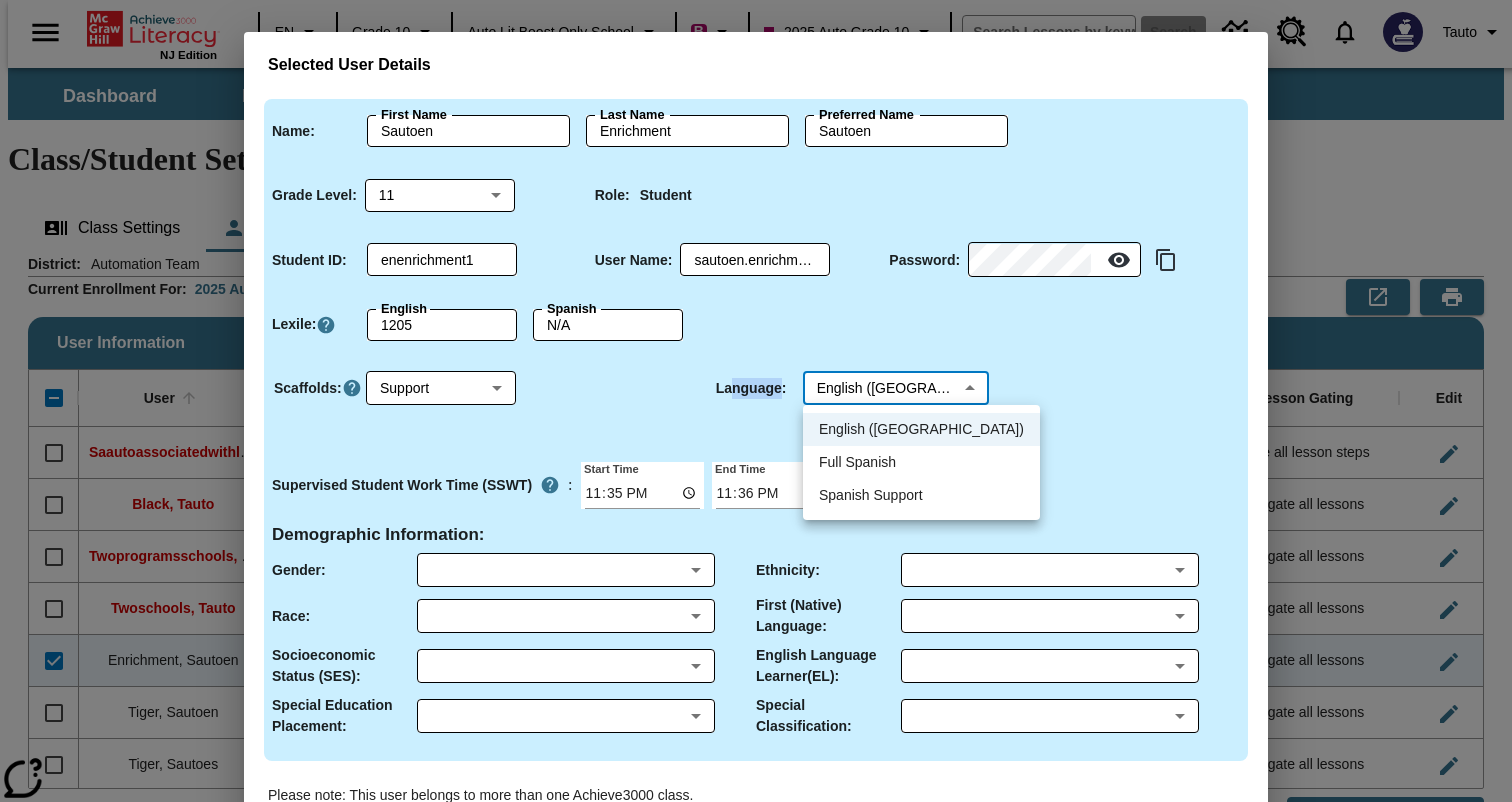type 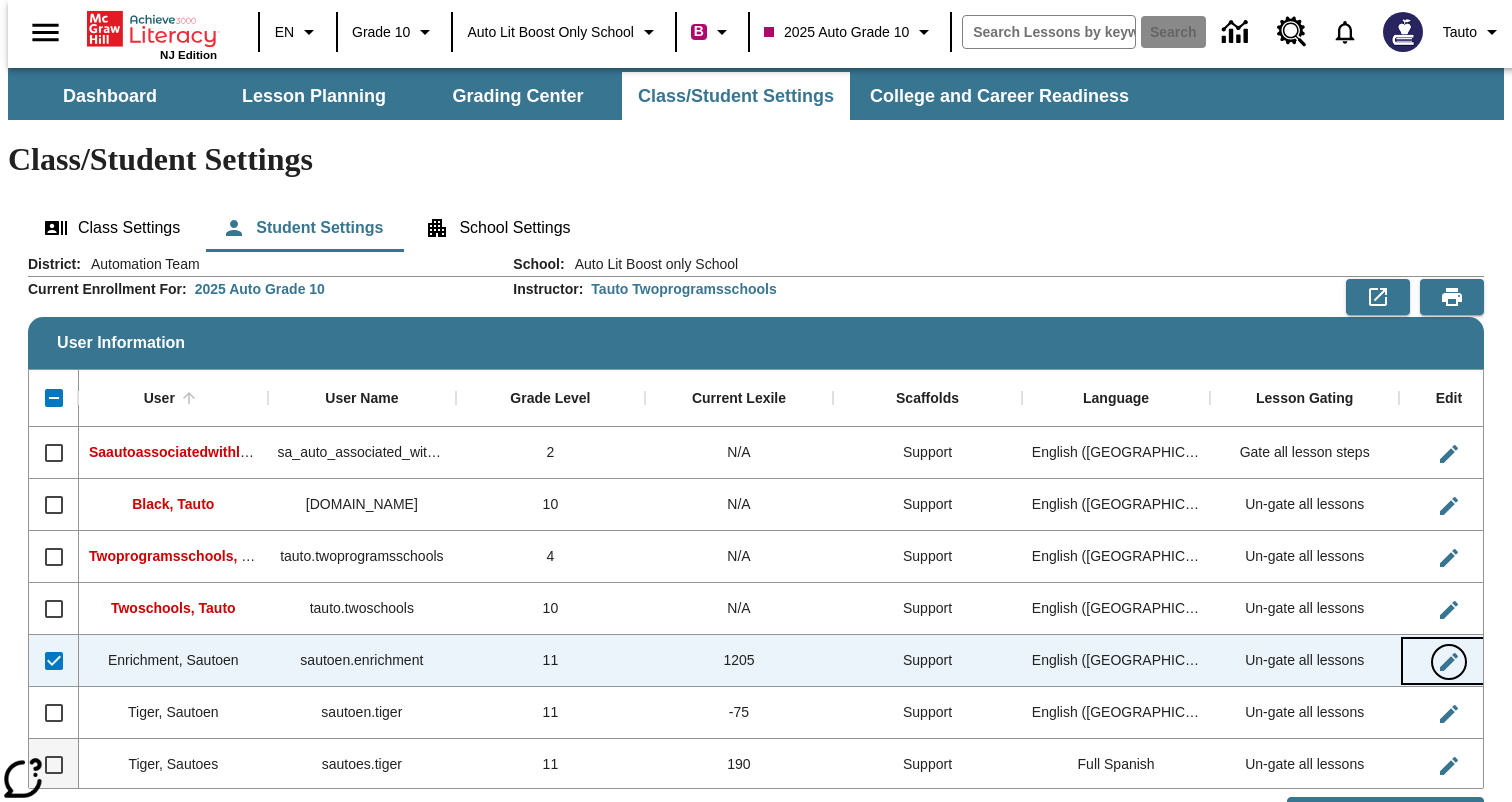 type 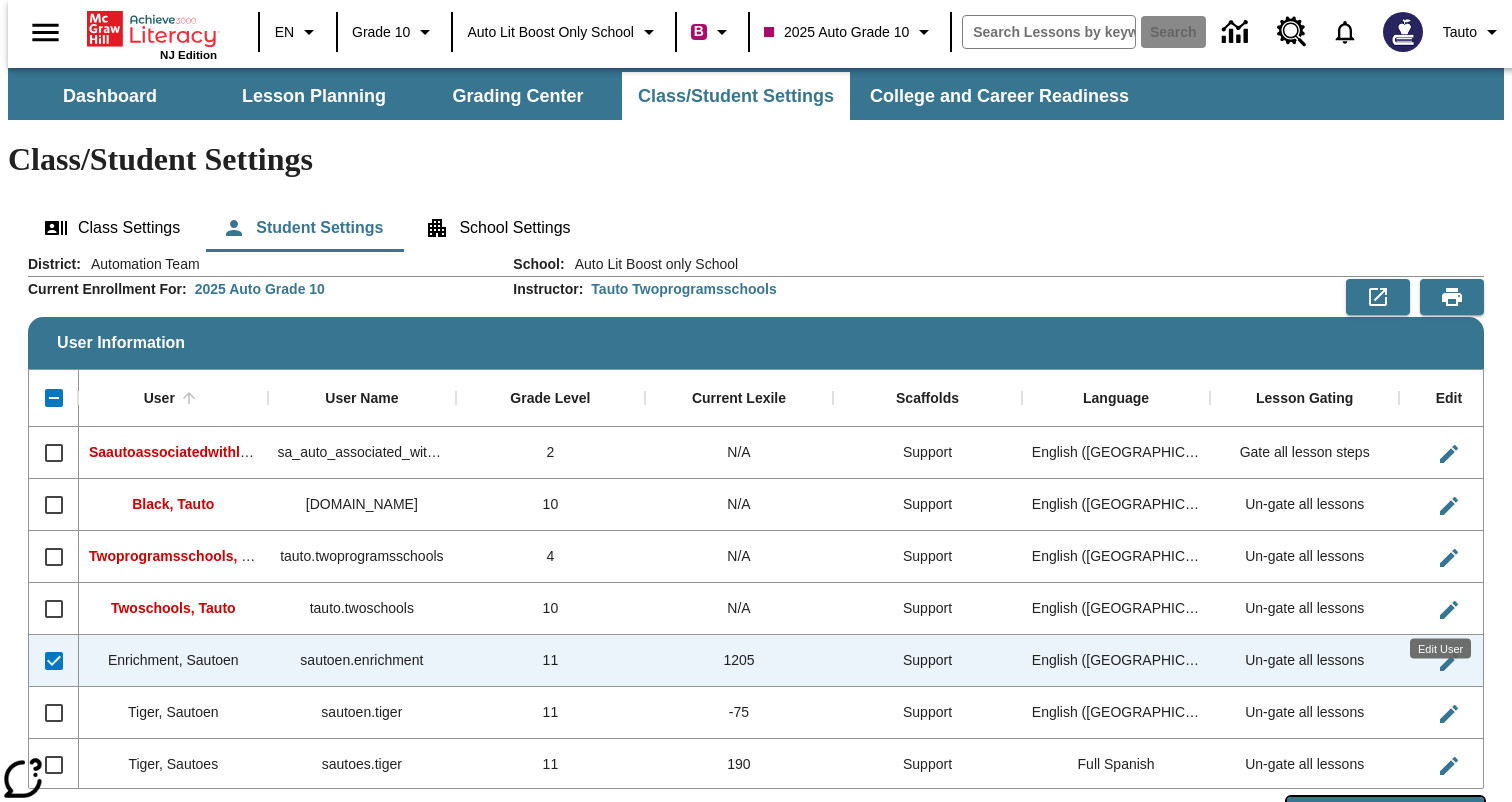 click on "Edit Selected Users" at bounding box center (1385, 816) 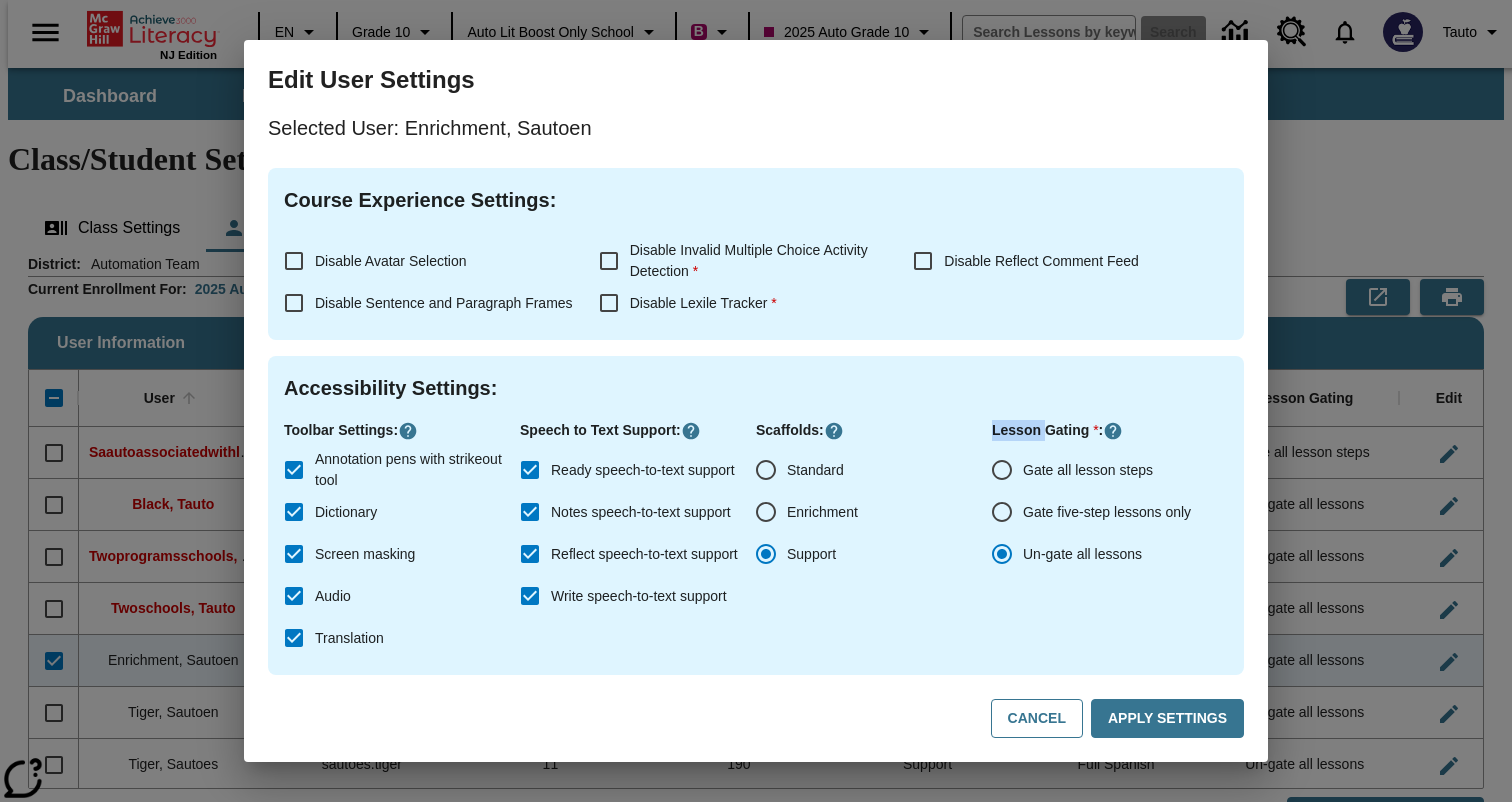 drag, startPoint x: 992, startPoint y: 429, endPoint x: 1045, endPoint y: 429, distance: 53 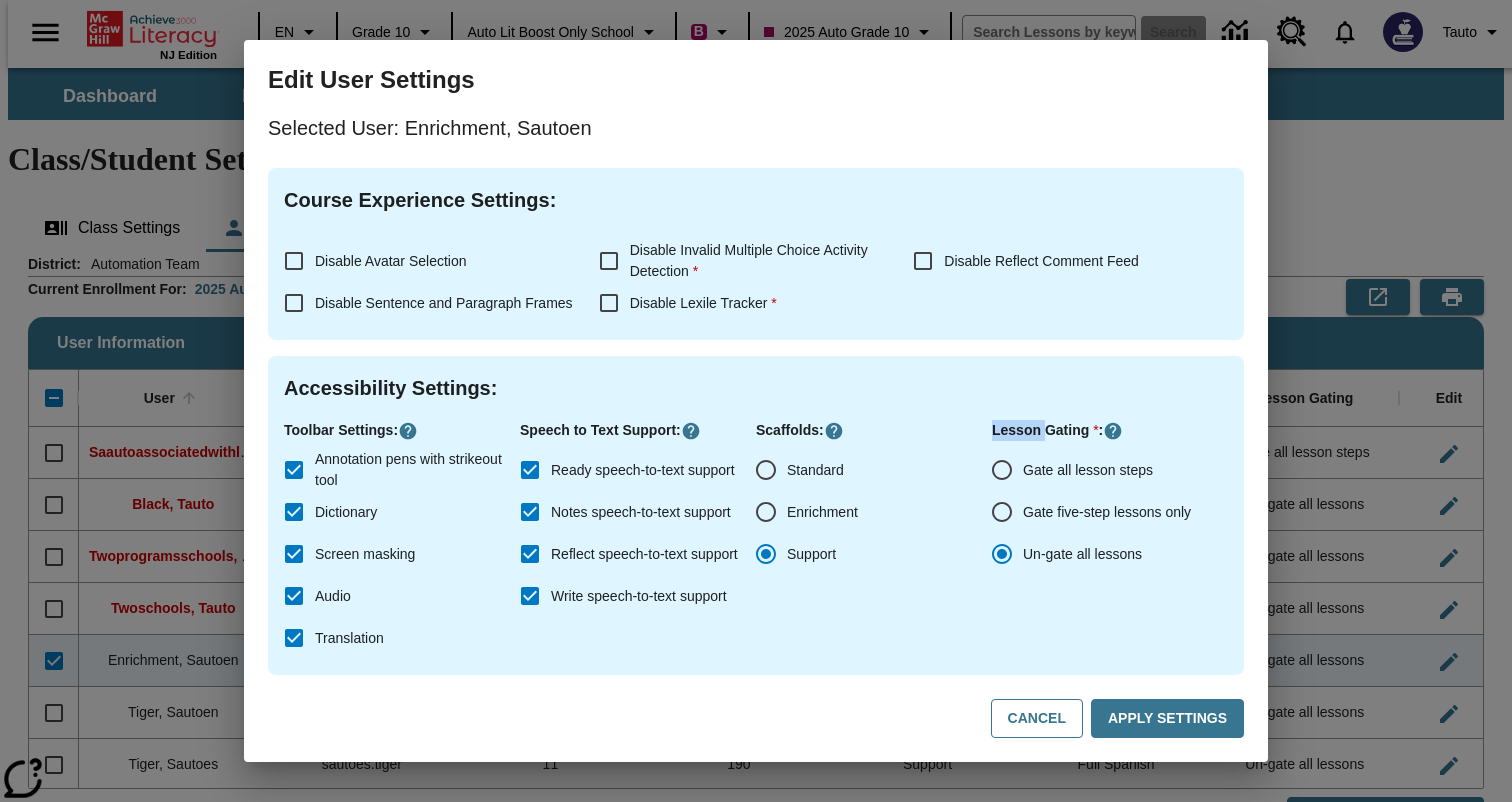 click on "Lesson Gating   * :" at bounding box center [1110, 430] 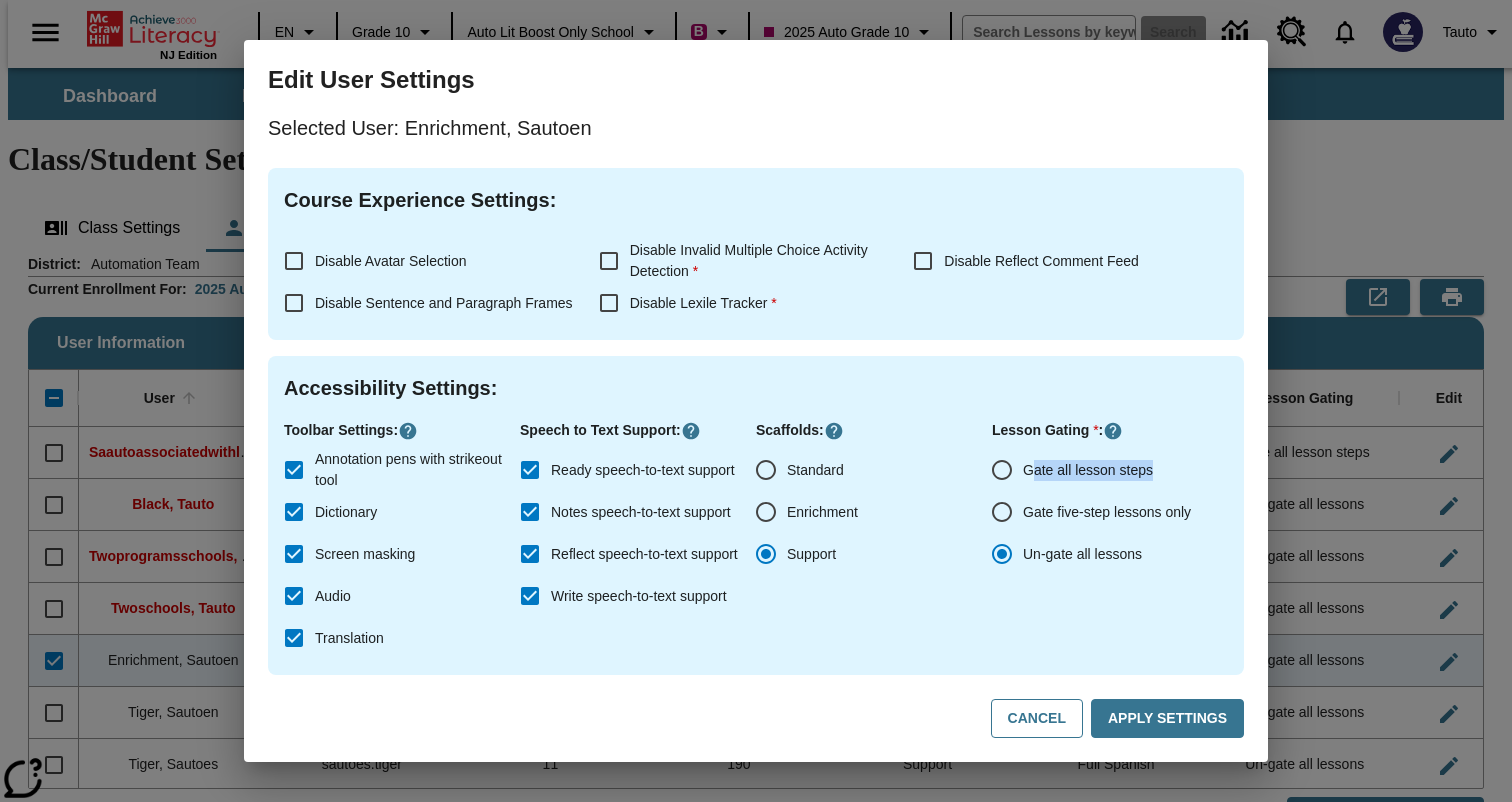 drag, startPoint x: 1037, startPoint y: 470, endPoint x: 1178, endPoint y: 470, distance: 141 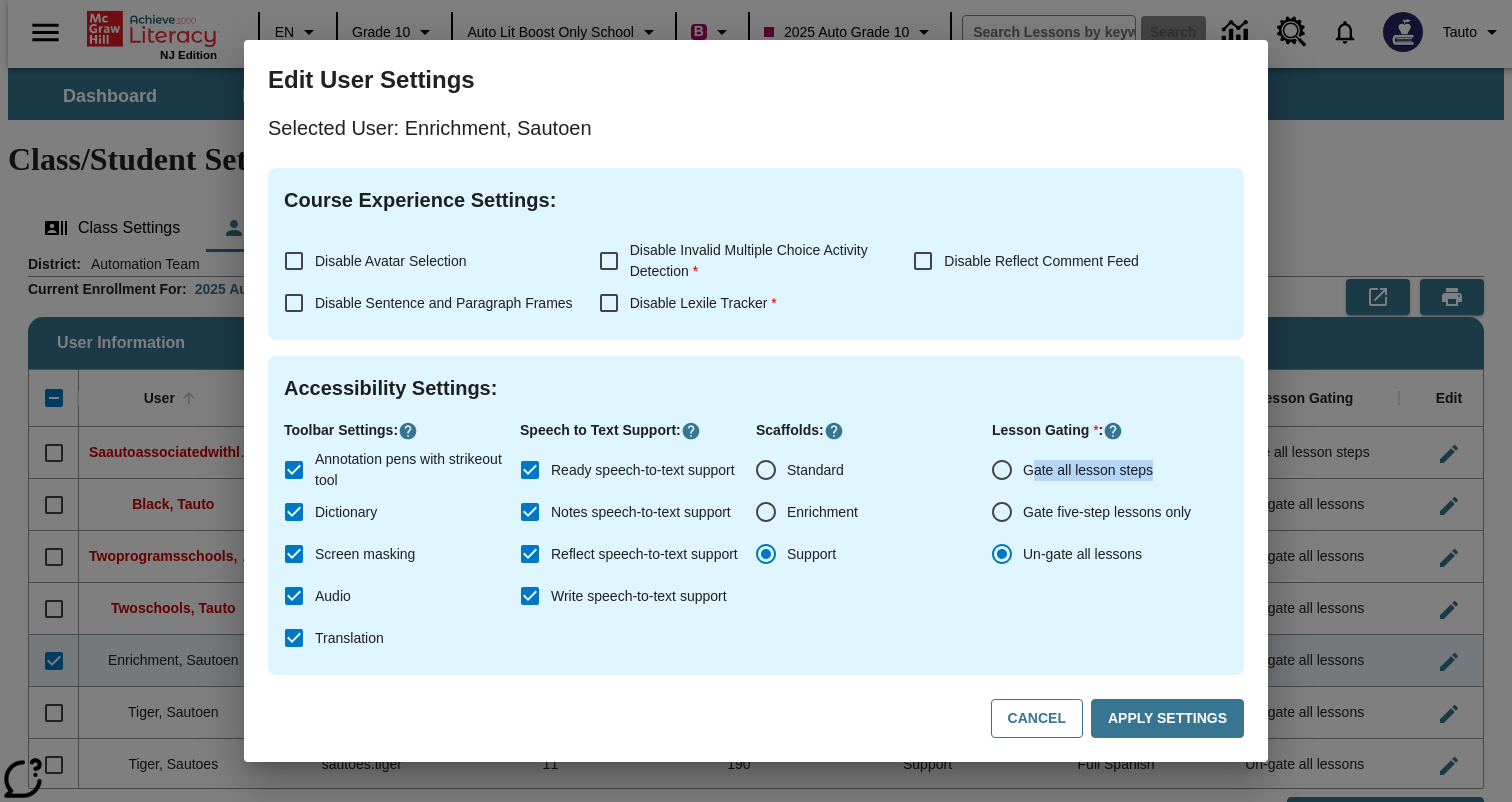 click on "Gate all lesson steps" at bounding box center (1096, 470) 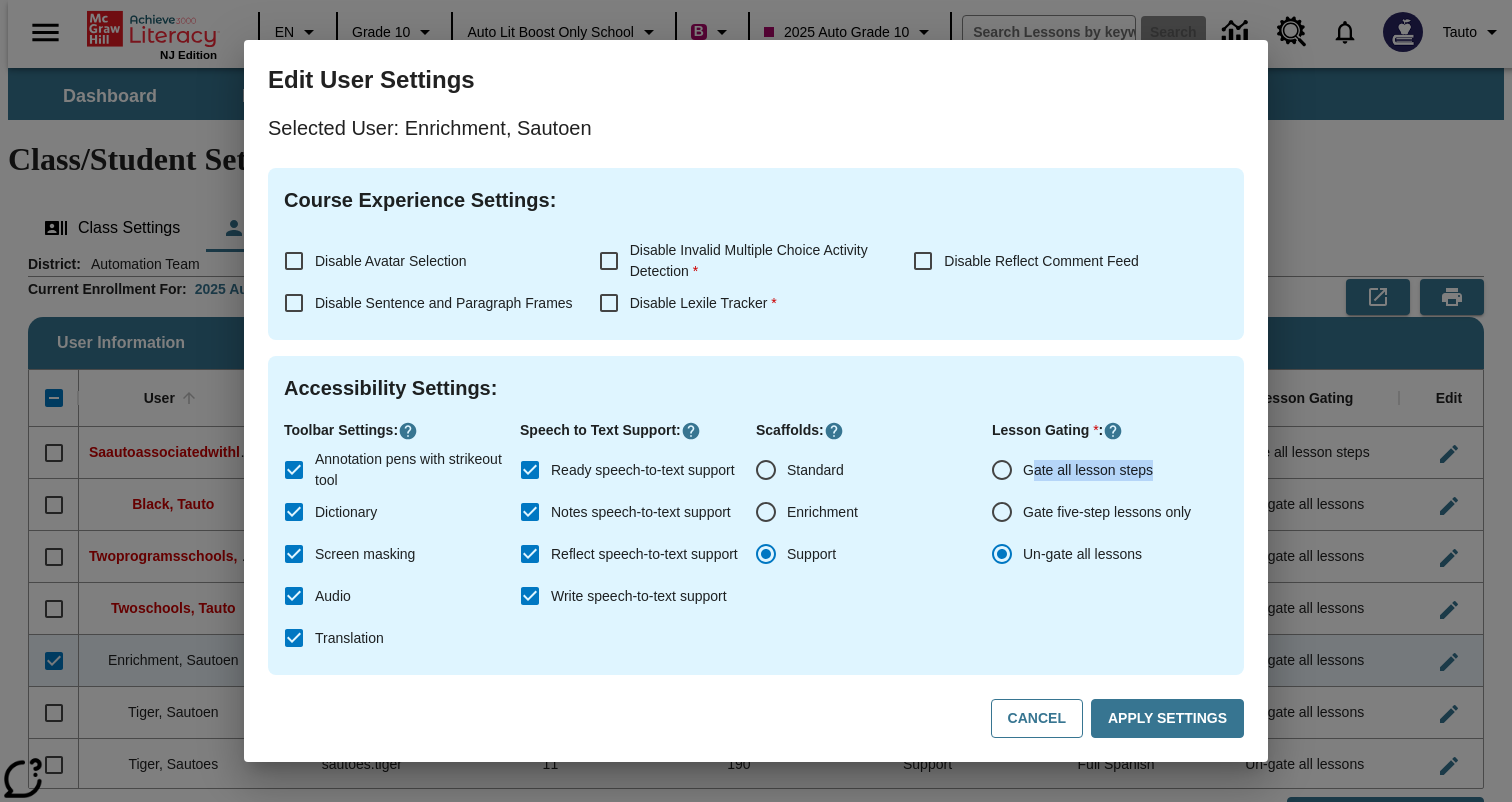 drag, startPoint x: 1040, startPoint y: 473, endPoint x: 1035, endPoint y: 549, distance: 76.1643 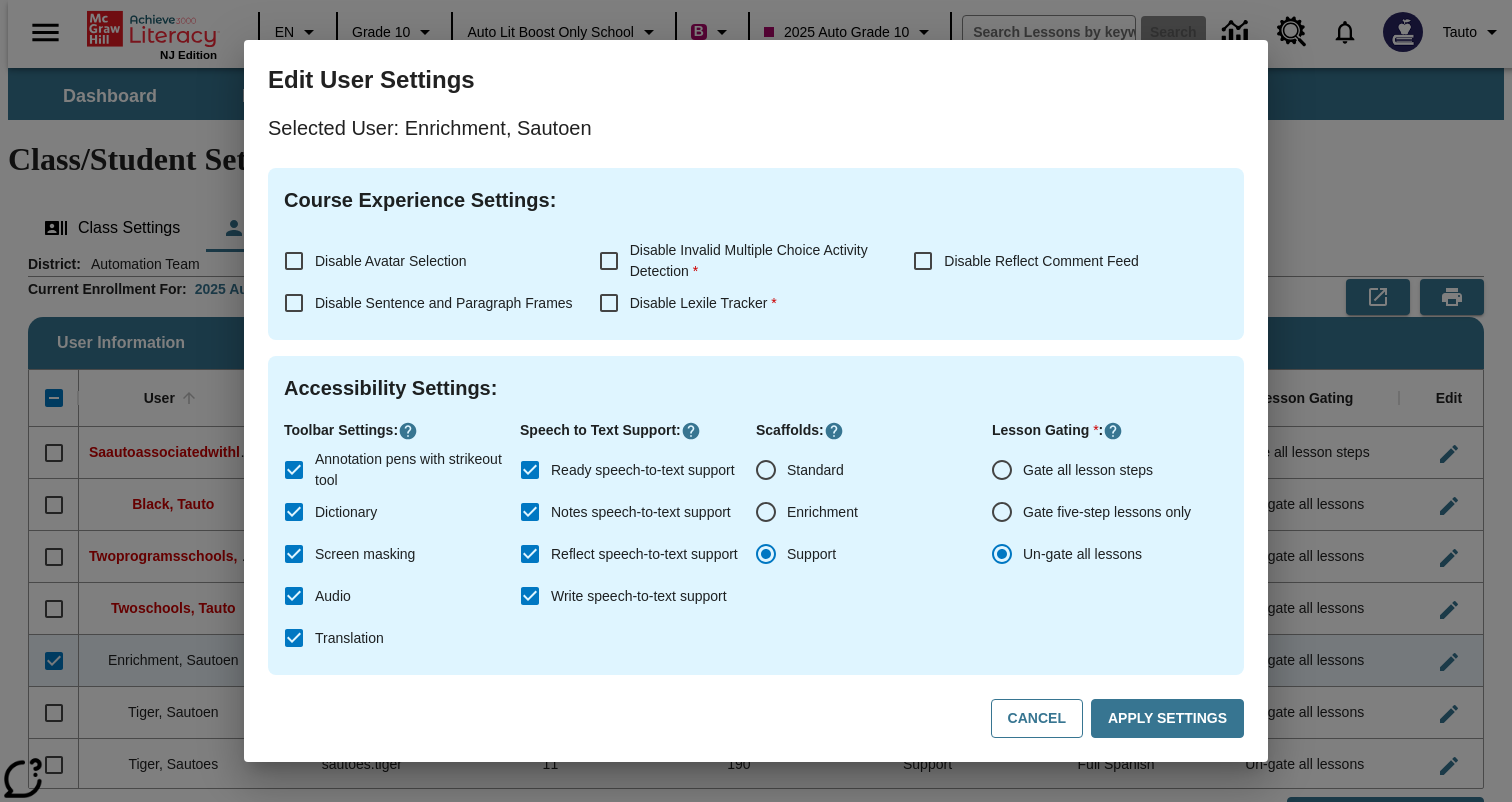 click on "Un-gate all lessons" at bounding box center [1082, 554] 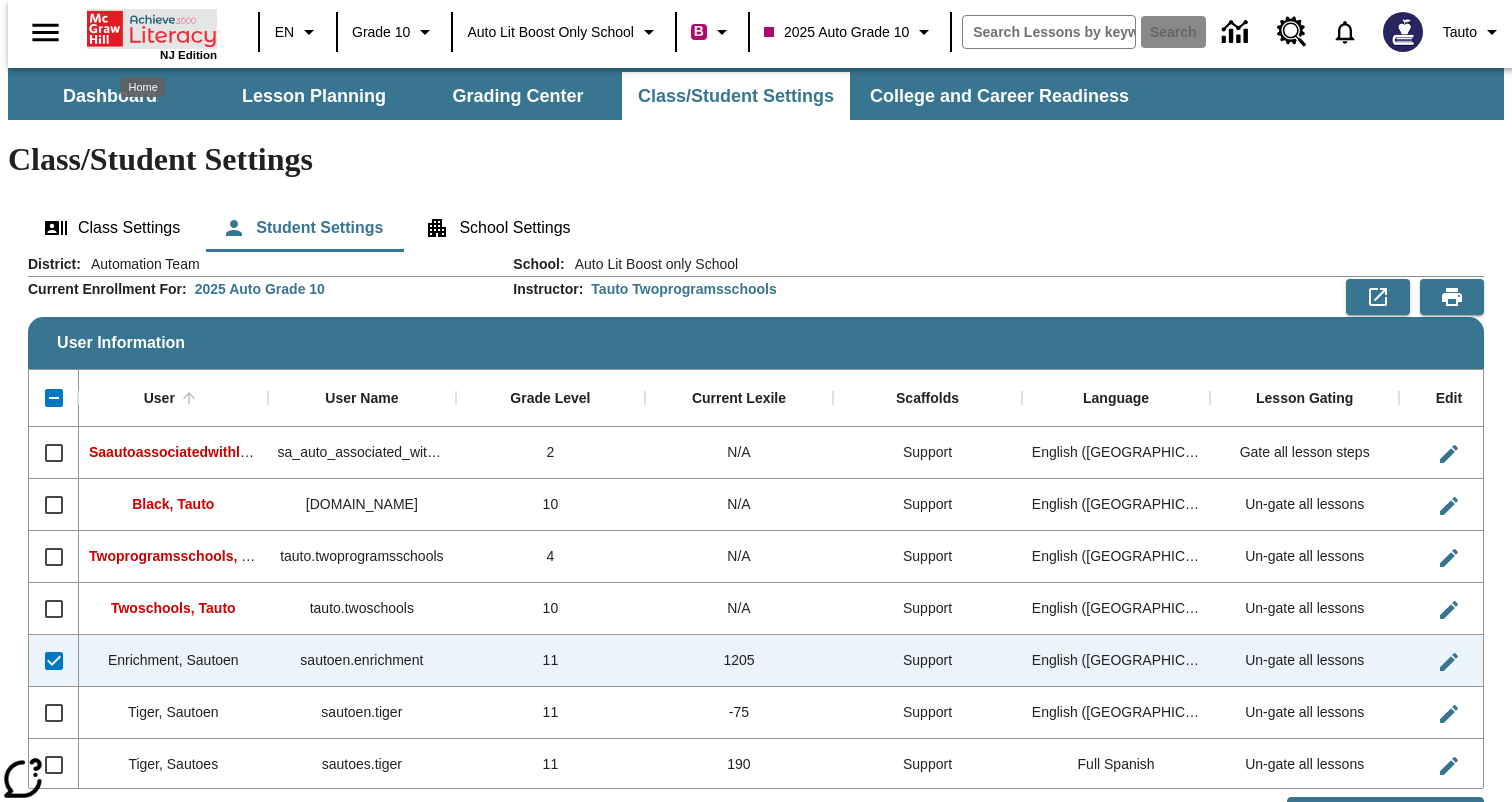 click 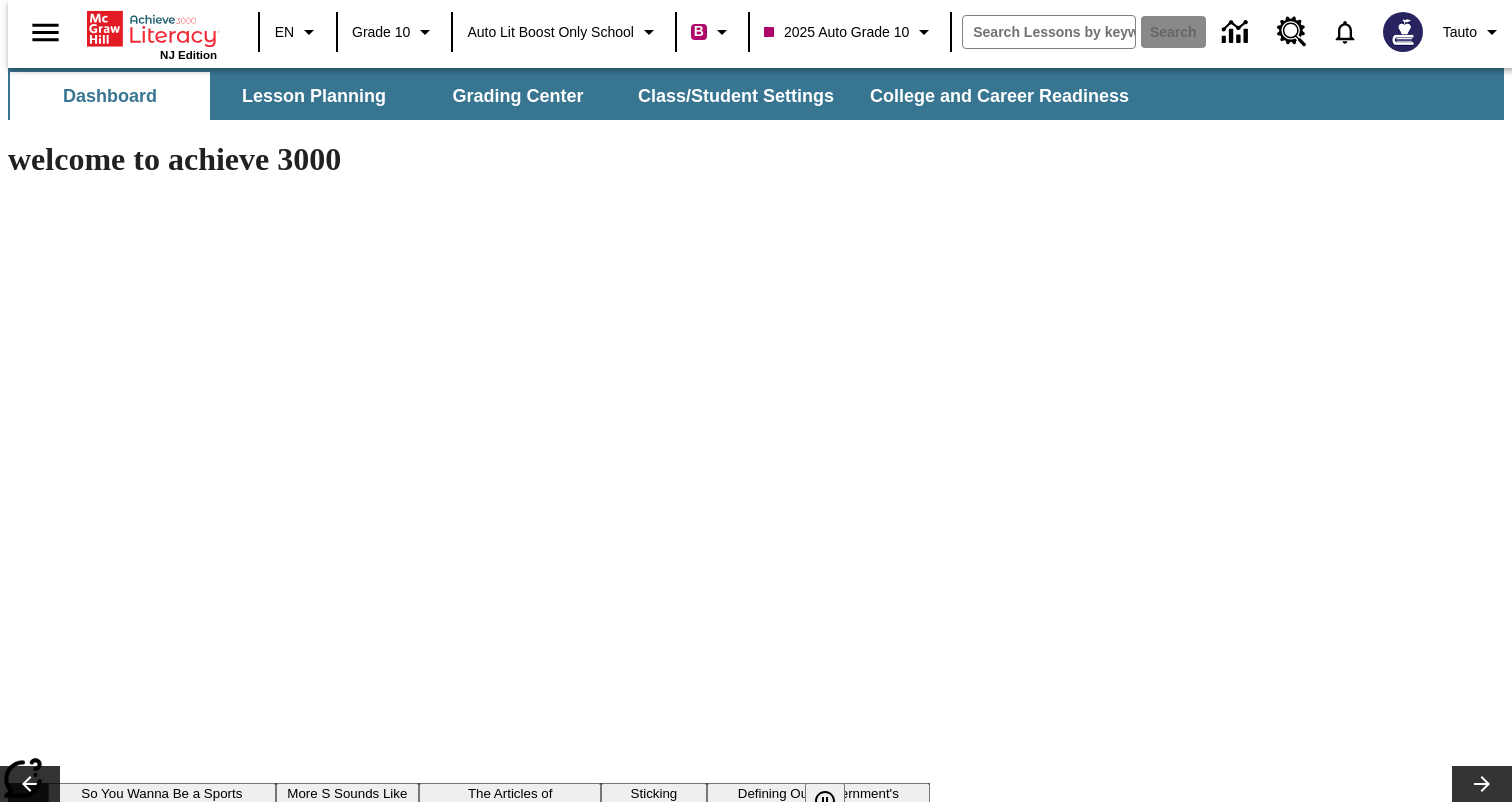 scroll, scrollTop: 0, scrollLeft: 0, axis: both 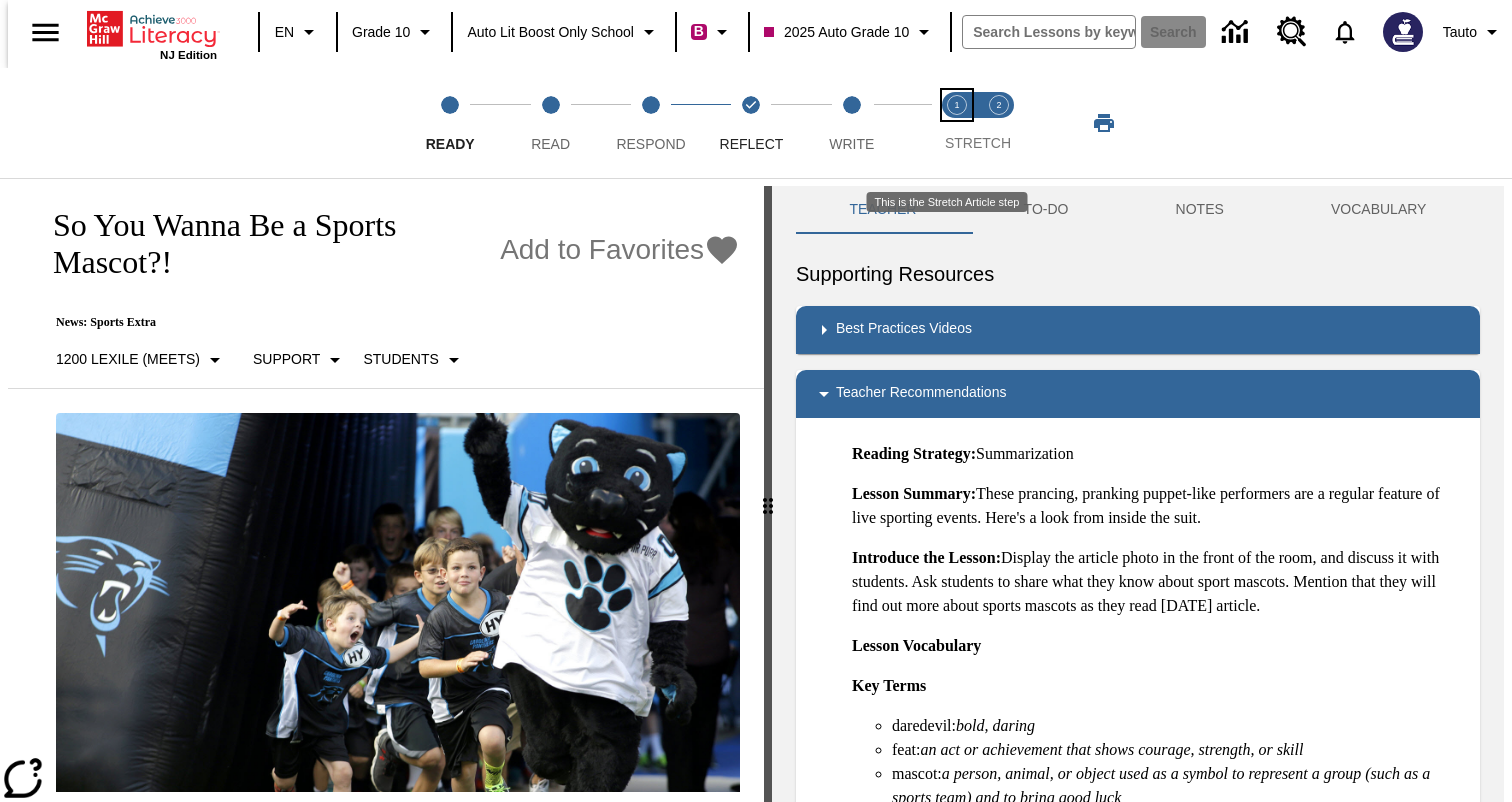 click 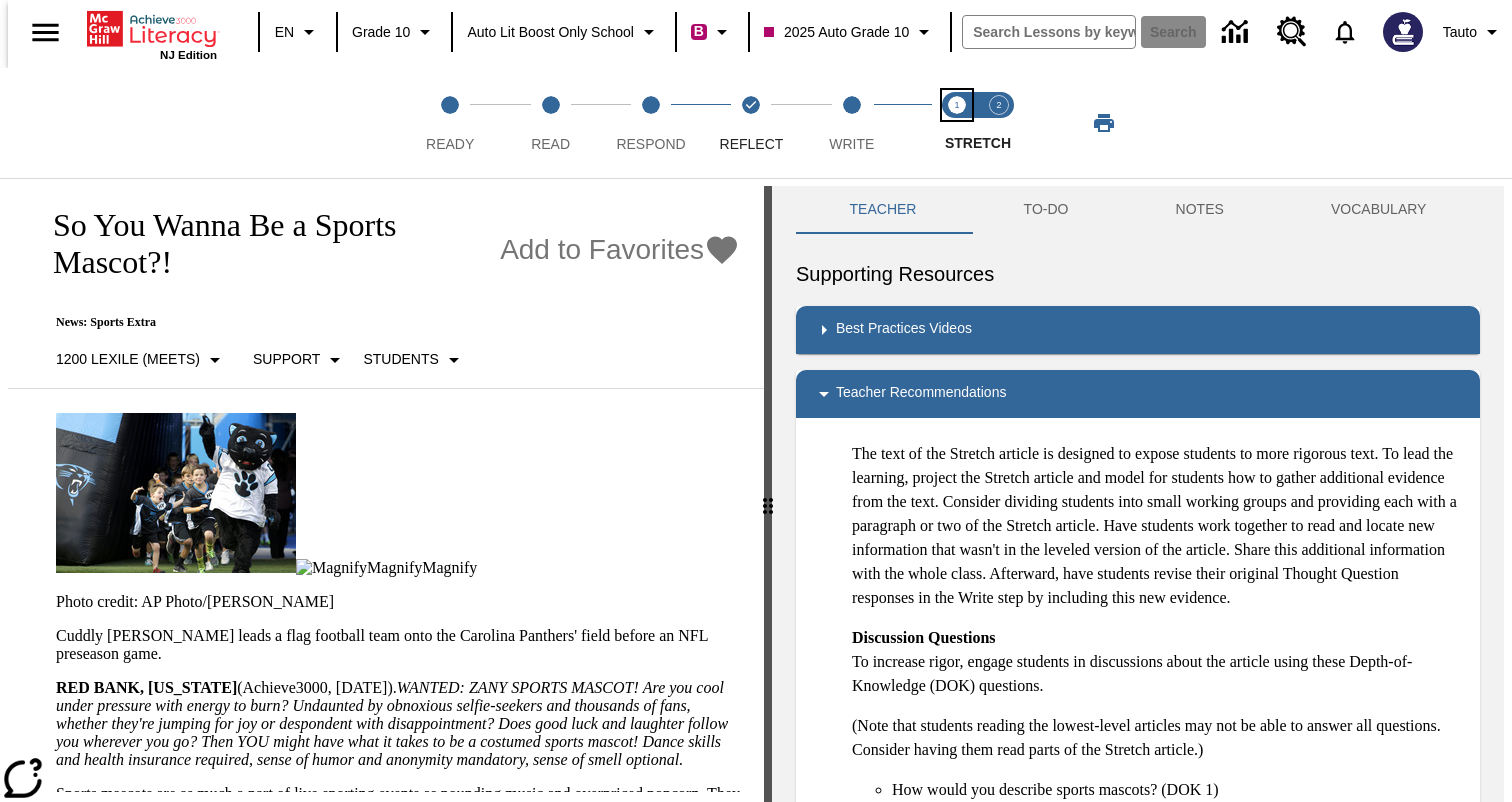 scroll, scrollTop: 578, scrollLeft: 0, axis: vertical 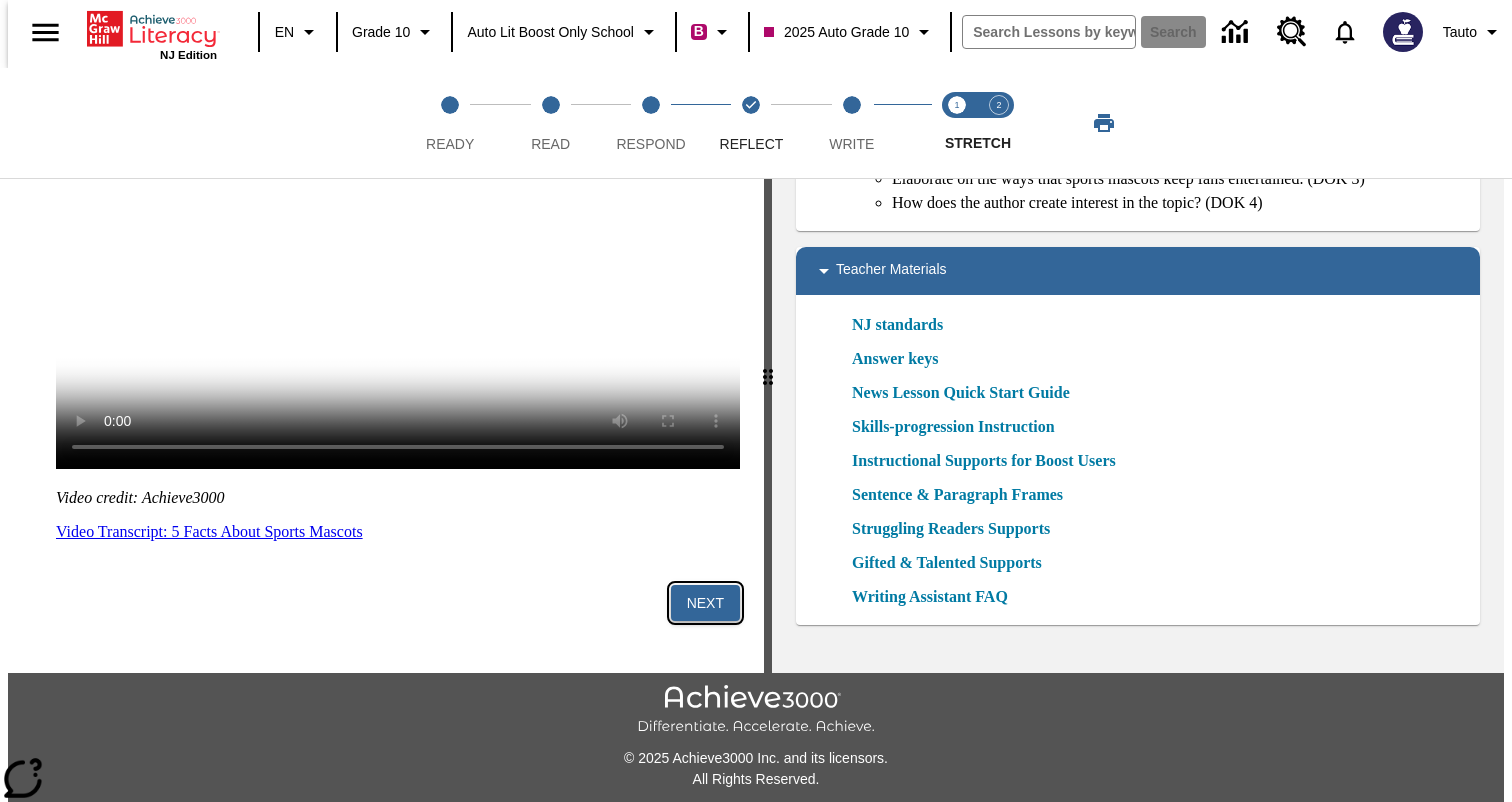 click on "Next" at bounding box center (705, 603) 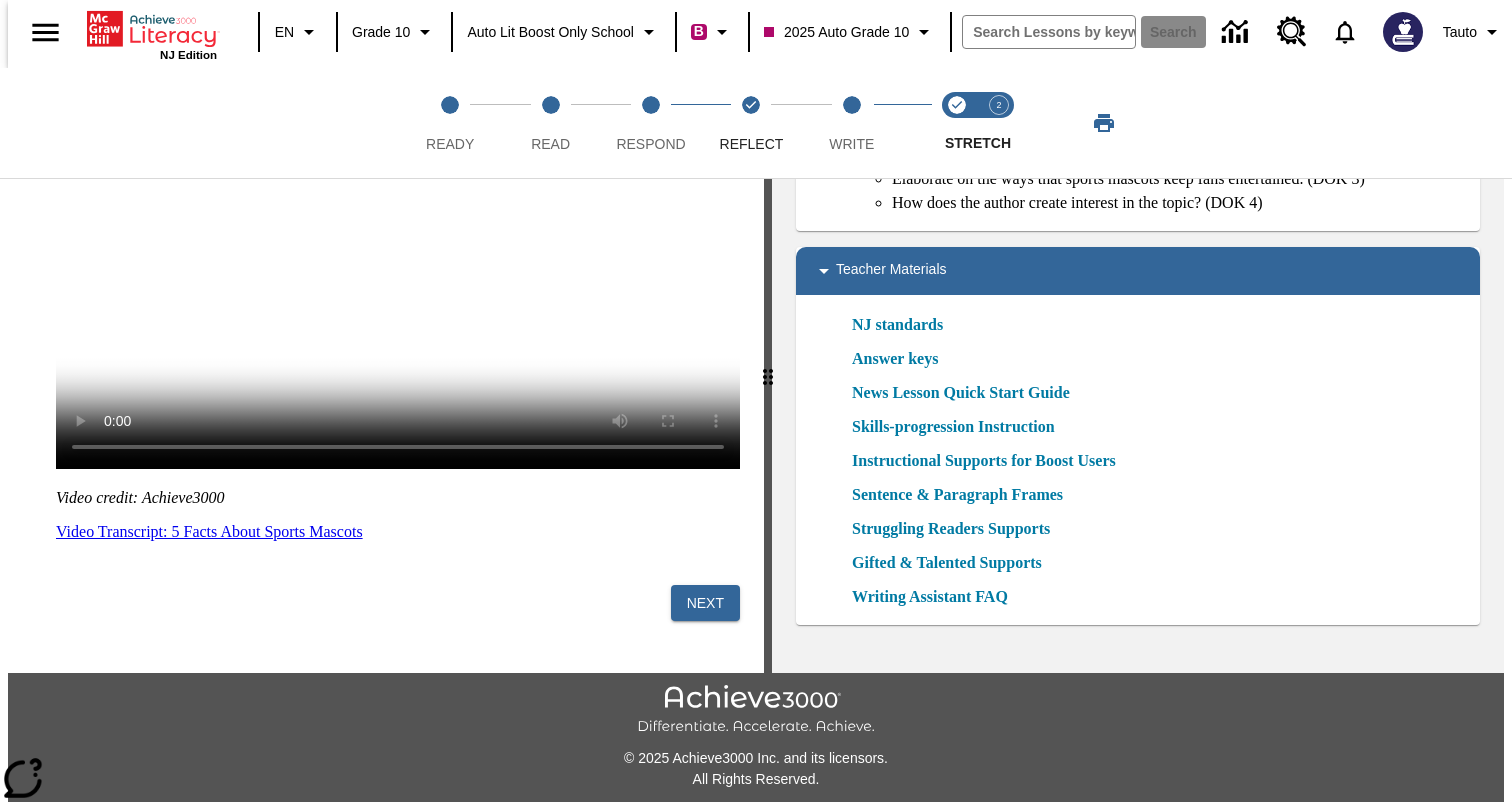 scroll, scrollTop: 0, scrollLeft: 0, axis: both 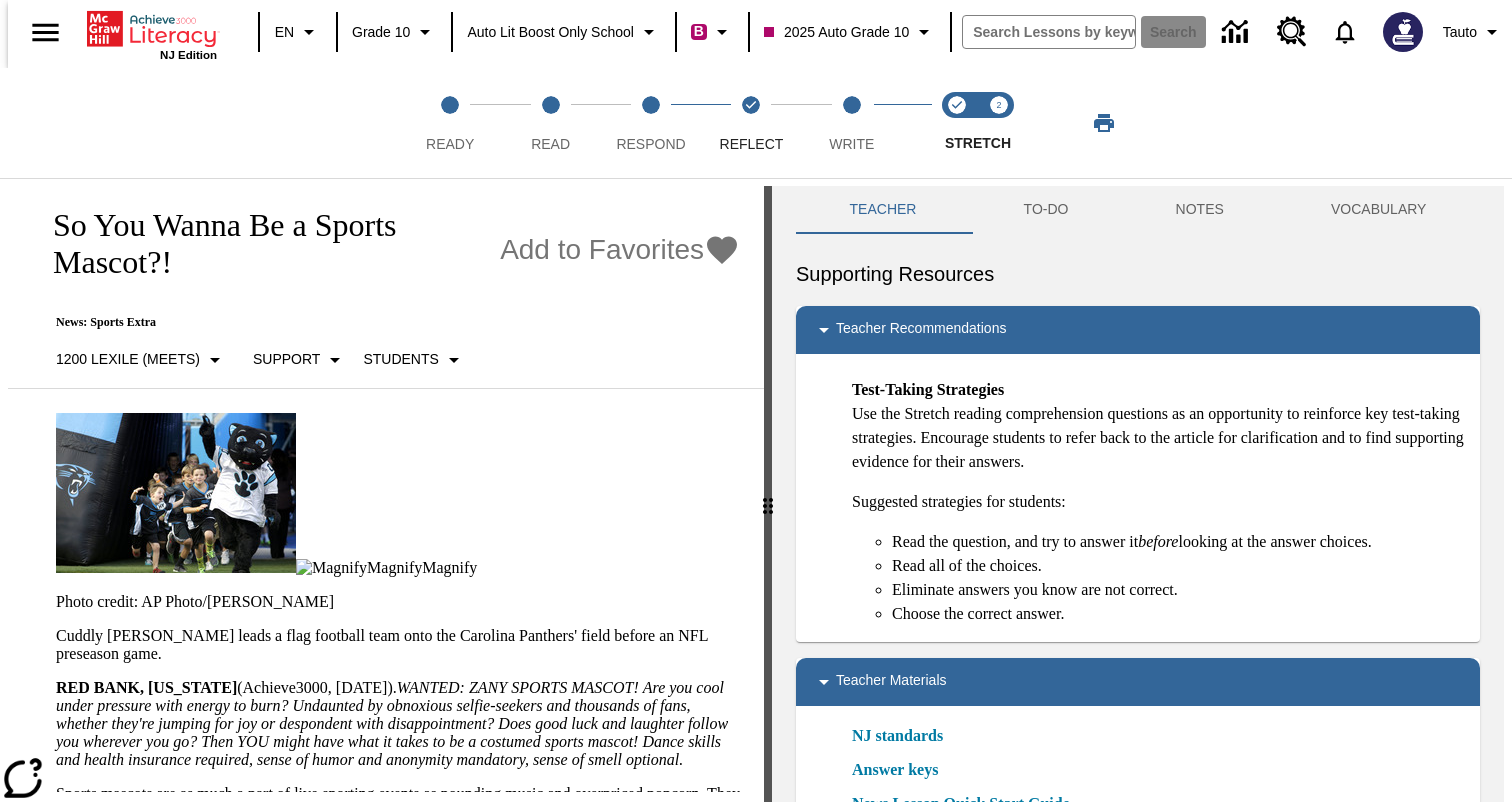 click on "Teacher TO-DO NOTES VOCABULARY Supporting Resources Teacher Recommendations
Test-Taking Strategies
Use the Stretch reading comprehension questions as an opportunity to reinforce key test-taking strategies. Encourage students to refer back to the article for clarification and to find supporting evidence for their answers.
Suggested strategies for students:
Read the question, and try to answer it  before  looking at the answer choices.
Read all of the choices.
Eliminate answers you know are not correct.
Choose the correct answer.
Teacher Materials NJ standards Answer keys News Lesson Quick Start Guide Skills-progression Instruction Instructional Supports for Boost Users Sentence & Paragraph Frames Struggling Readers Supports Gifted & Talented Supports Writing Assistant FAQ Highlight Dictionary Screen Masking Read Aloud Translate Settings" at bounding box center (1138, 494) 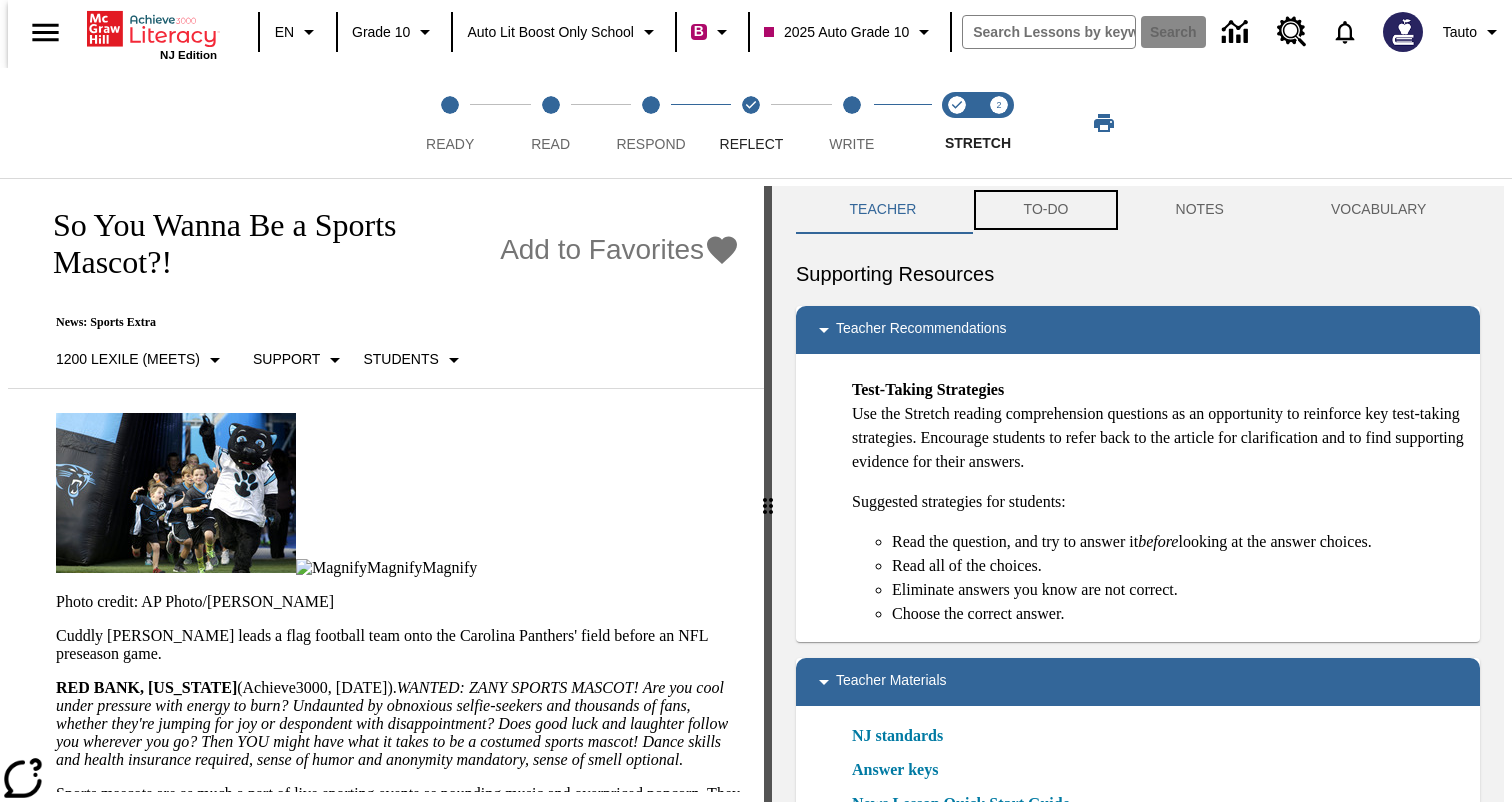 click on "TO-DO" at bounding box center (1046, 210) 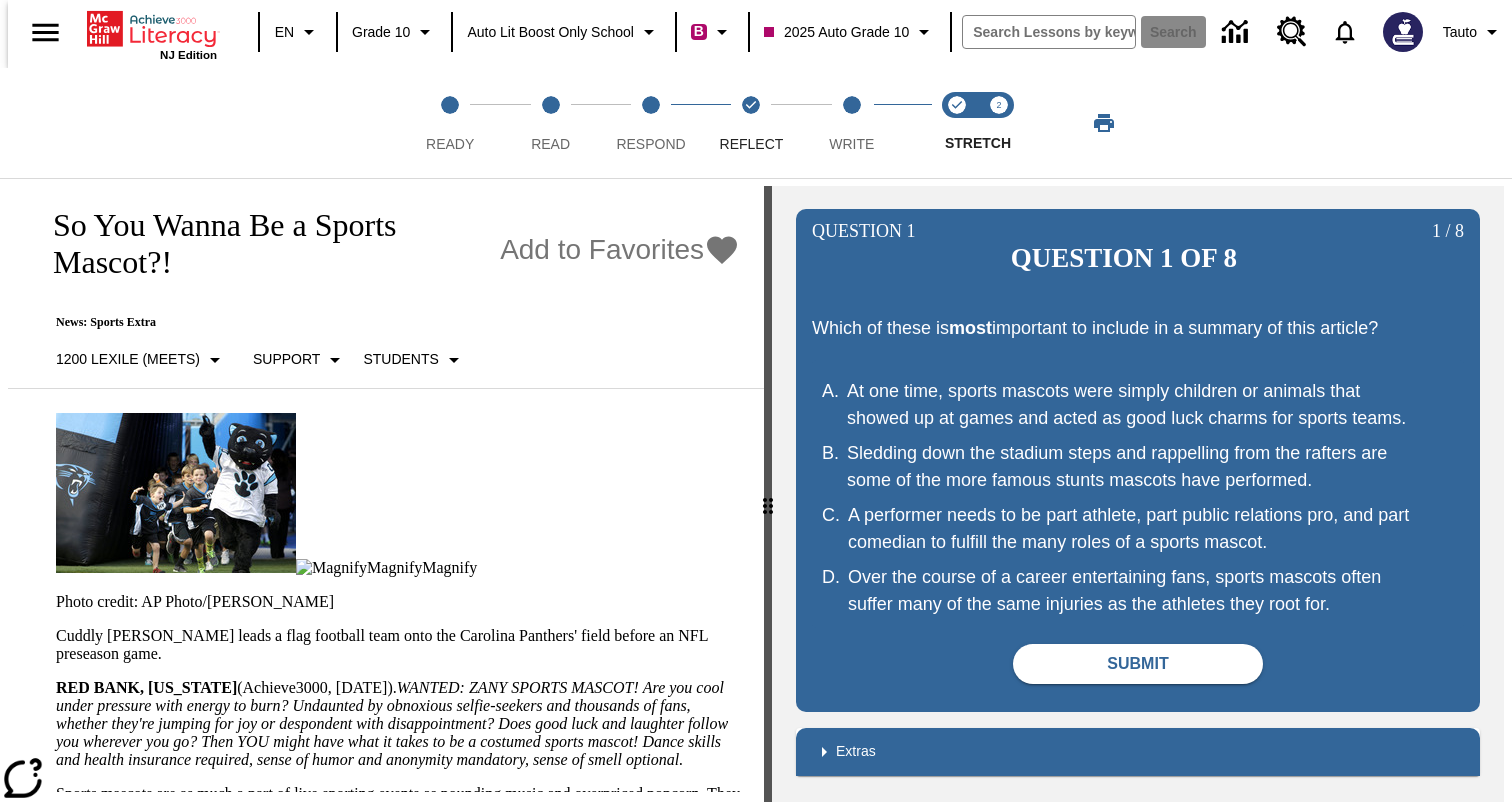 scroll, scrollTop: 70, scrollLeft: 0, axis: vertical 